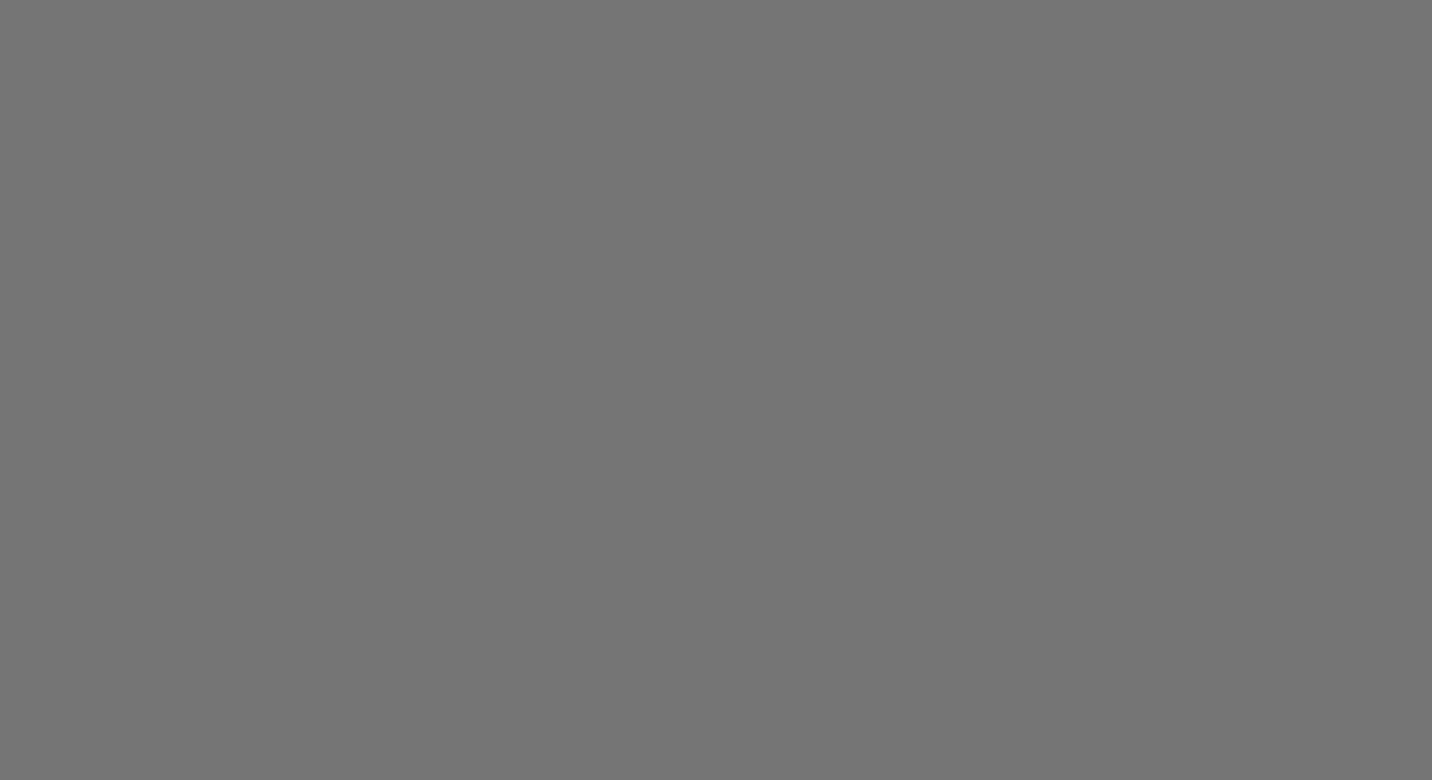 scroll, scrollTop: 0, scrollLeft: 0, axis: both 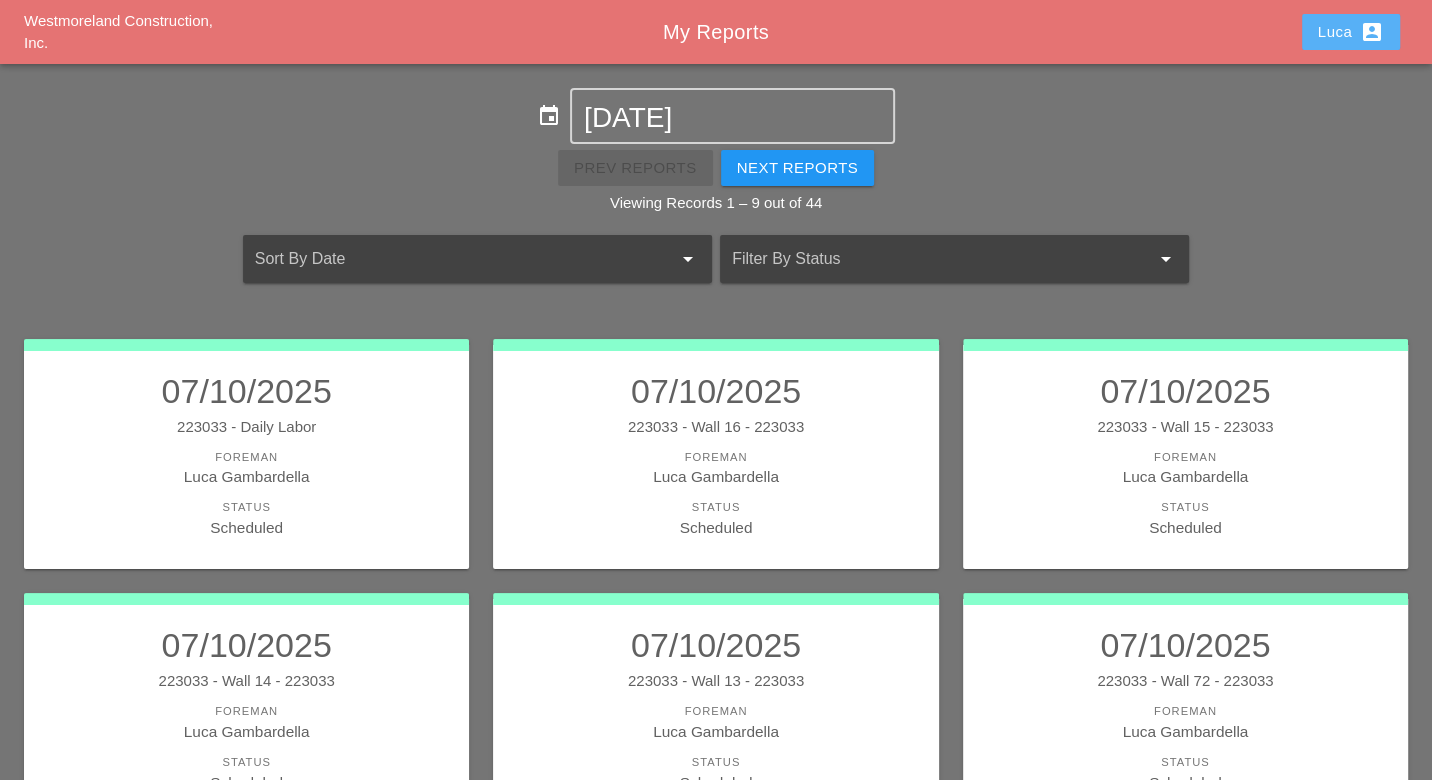 click on "[FIRST] account_box" at bounding box center (1351, 32) 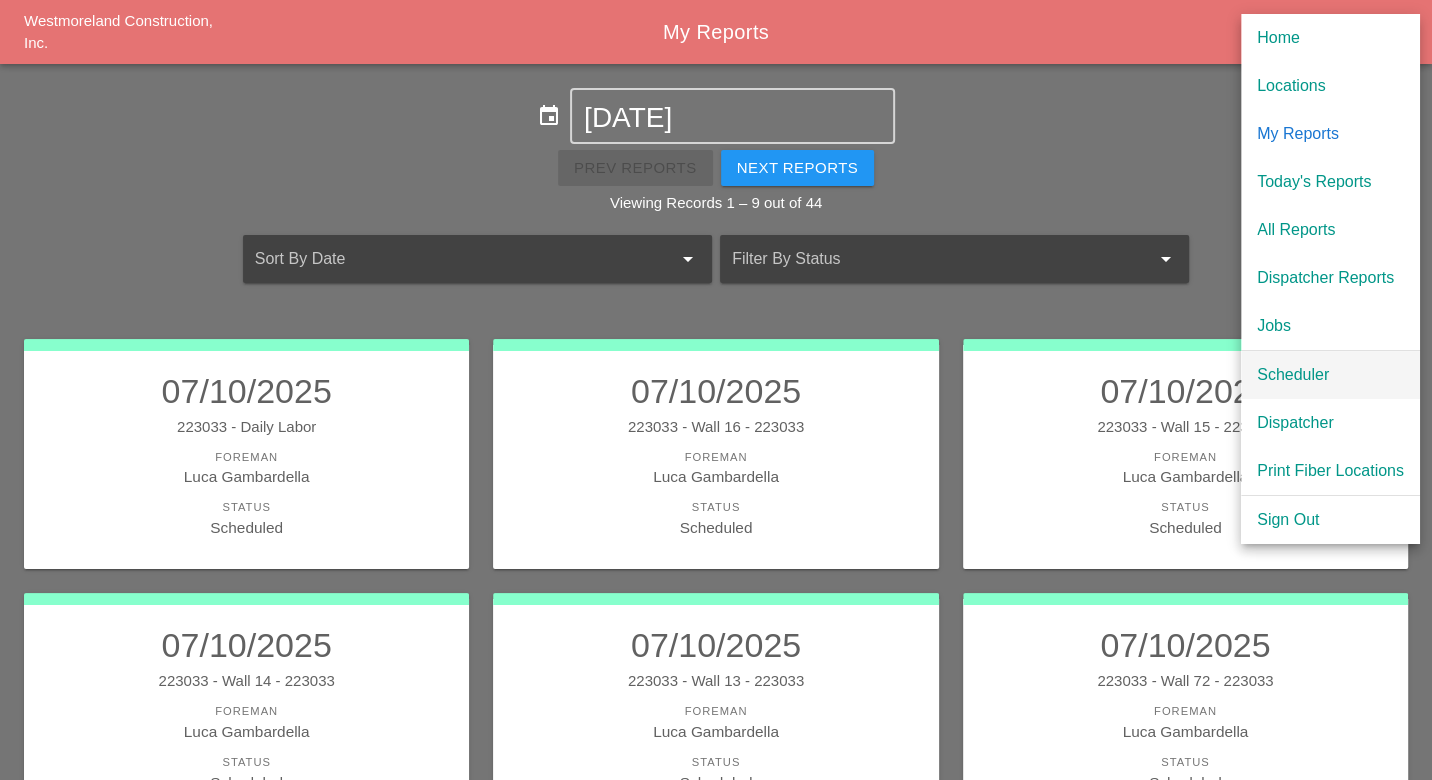 click on "Scheduler" at bounding box center [1330, 375] 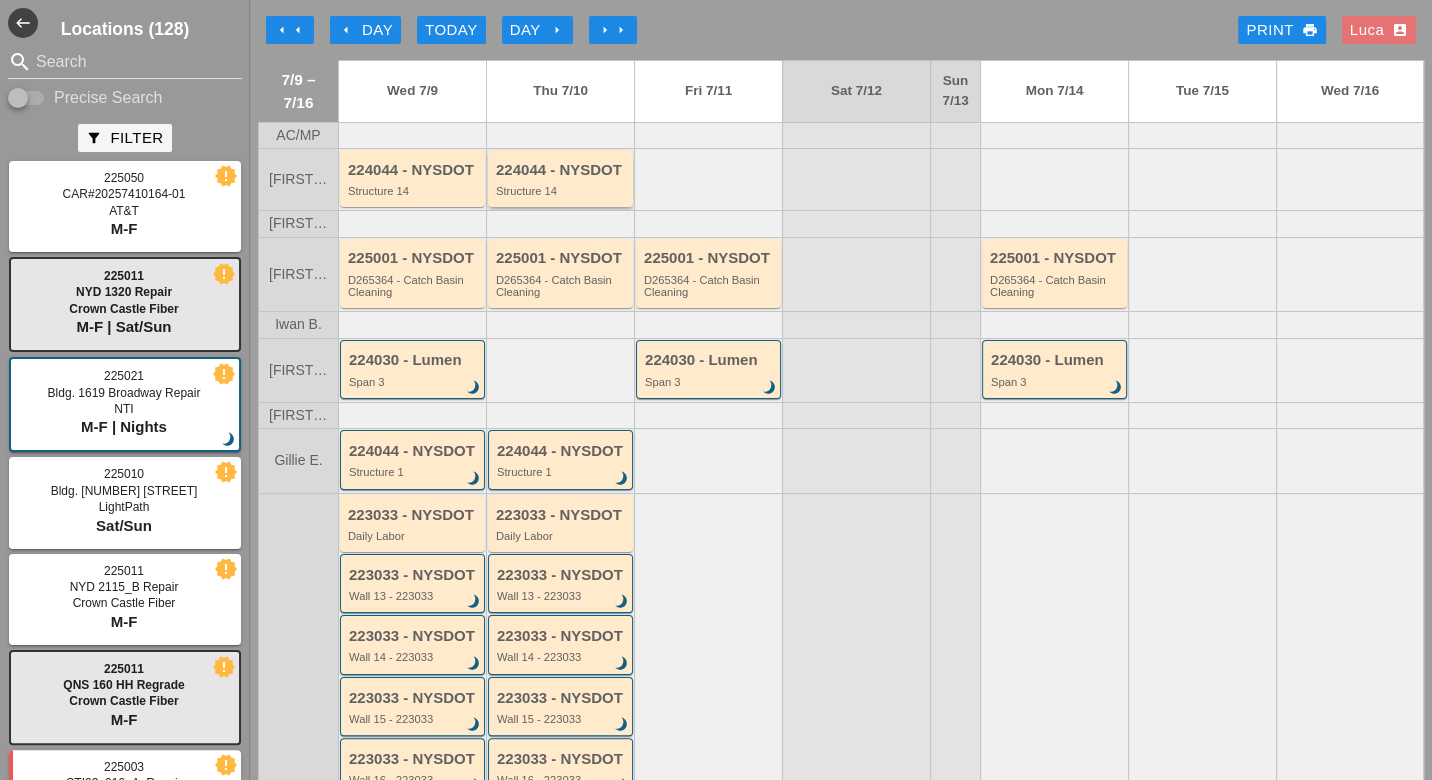 click on "224044 - NYSDOT  Structure 14" at bounding box center [562, 180] 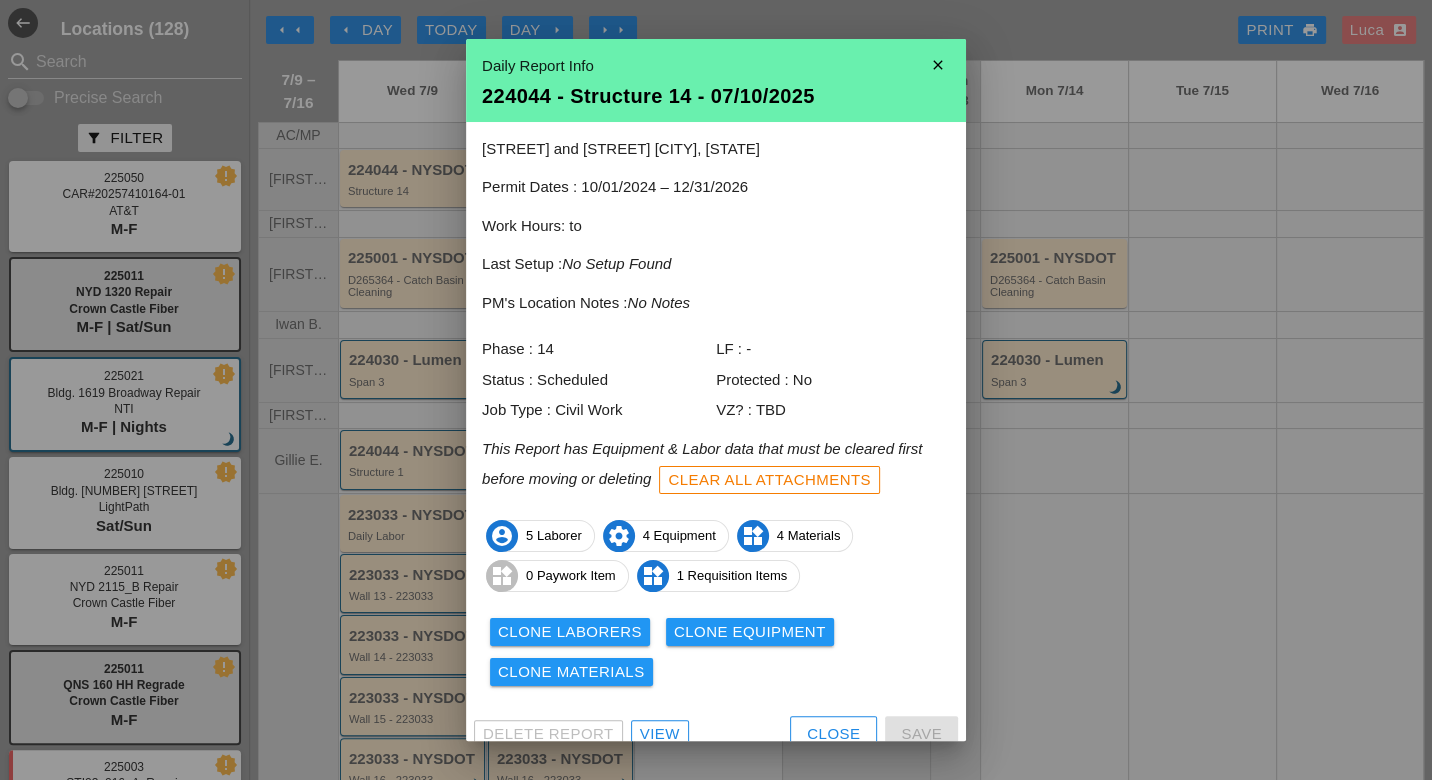 click on "View" at bounding box center [660, 734] 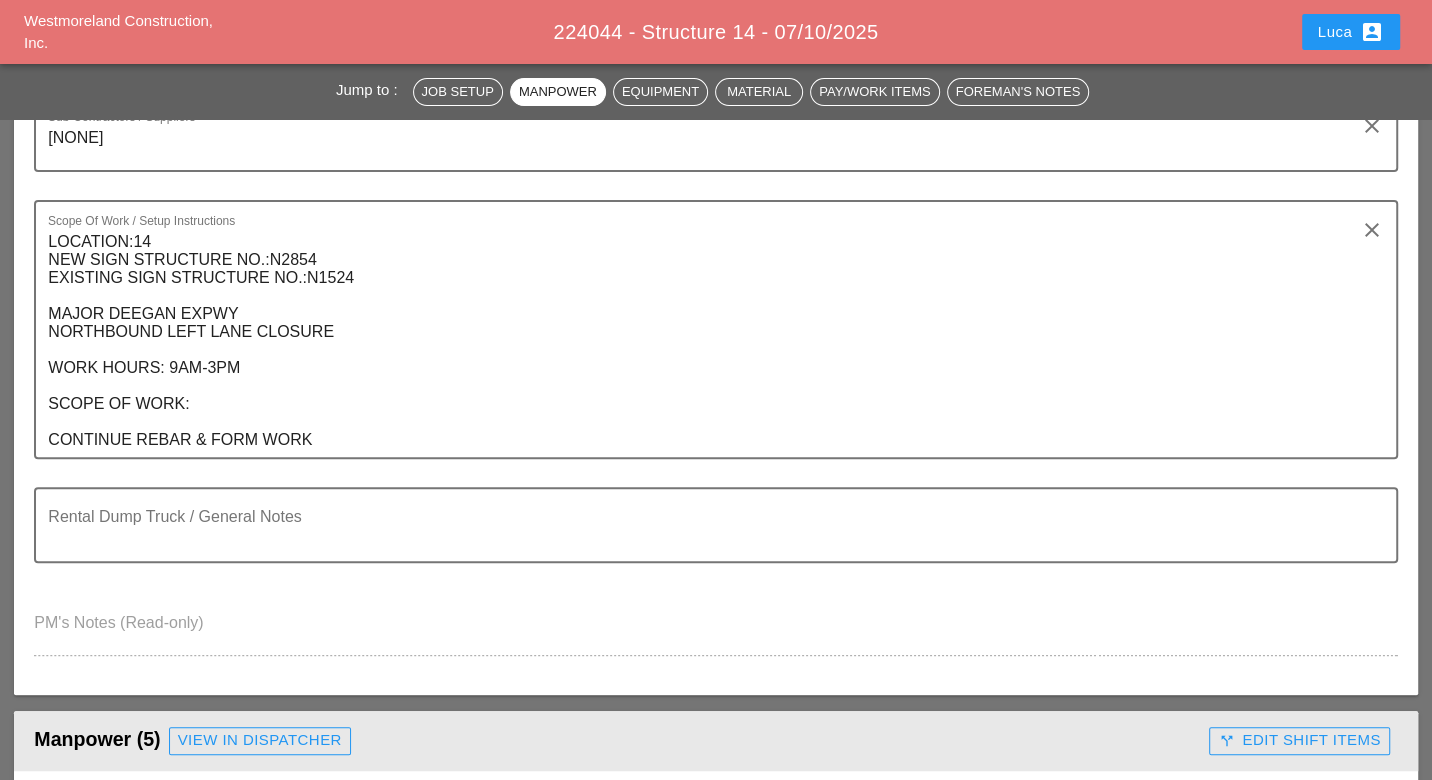 scroll, scrollTop: 444, scrollLeft: 0, axis: vertical 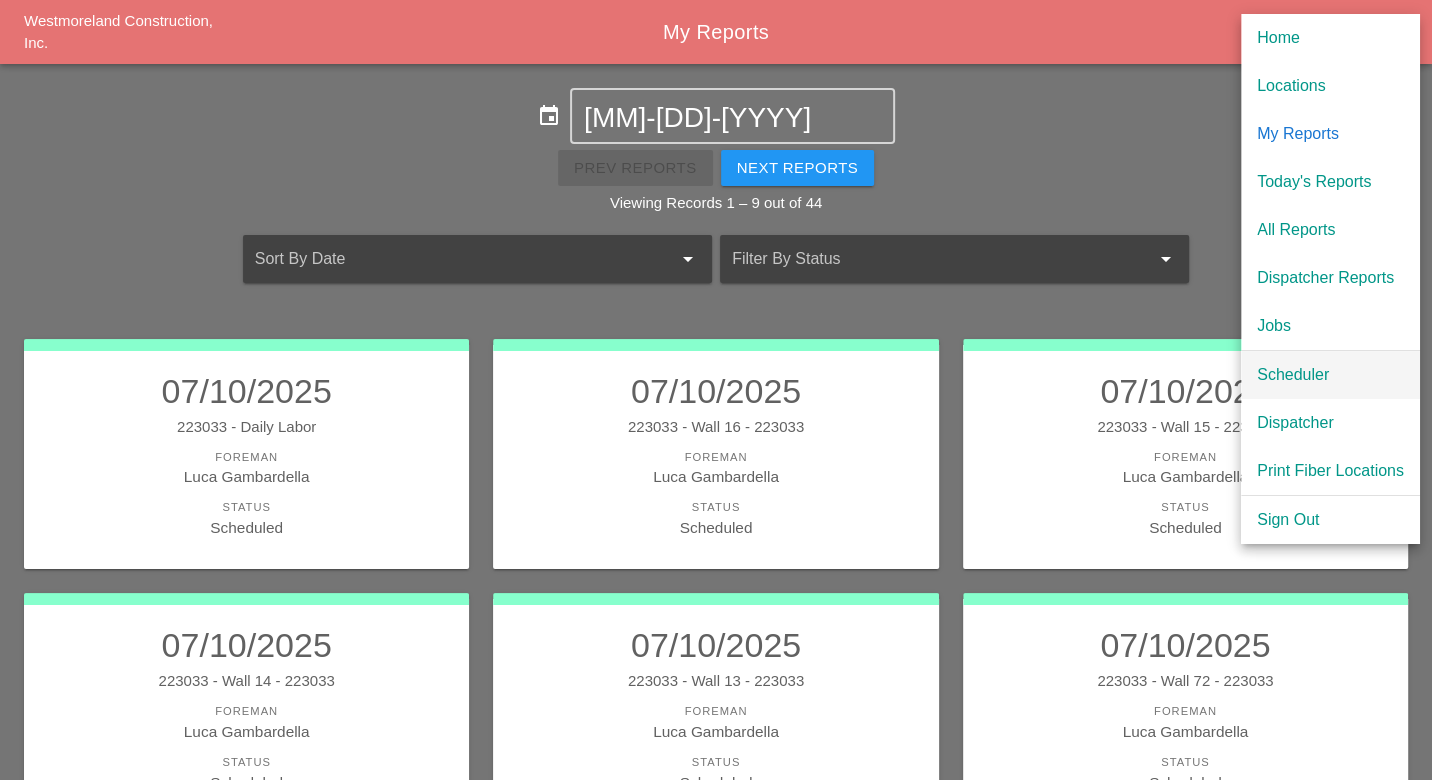 click on "Scheduler" at bounding box center [1330, 375] 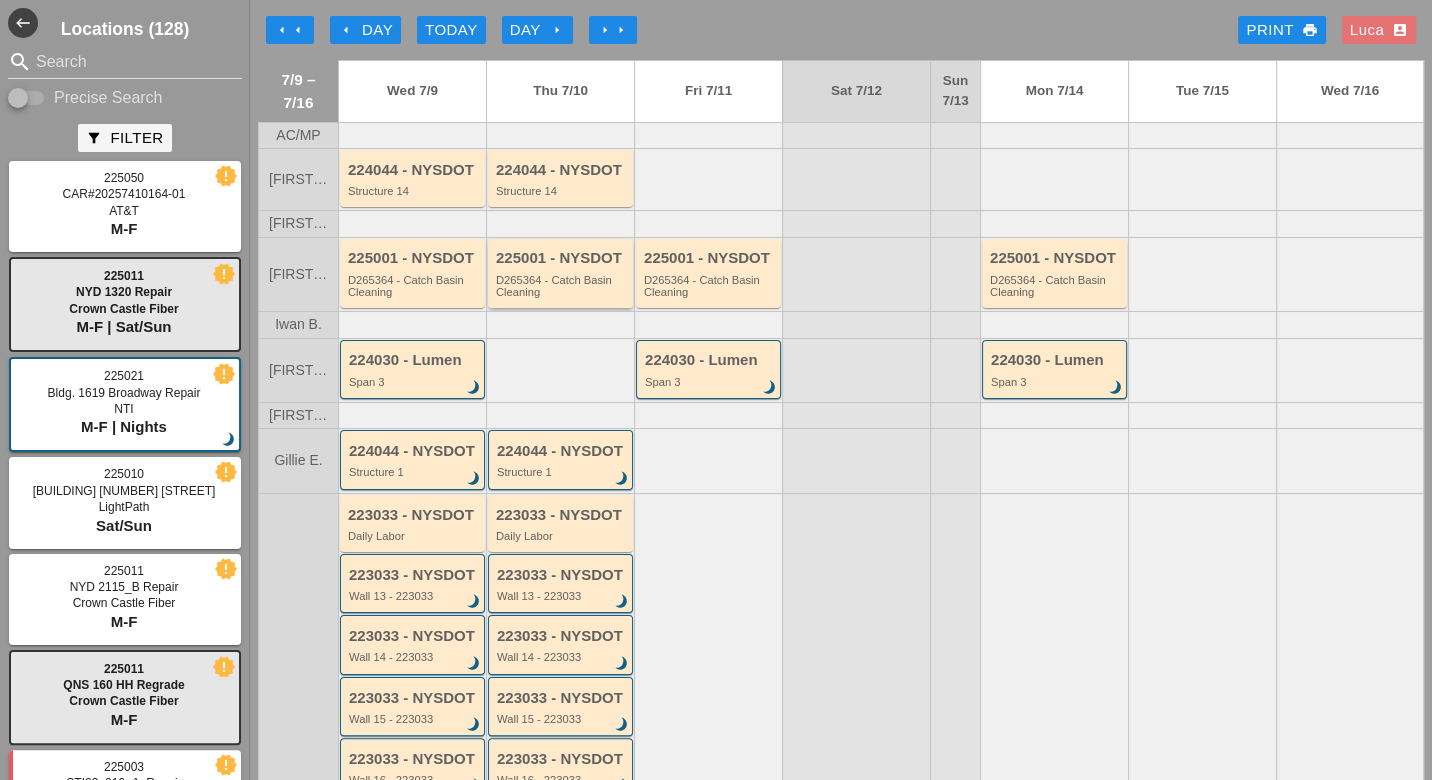 click on "225001 - NYSDOT  D265364 - Catch Basin Cleaning" at bounding box center [562, 274] 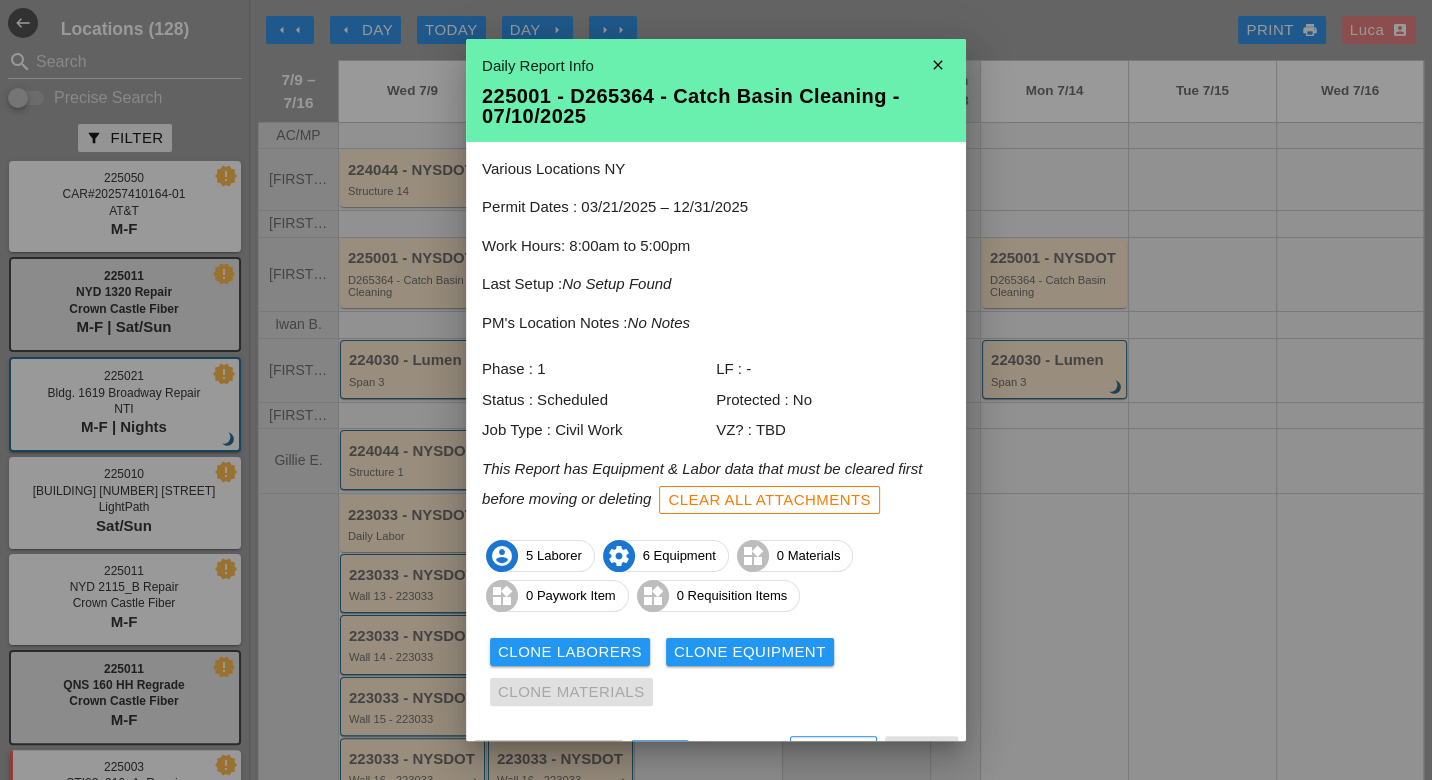 scroll, scrollTop: 38, scrollLeft: 0, axis: vertical 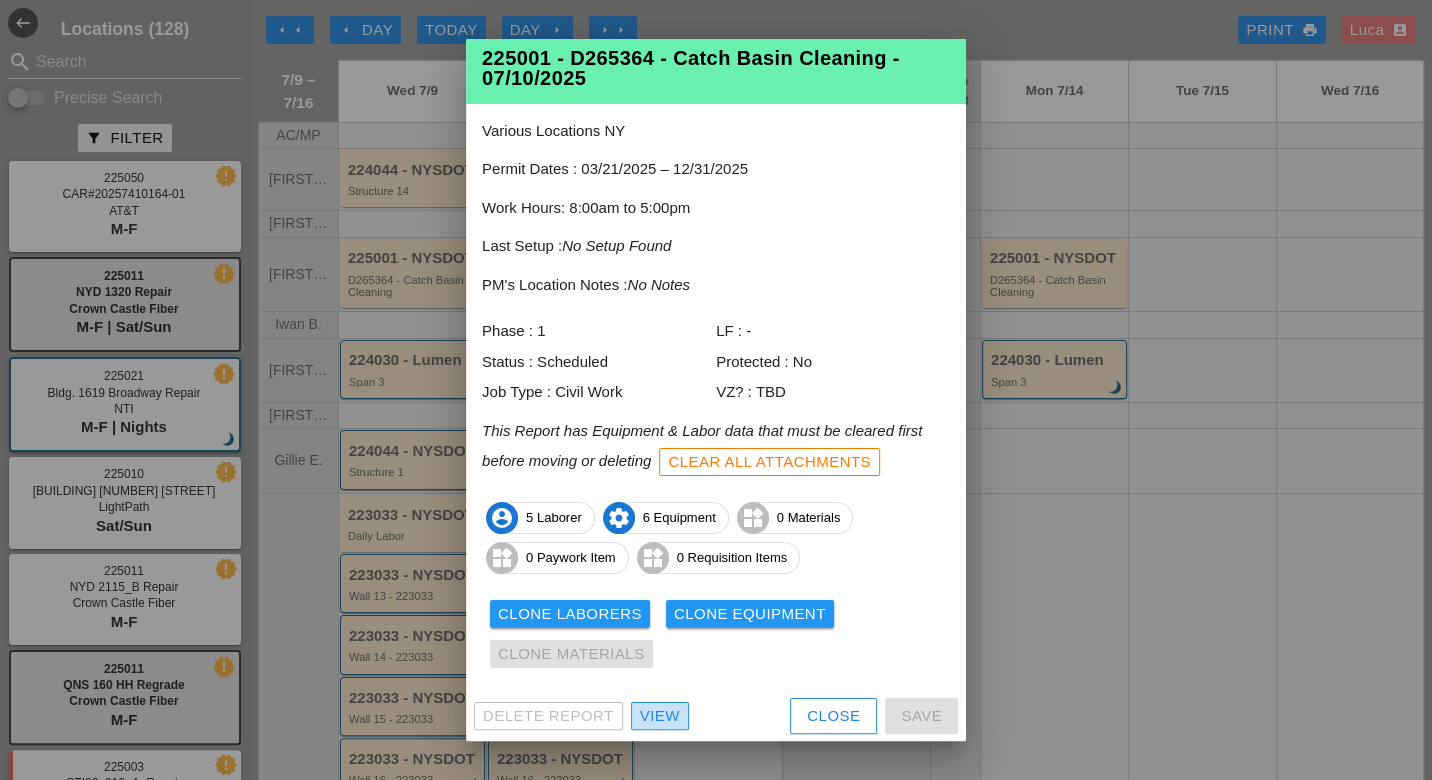 click on "View" at bounding box center (660, 716) 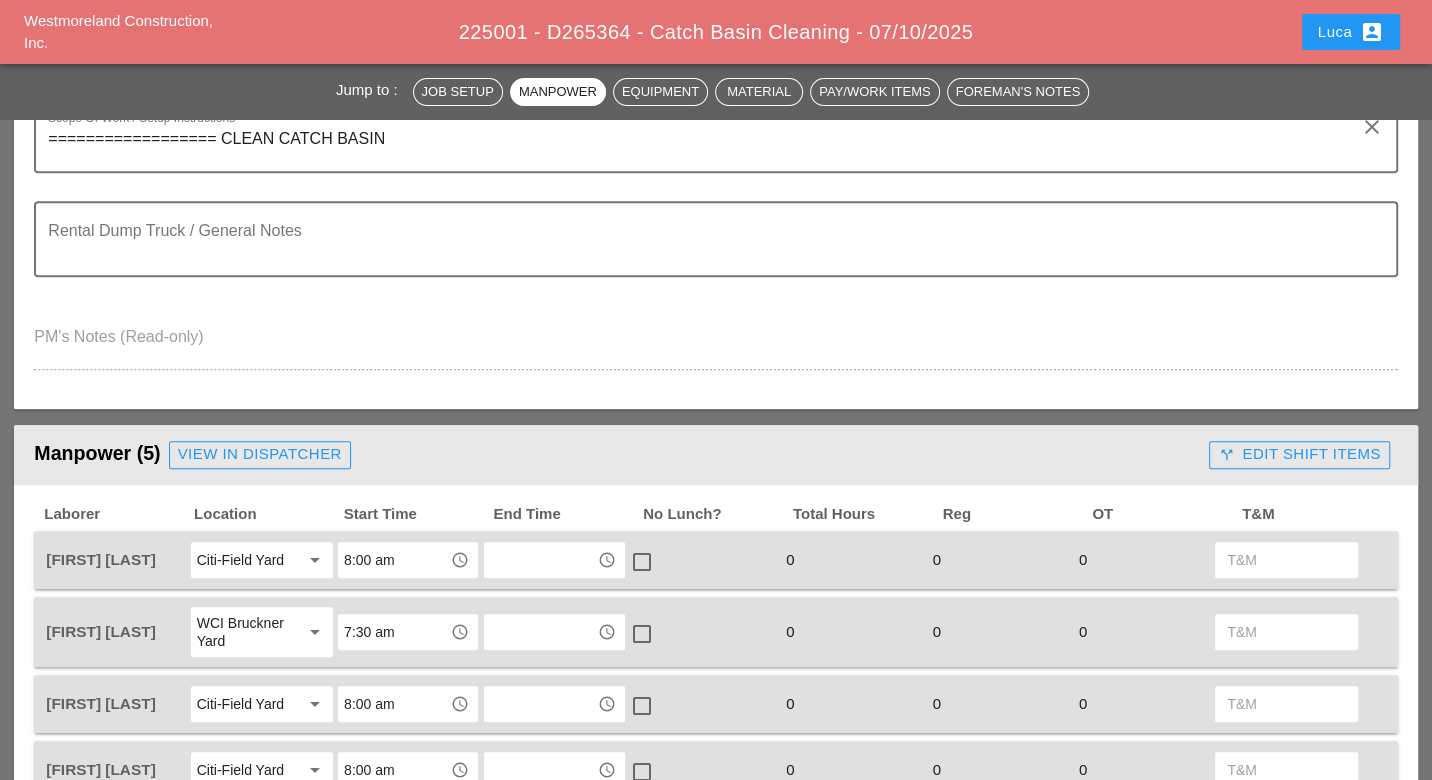 scroll, scrollTop: 0, scrollLeft: 0, axis: both 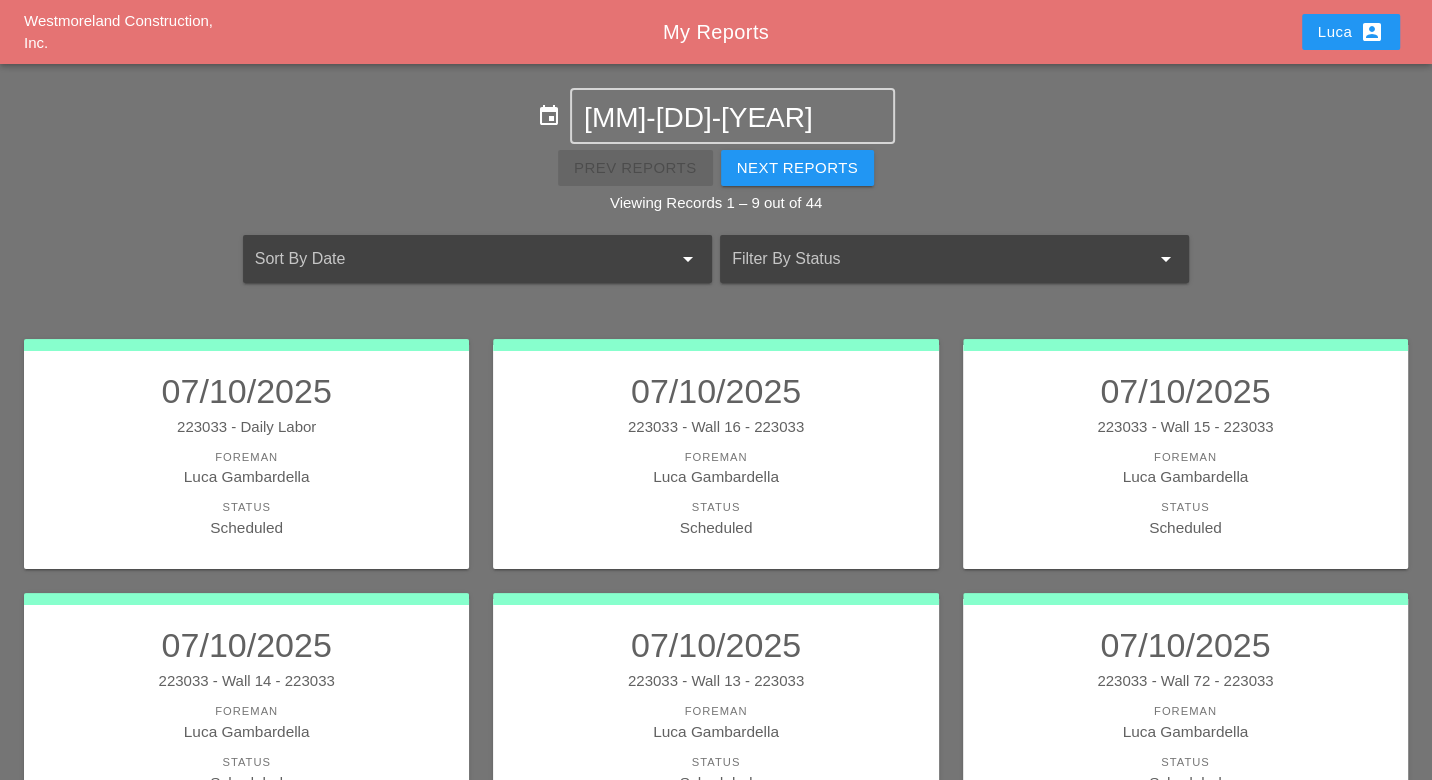 click on "[FIRST] account_box" at bounding box center [1351, 32] 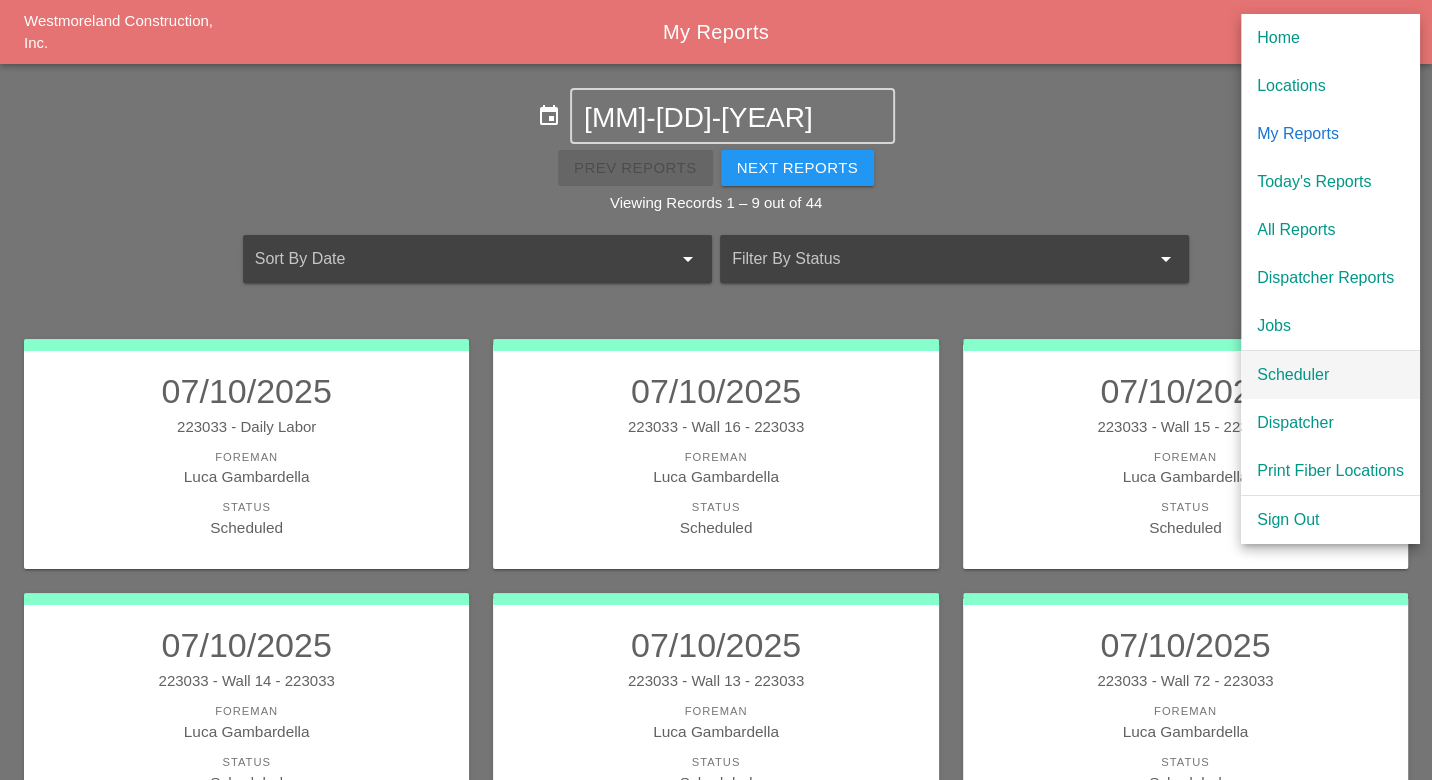 click on "Scheduler" at bounding box center (1330, 375) 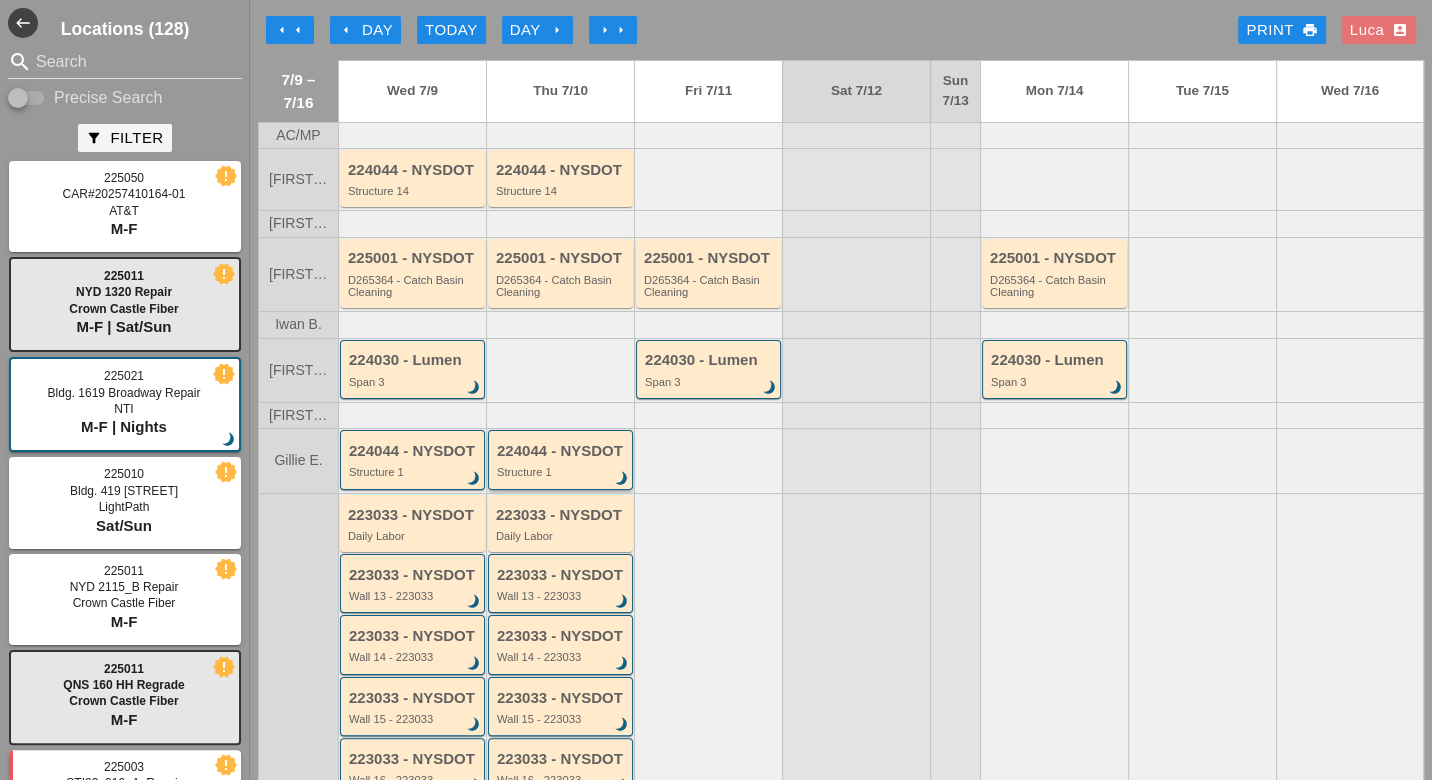 click on "Structure 1" at bounding box center [562, 472] 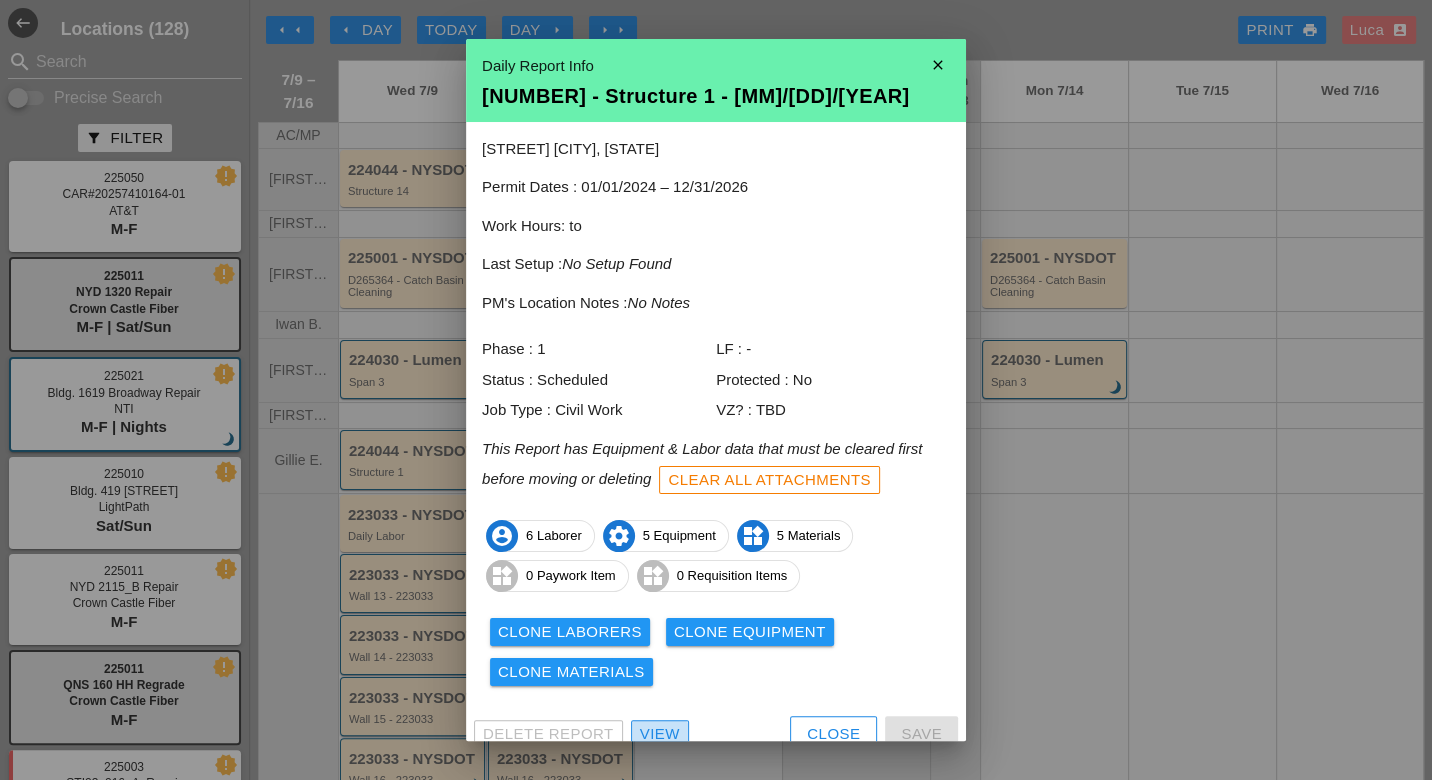 click on "View" at bounding box center (660, 734) 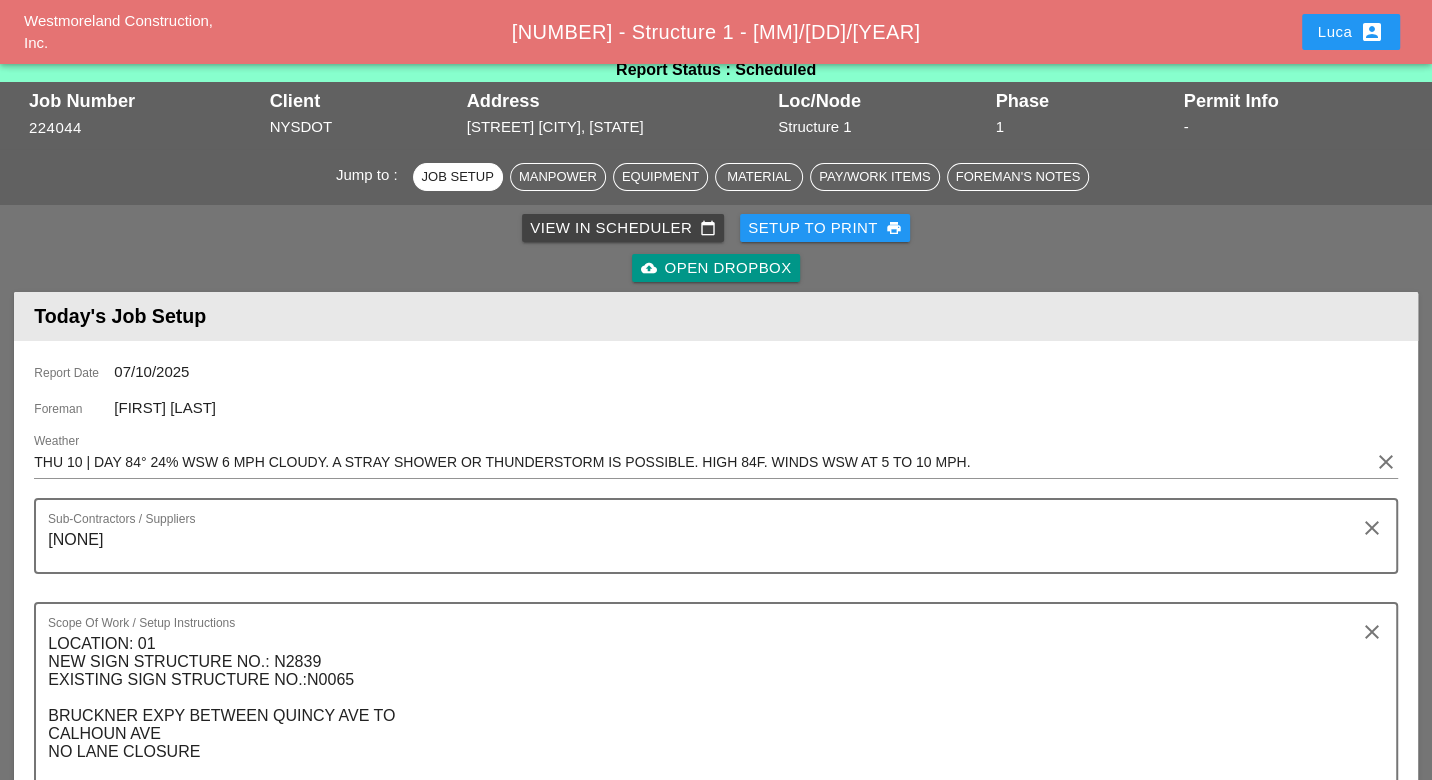 scroll, scrollTop: 0, scrollLeft: 0, axis: both 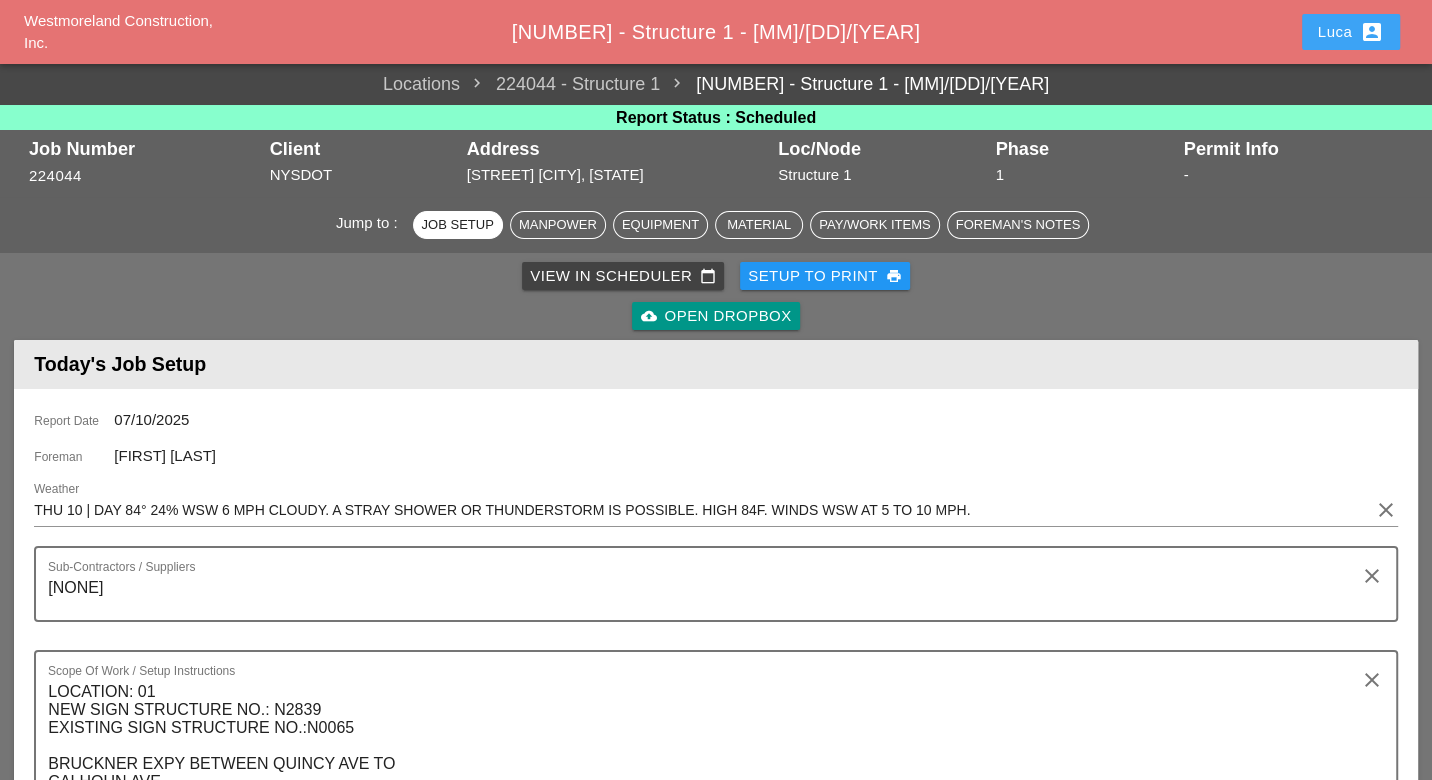 click on "Luca account_box" at bounding box center (1351, 32) 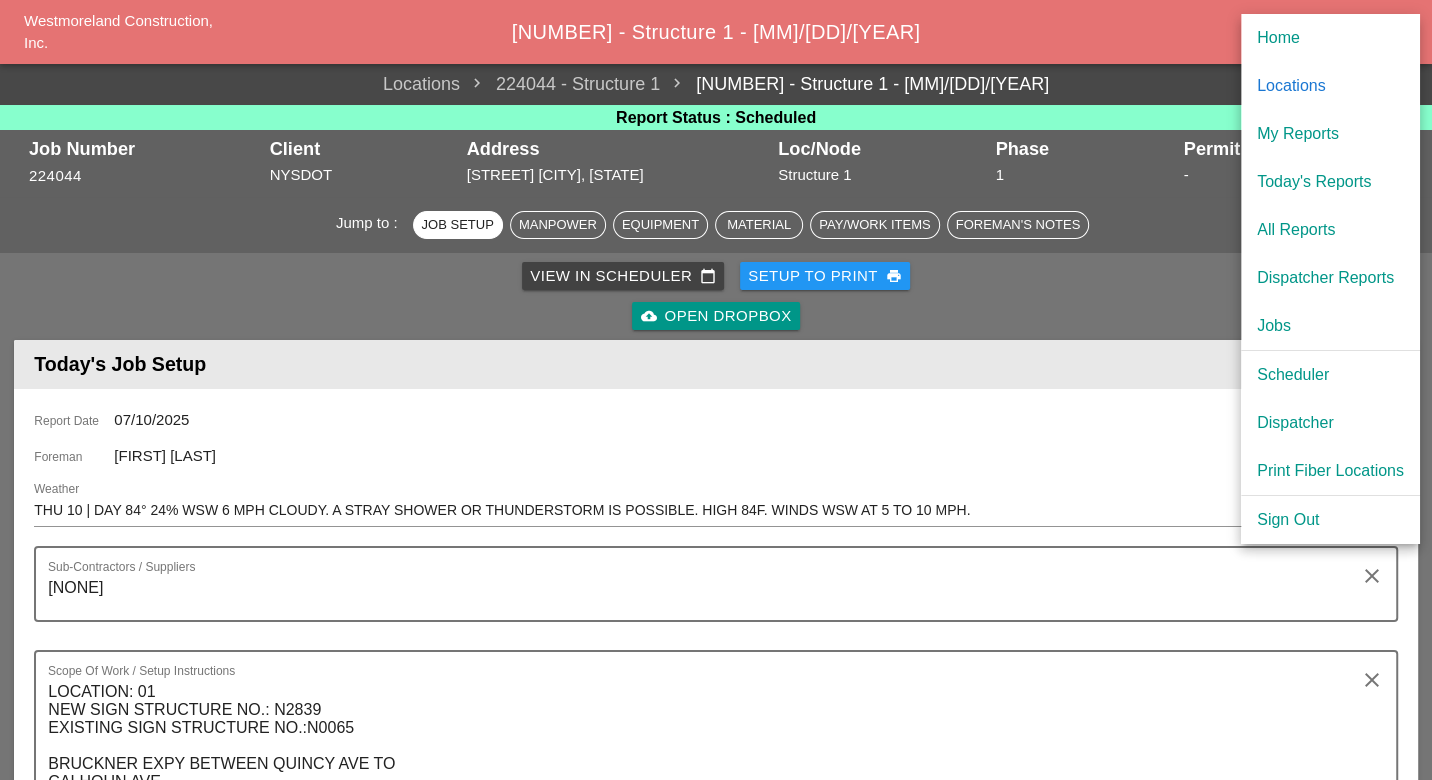 click on "Dispatcher" at bounding box center [1330, 423] 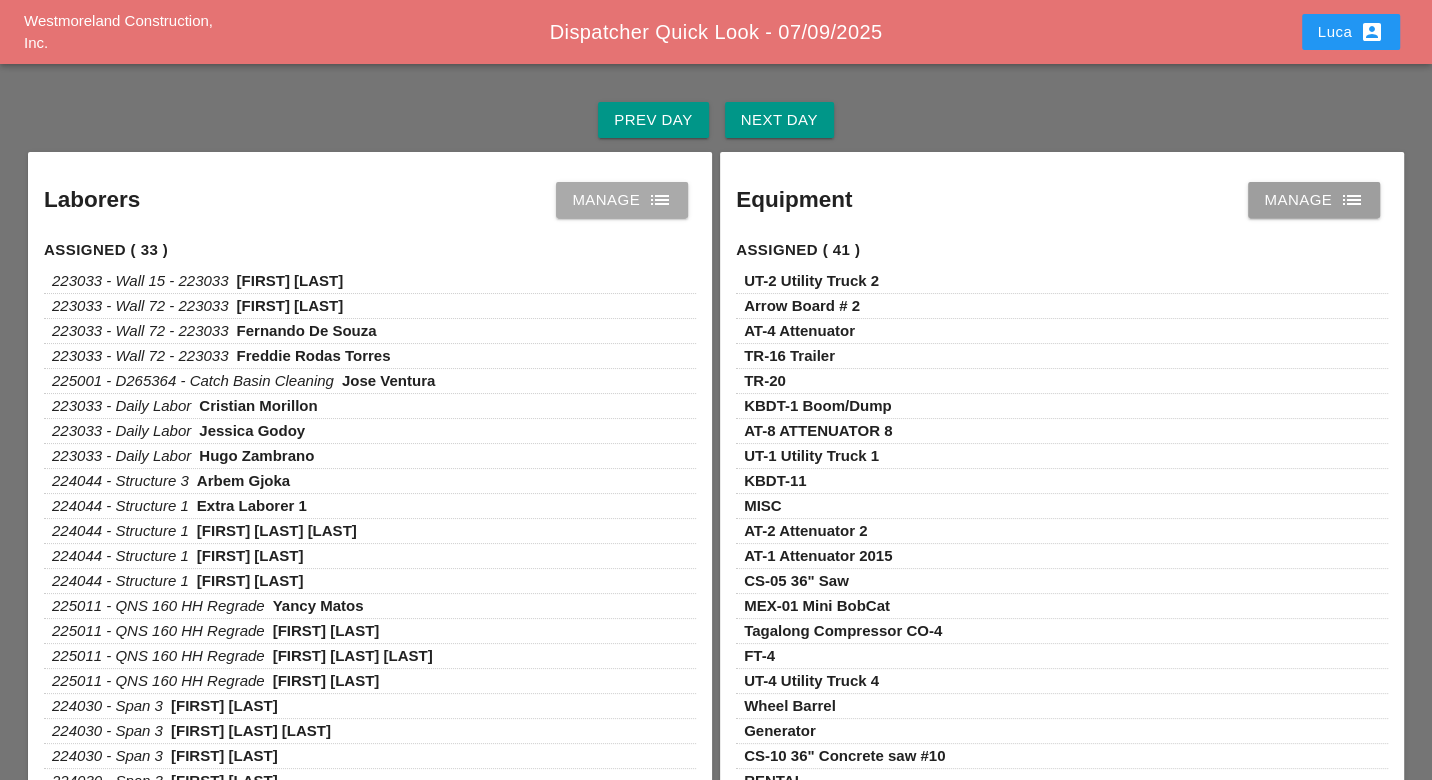 click on "Manage list" at bounding box center (622, 200) 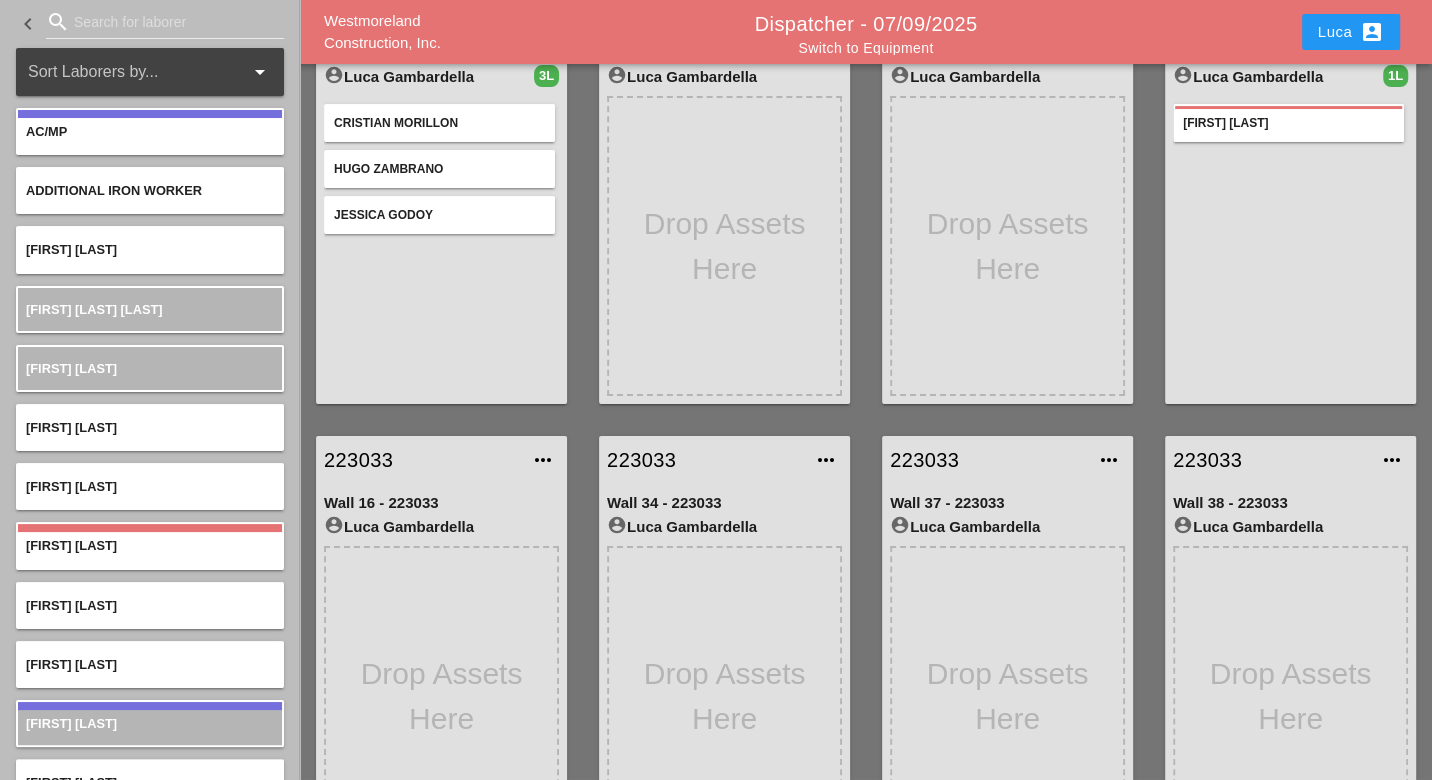 scroll, scrollTop: 0, scrollLeft: 0, axis: both 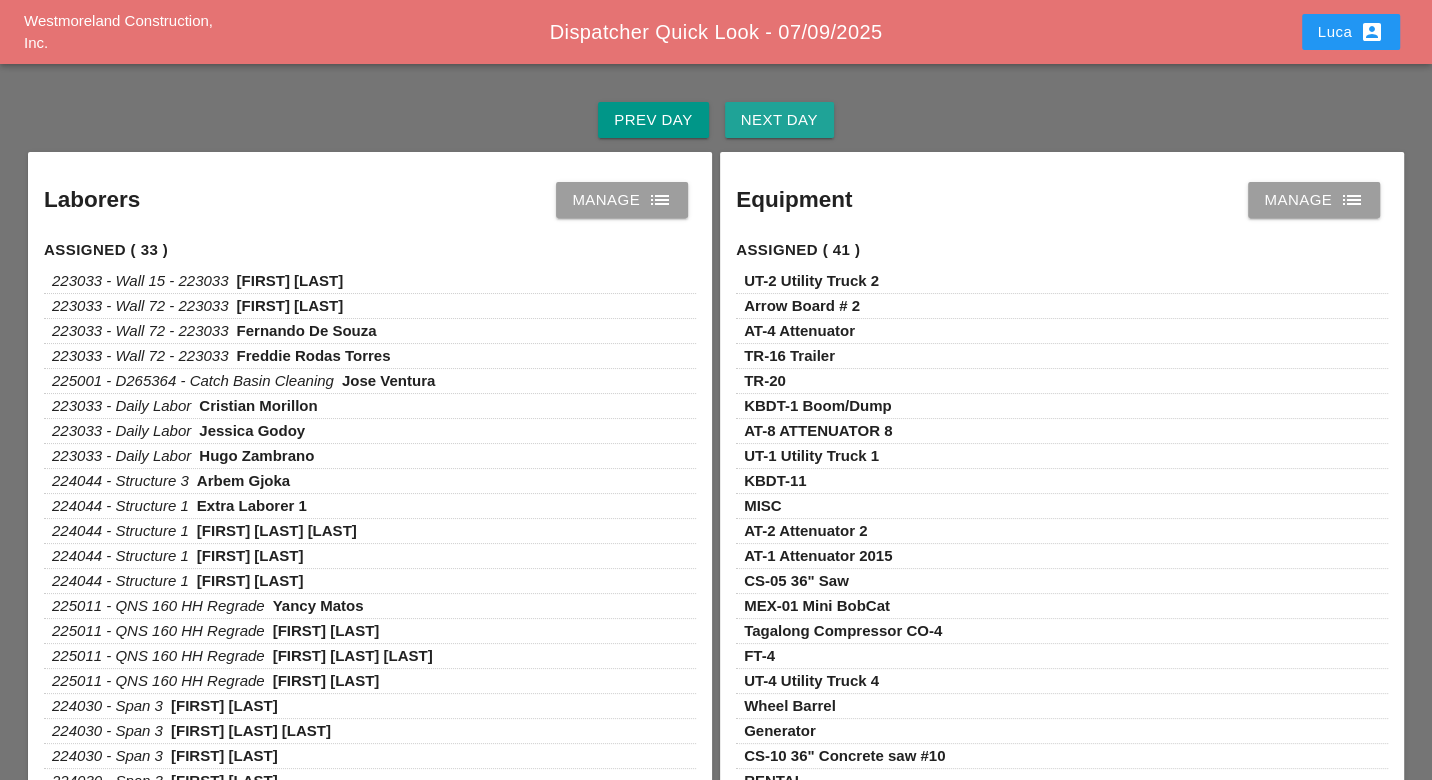 click on "Next Day" at bounding box center [653, 120] 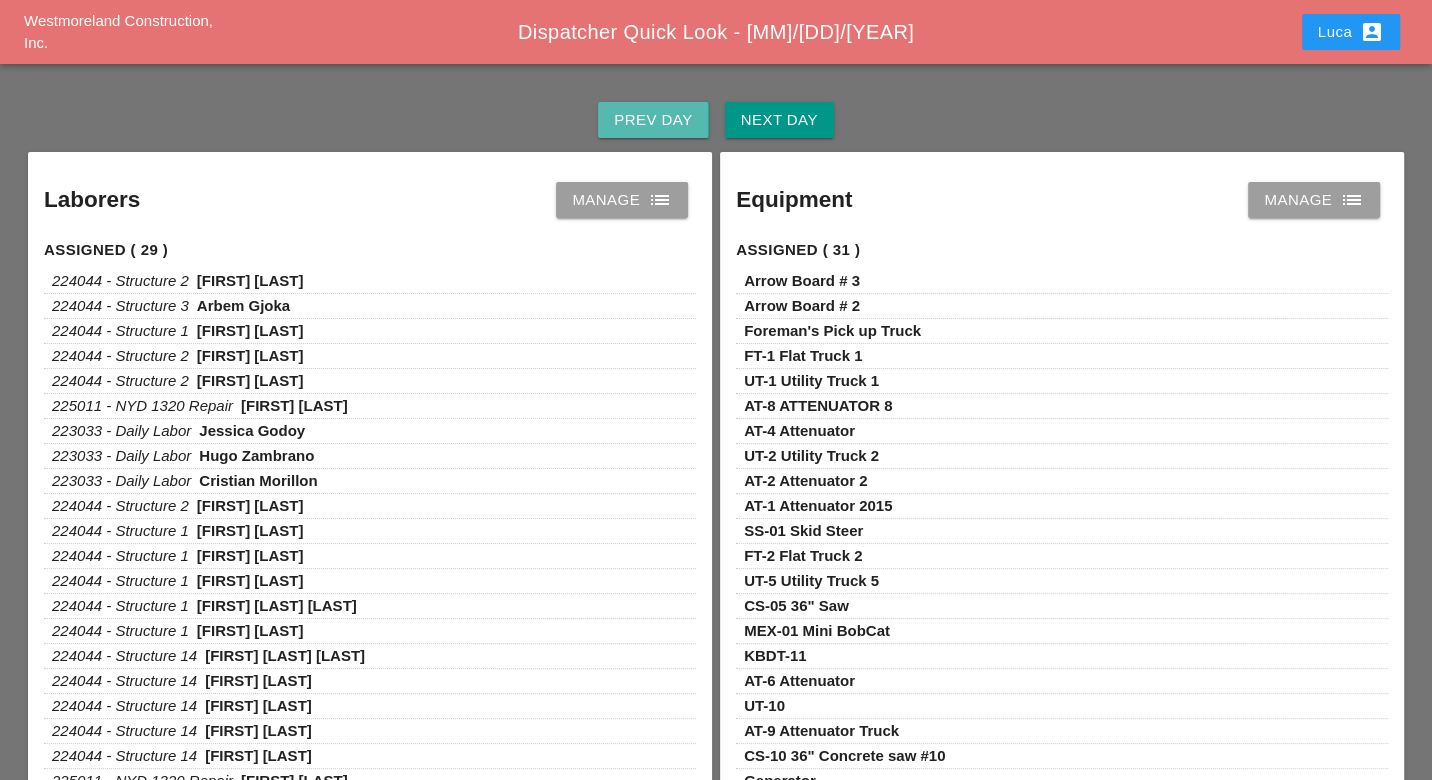 click on "Prev Day" at bounding box center [653, 120] 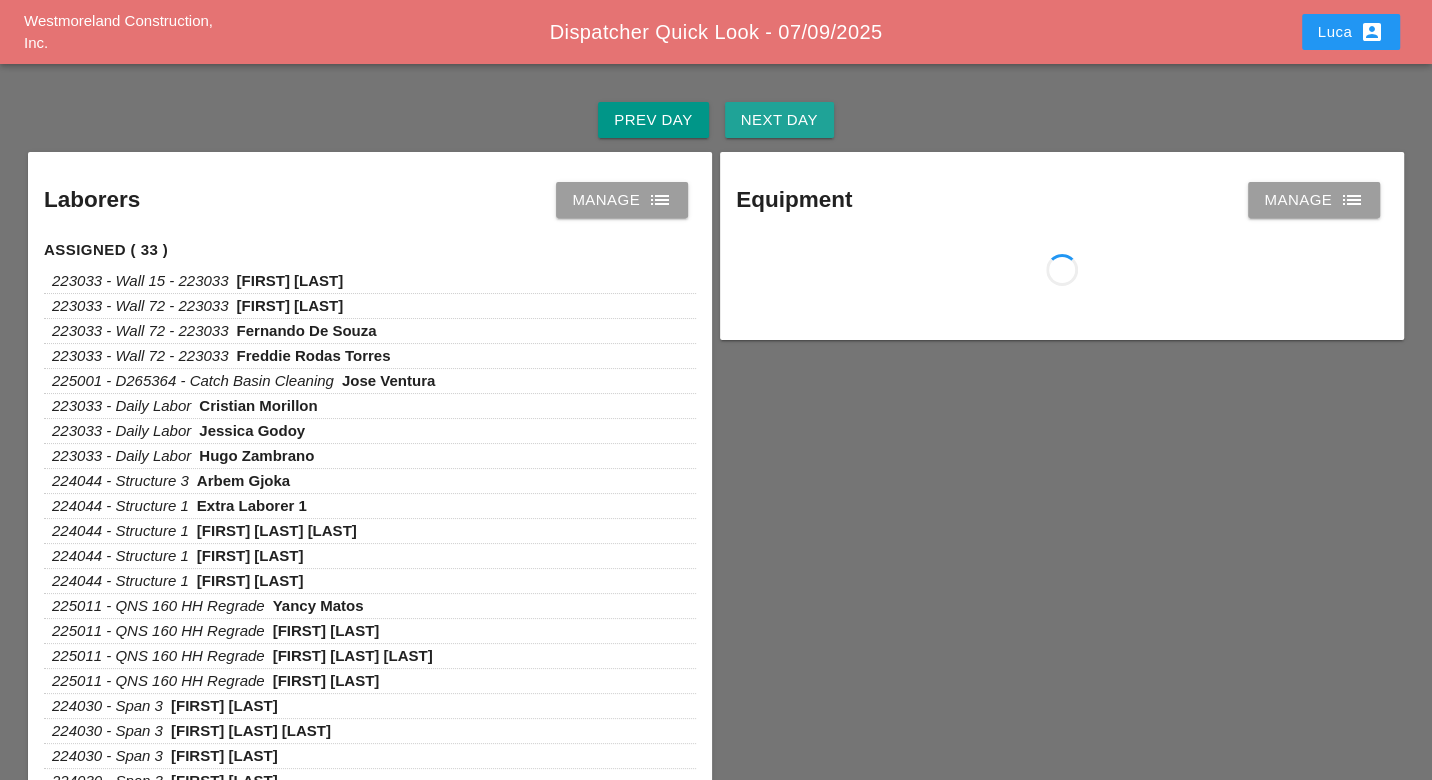 click on "Next Day" at bounding box center [653, 120] 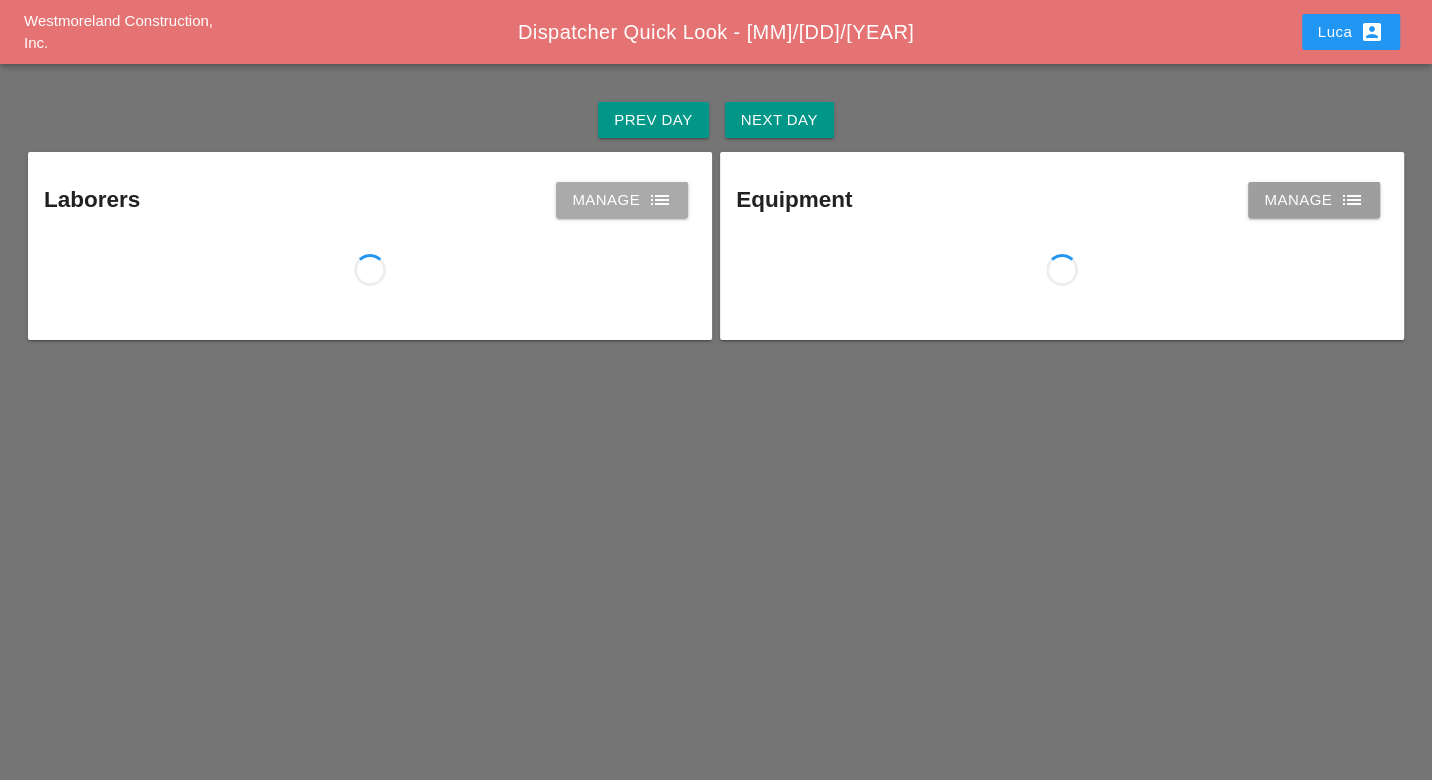 click on "list" at bounding box center [660, 200] 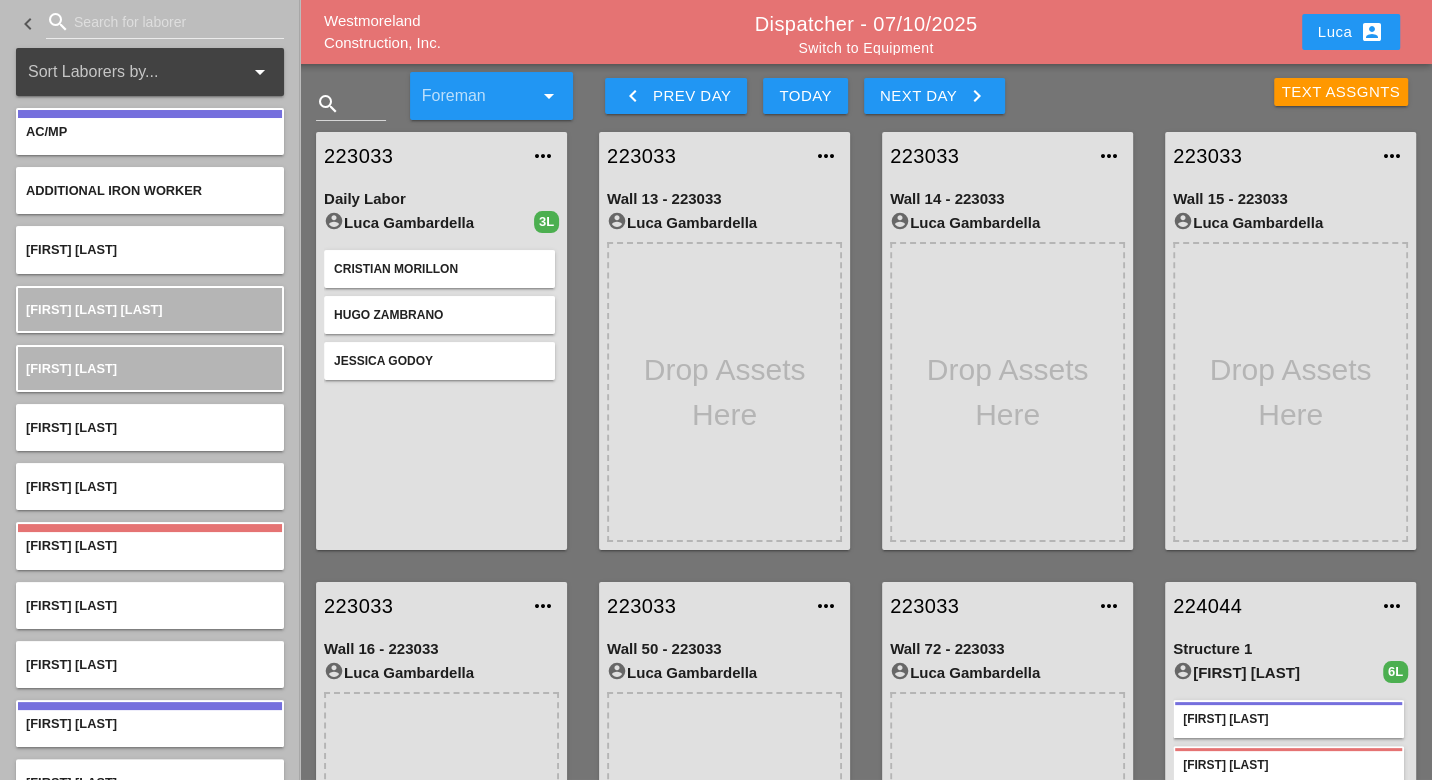 scroll, scrollTop: 222, scrollLeft: 0, axis: vertical 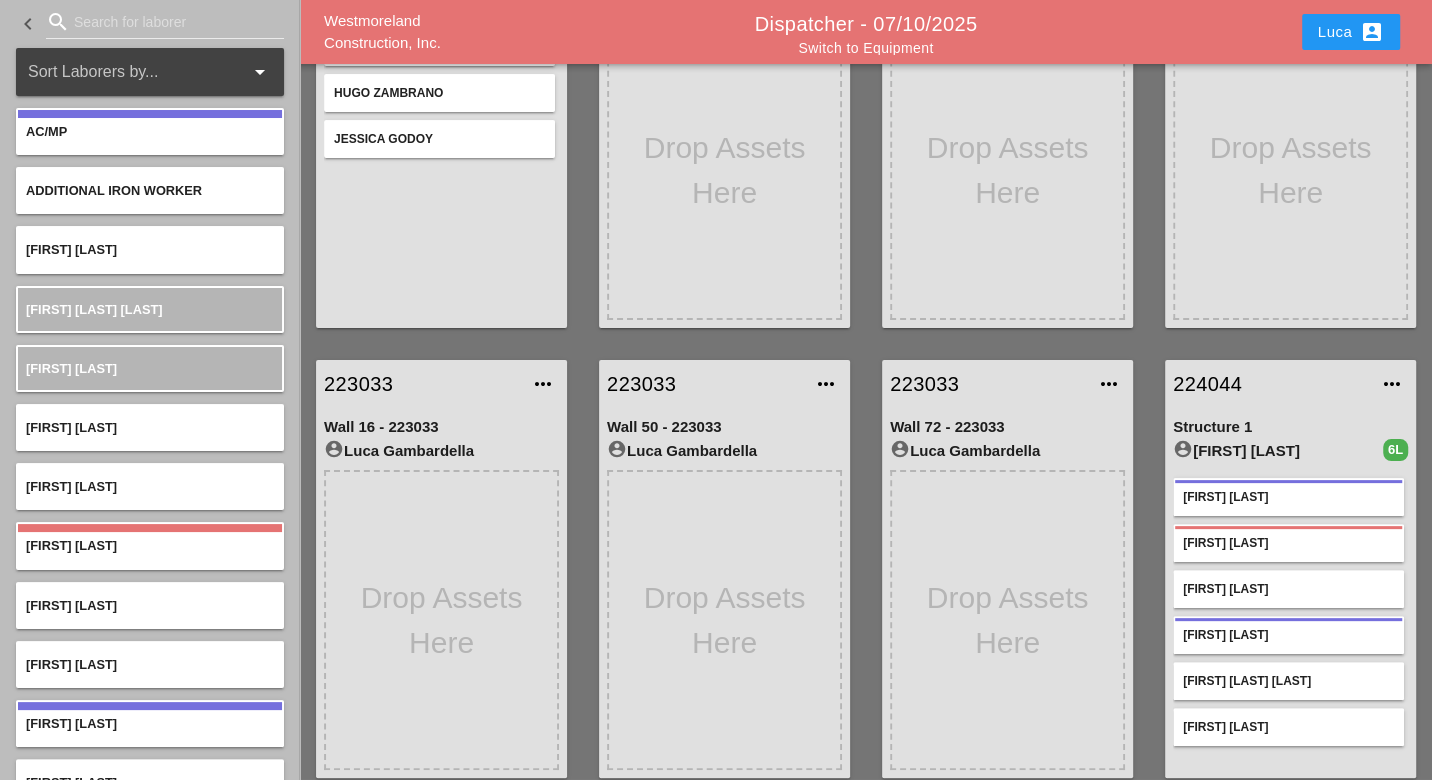 click on "224044" at bounding box center (1270, 384) 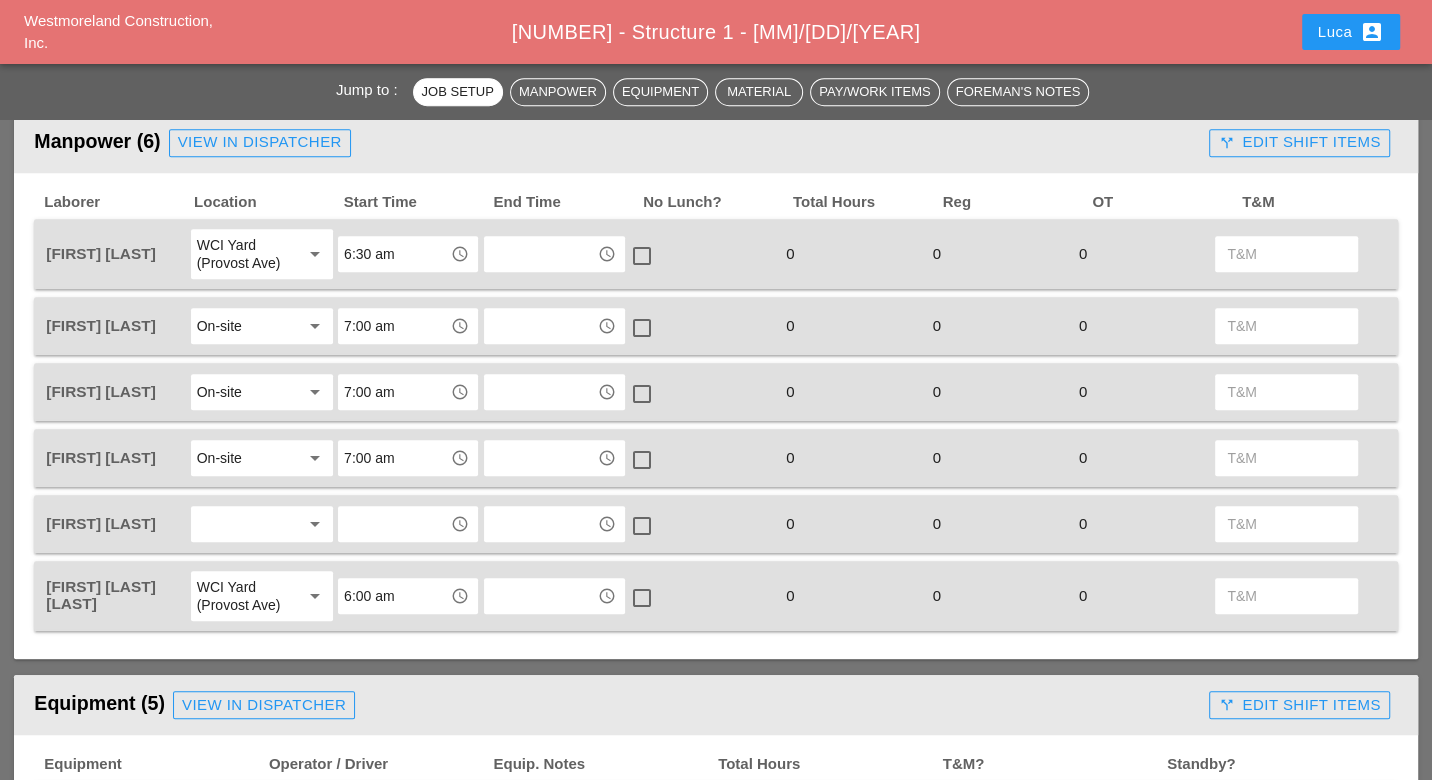 scroll, scrollTop: 1111, scrollLeft: 0, axis: vertical 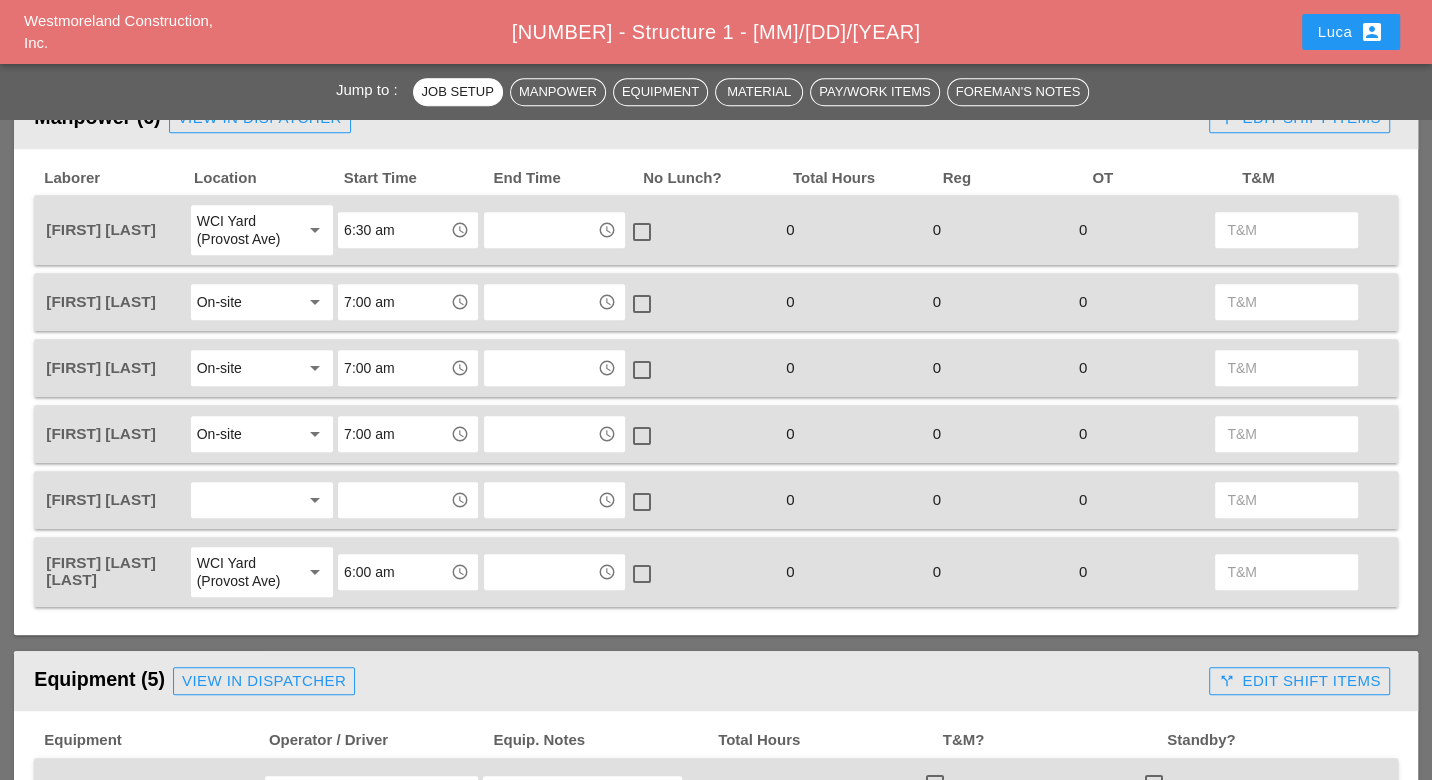 click at bounding box center (248, 230) 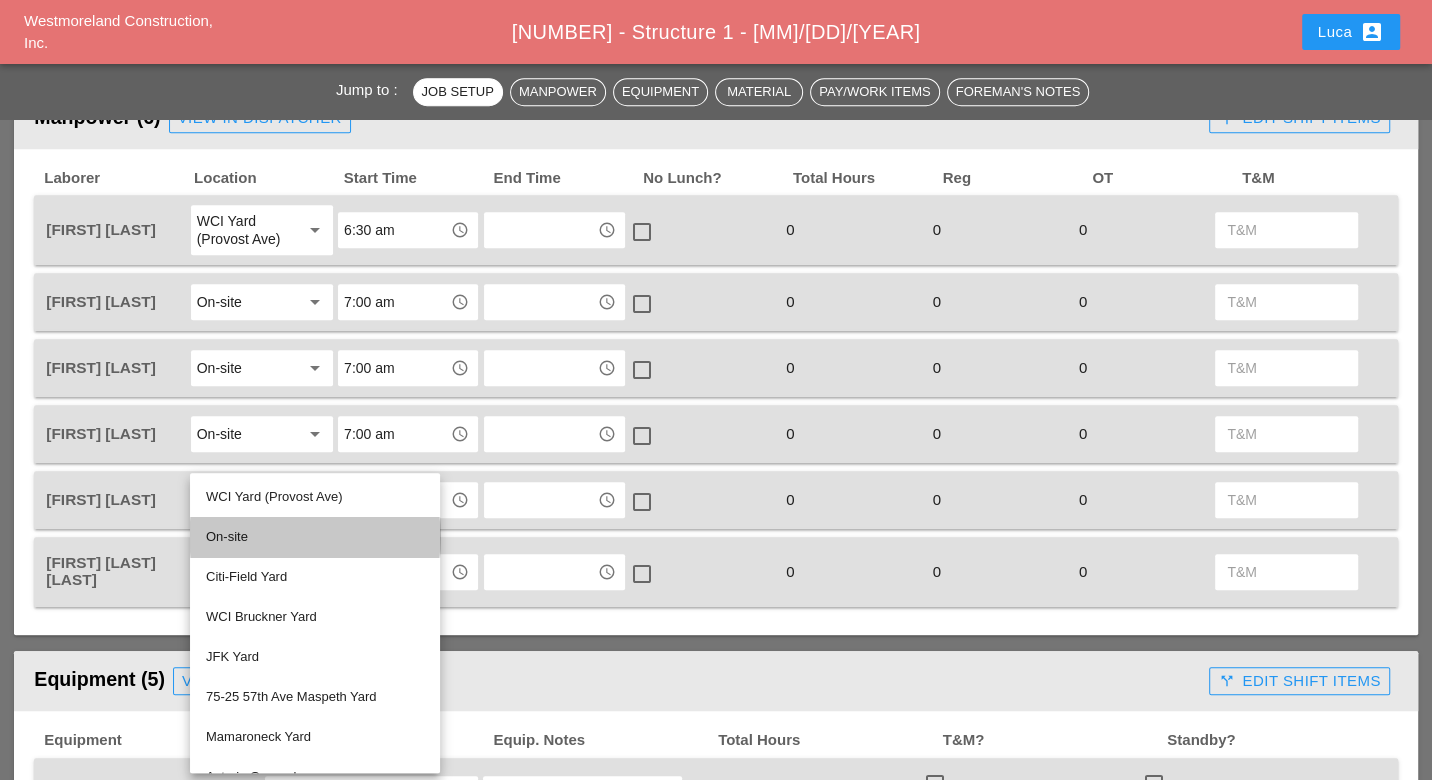 click on "On-site" at bounding box center [315, 497] 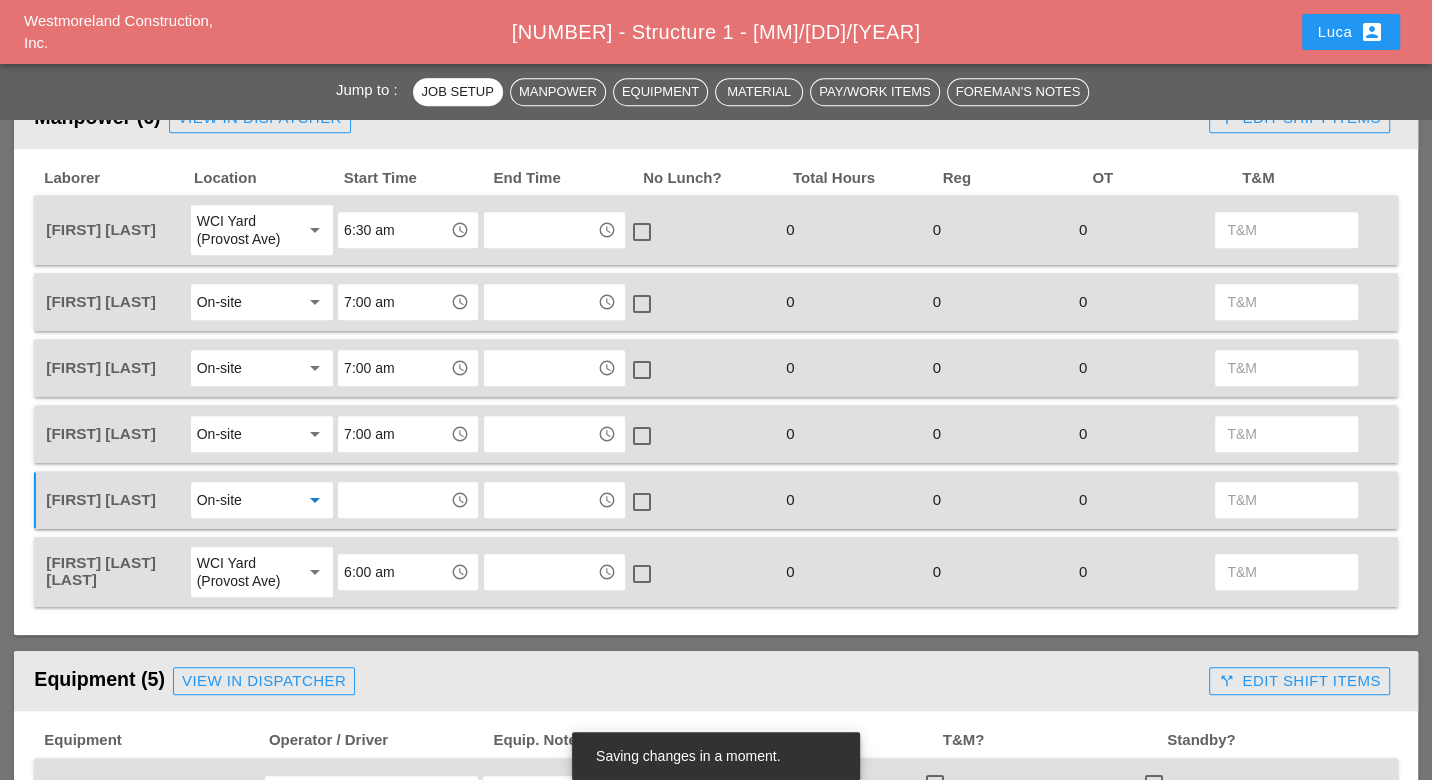 click at bounding box center [394, 500] 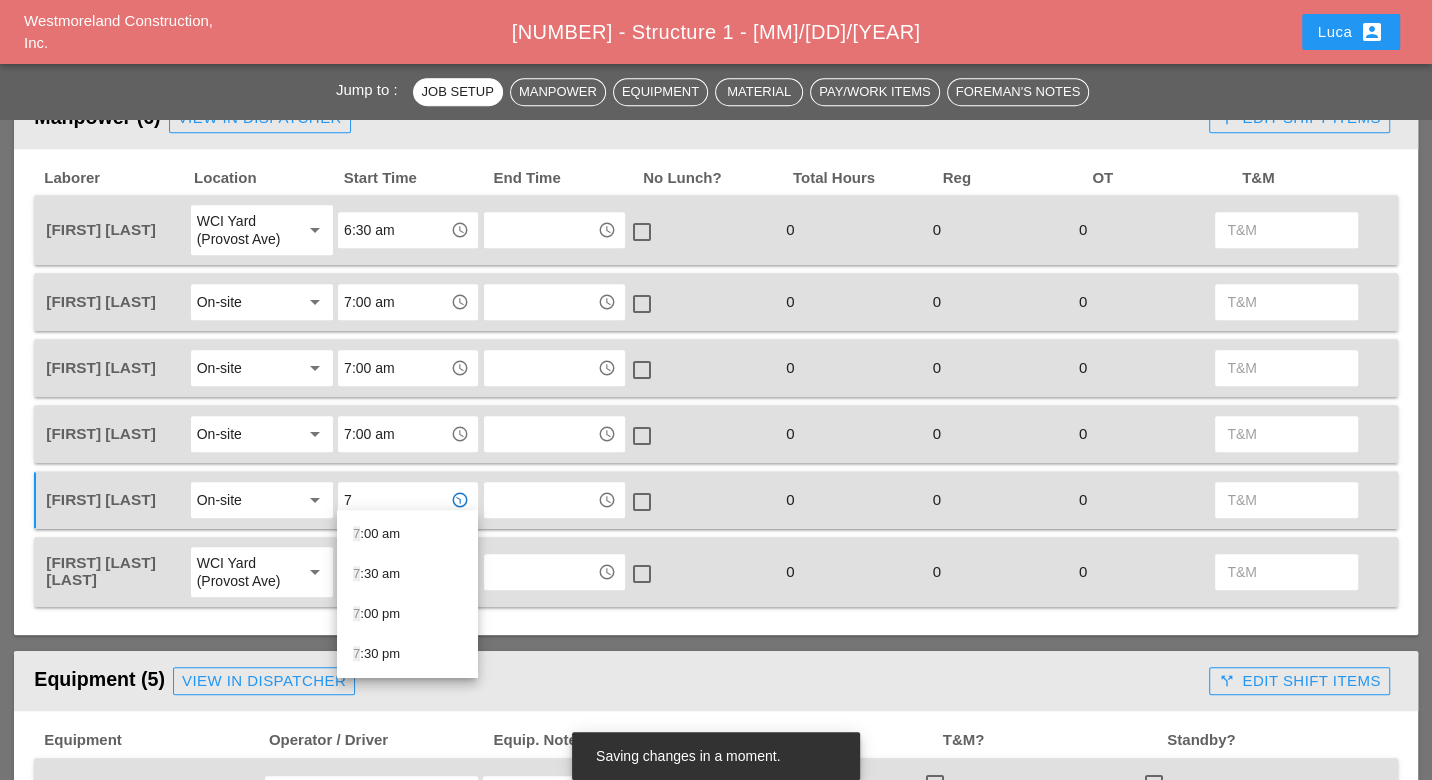 click on "7 :00 am" at bounding box center [407, 534] 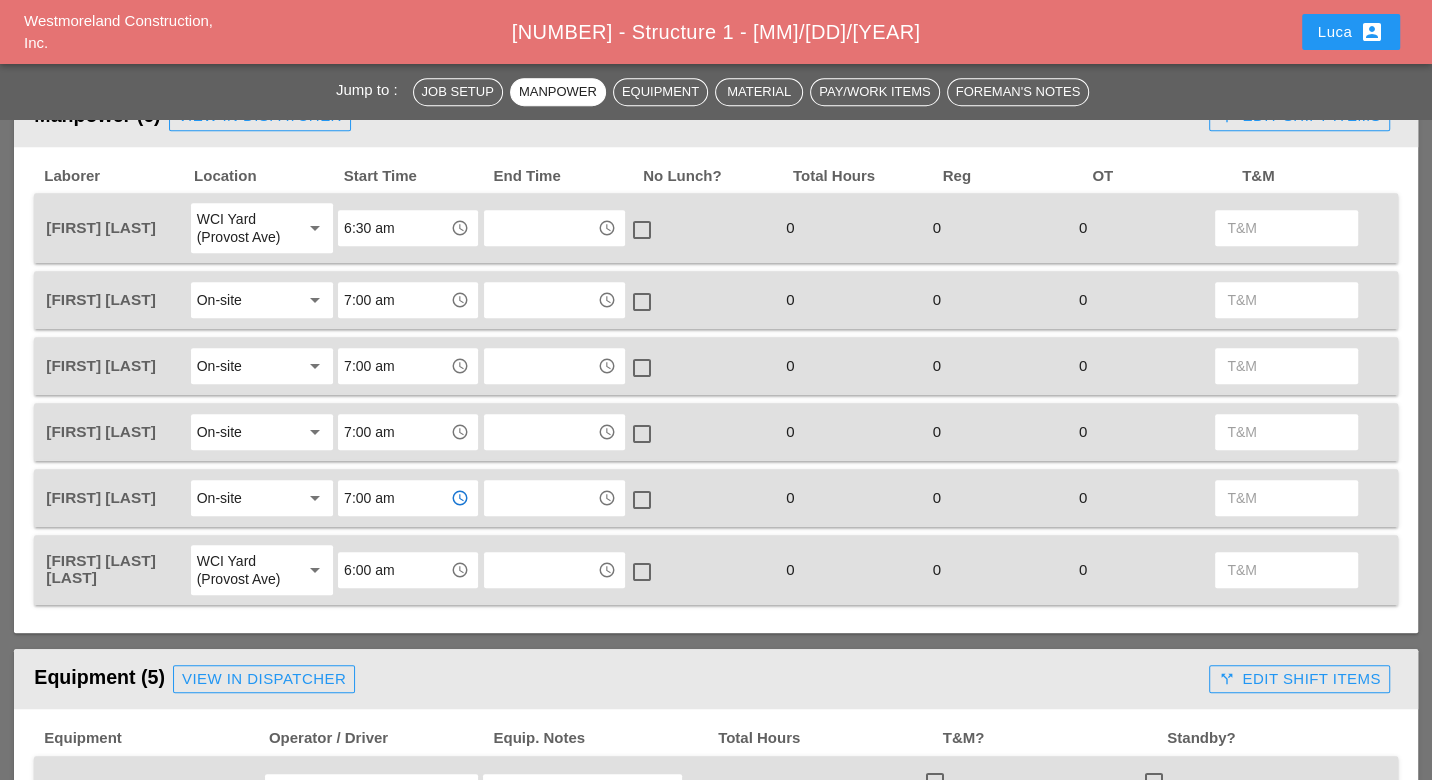 scroll, scrollTop: 888, scrollLeft: 0, axis: vertical 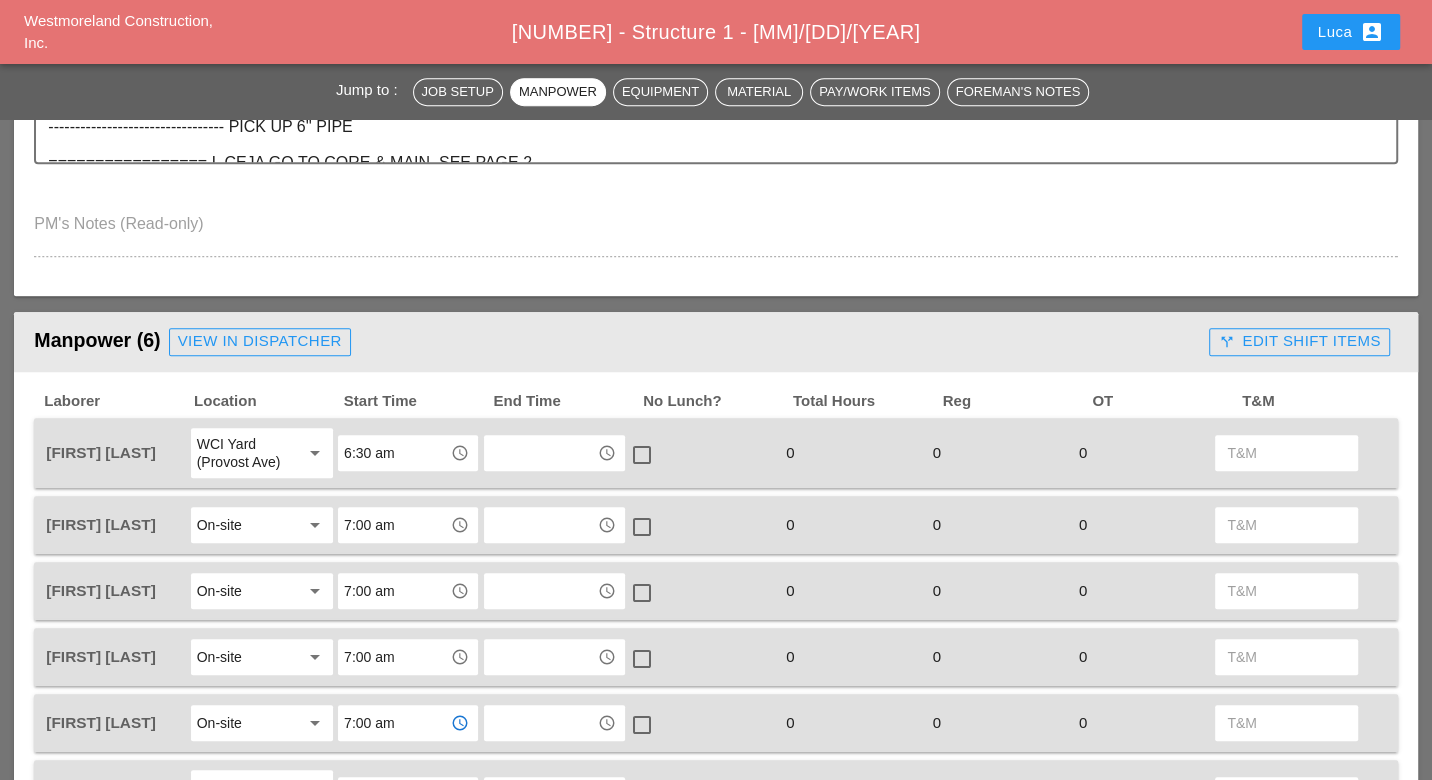 type on "7:00 am" 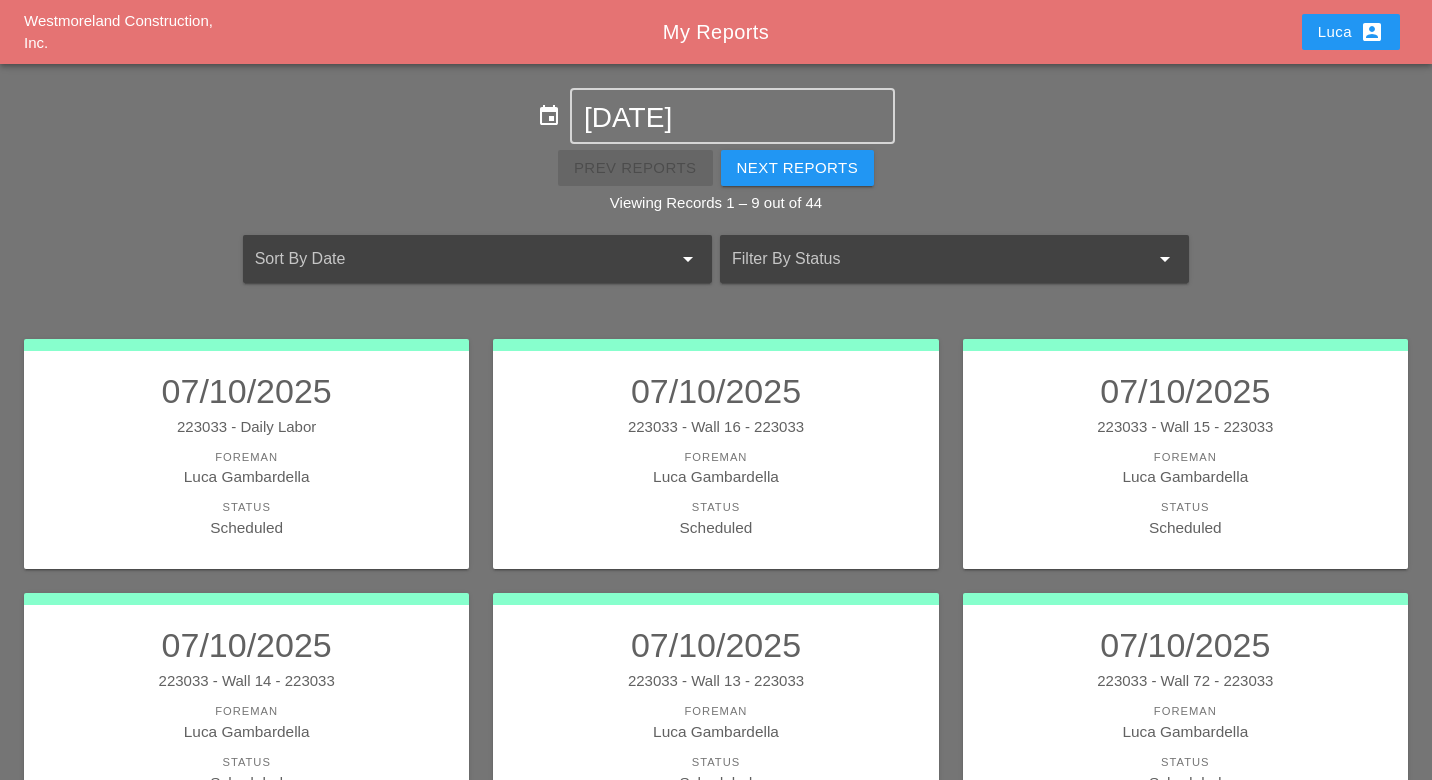 scroll, scrollTop: 0, scrollLeft: 0, axis: both 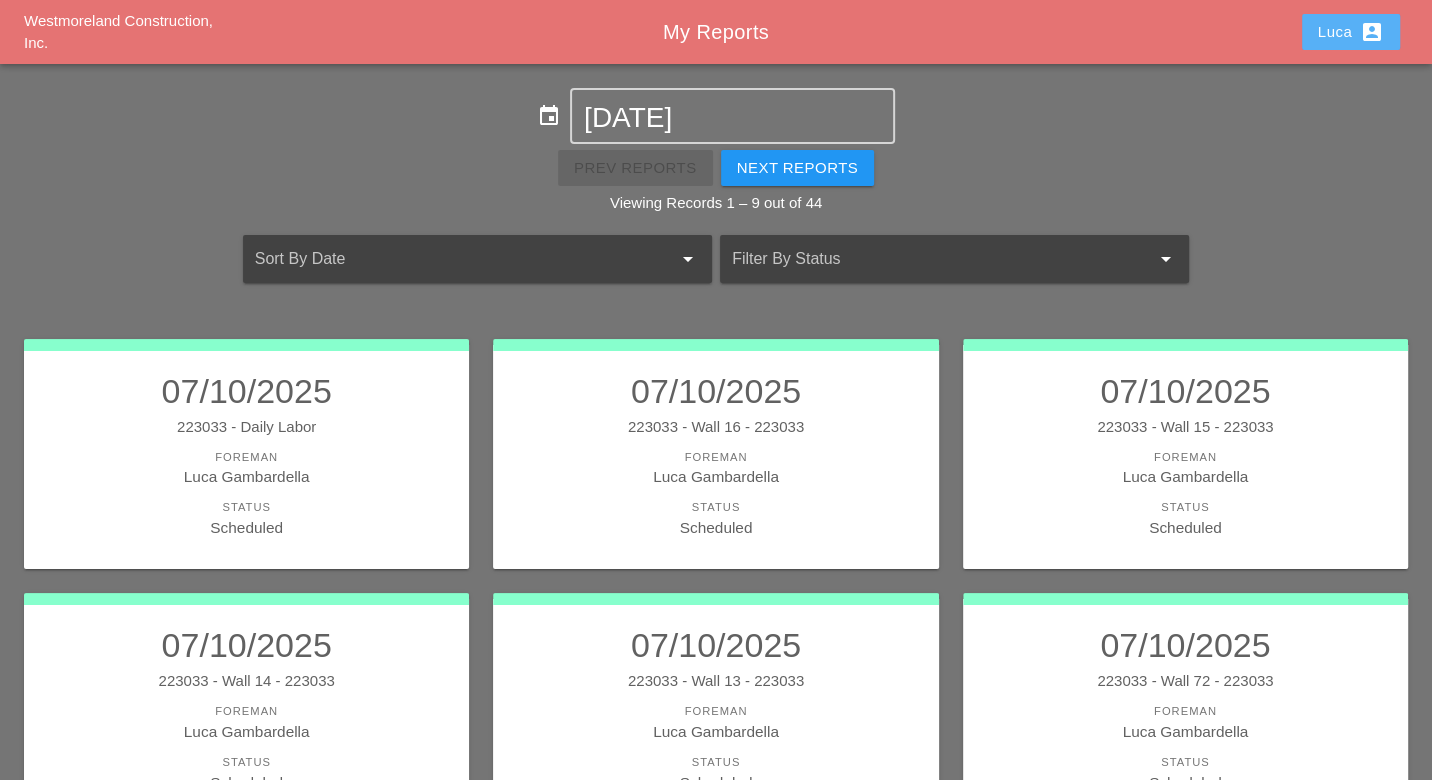 click on "[FIRST] account_box" at bounding box center (1351, 32) 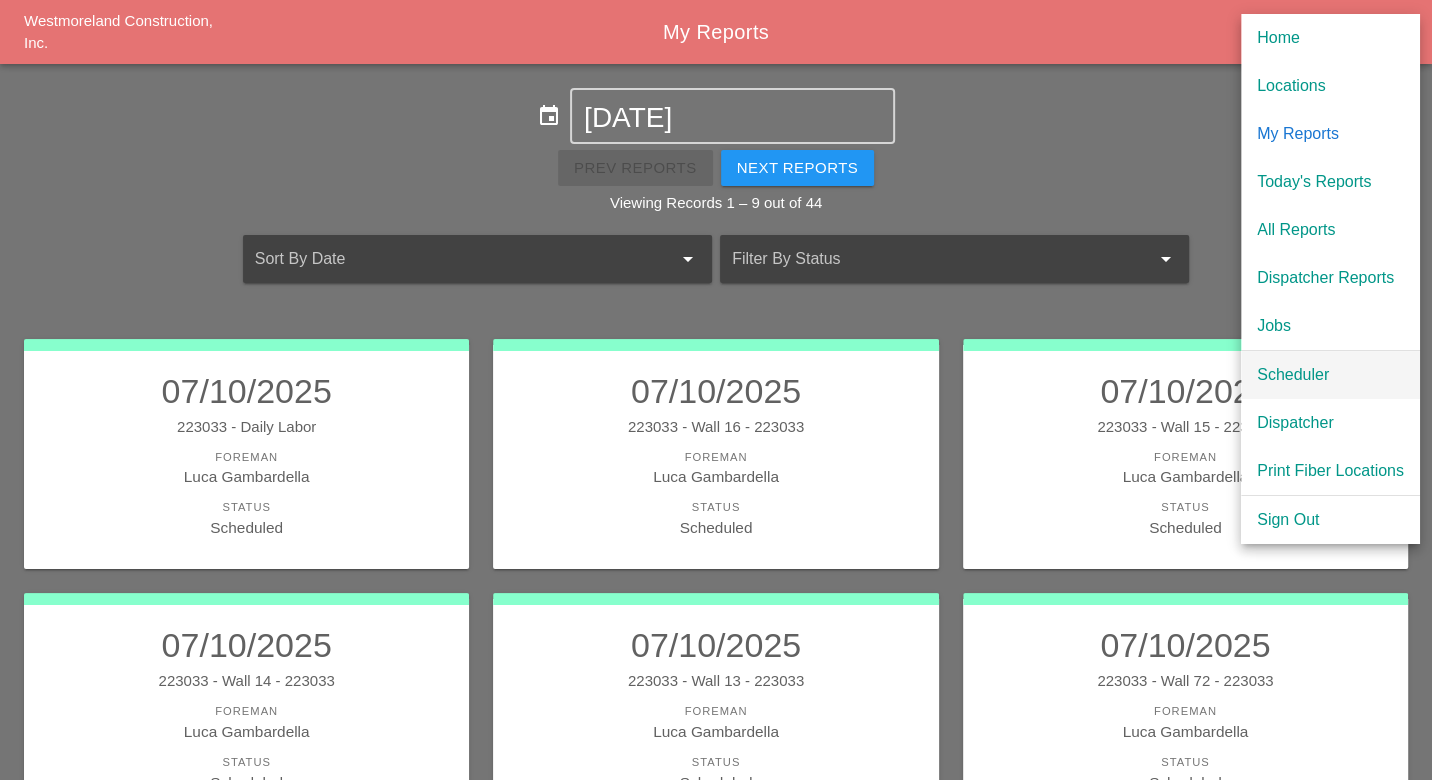 click on "Scheduler" at bounding box center [1330, 375] 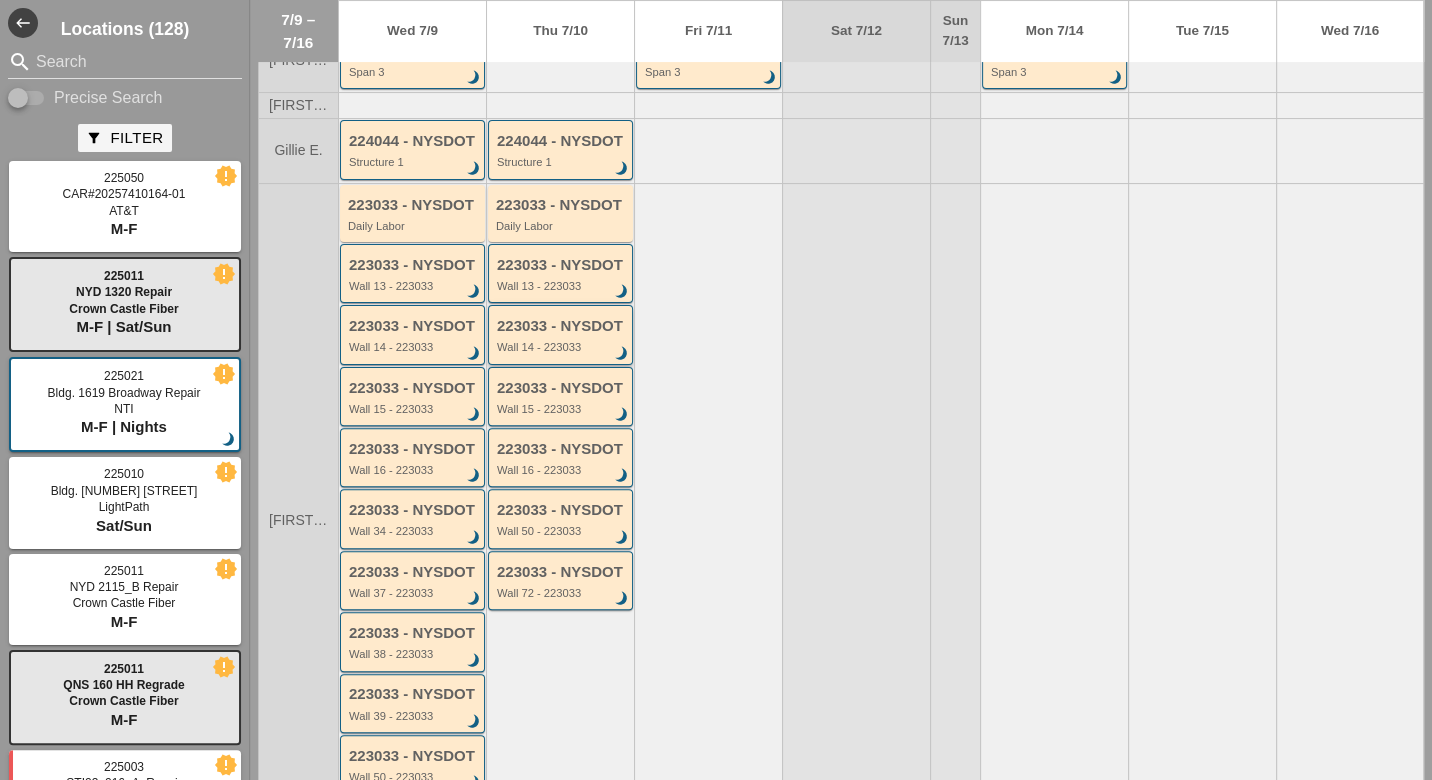 scroll, scrollTop: 333, scrollLeft: 0, axis: vertical 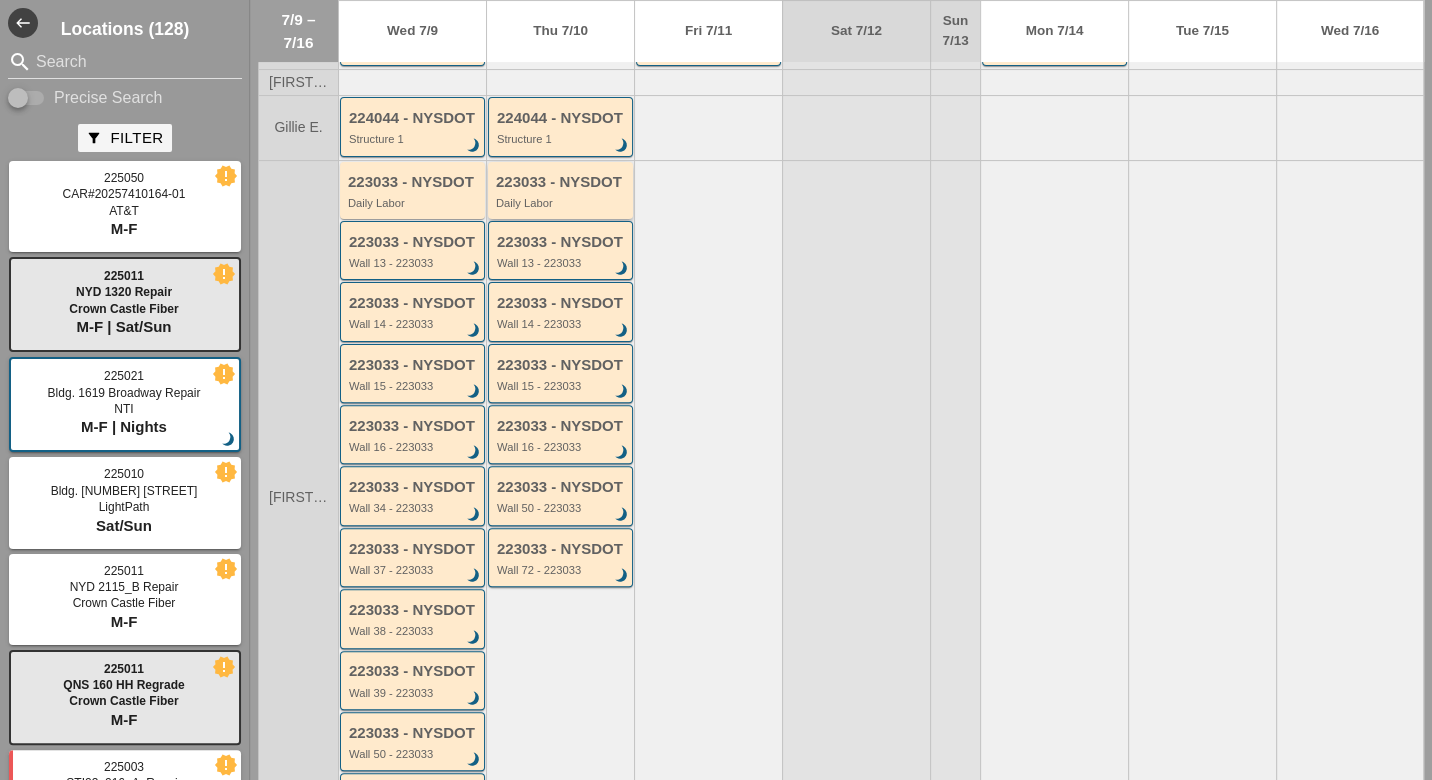 click on "Daily Labor" at bounding box center (562, 203) 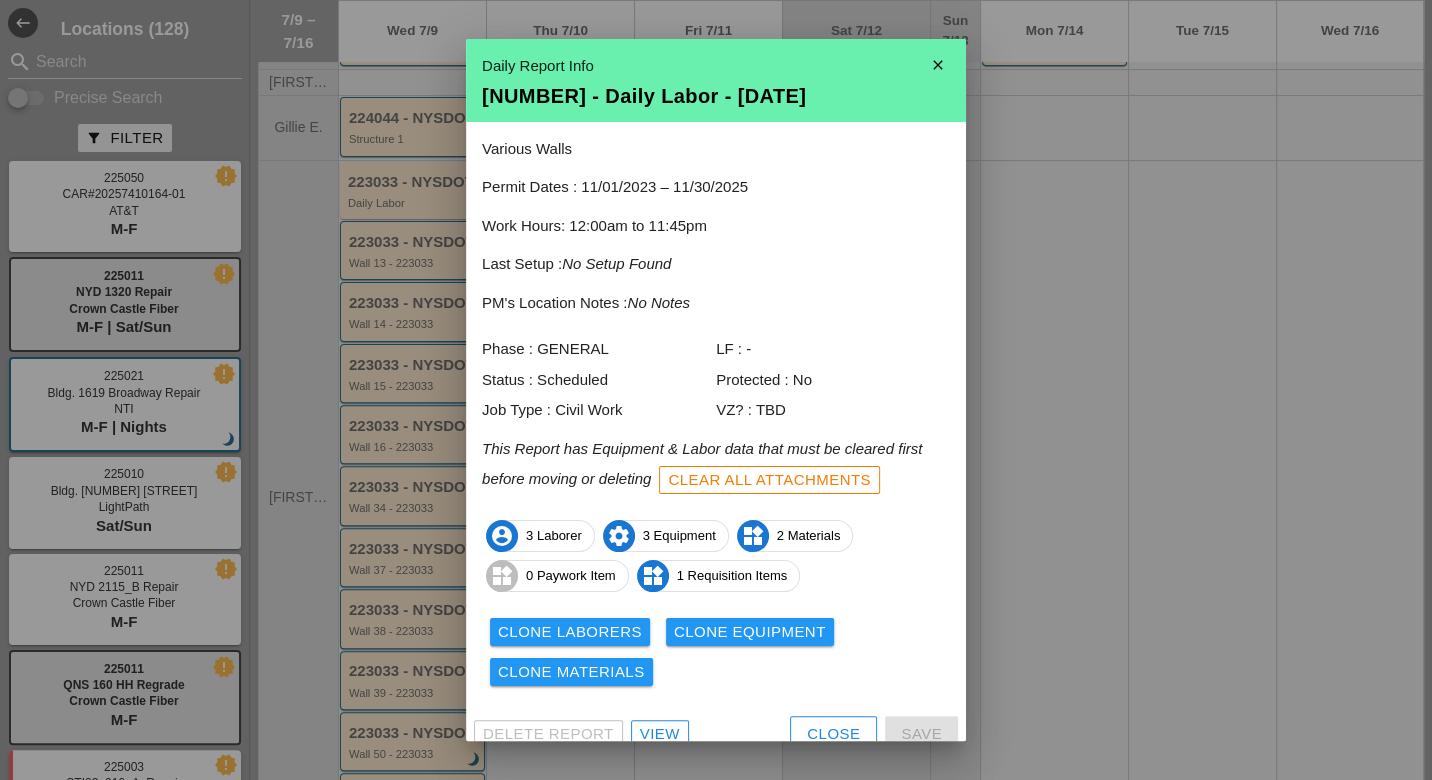 click on "View" at bounding box center [660, 734] 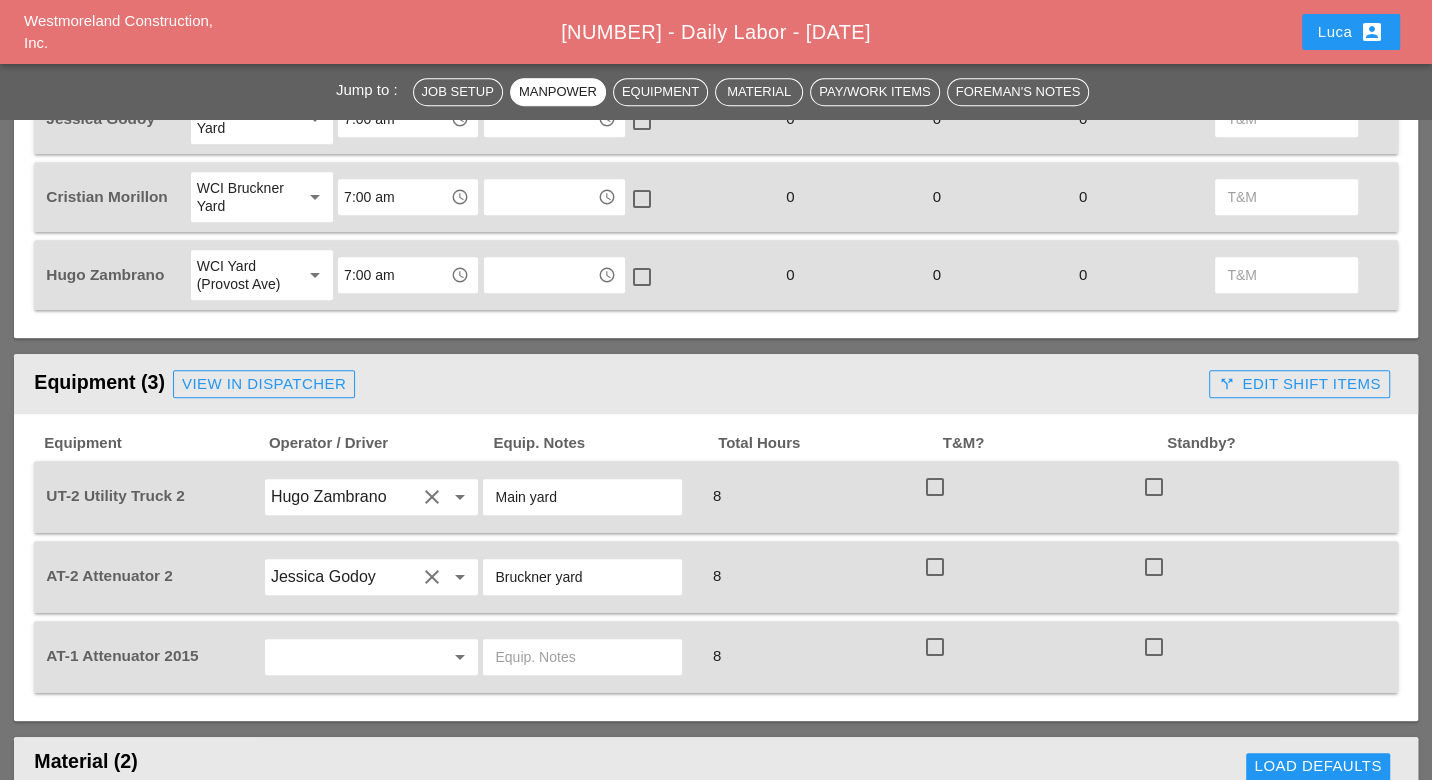 scroll, scrollTop: 1111, scrollLeft: 0, axis: vertical 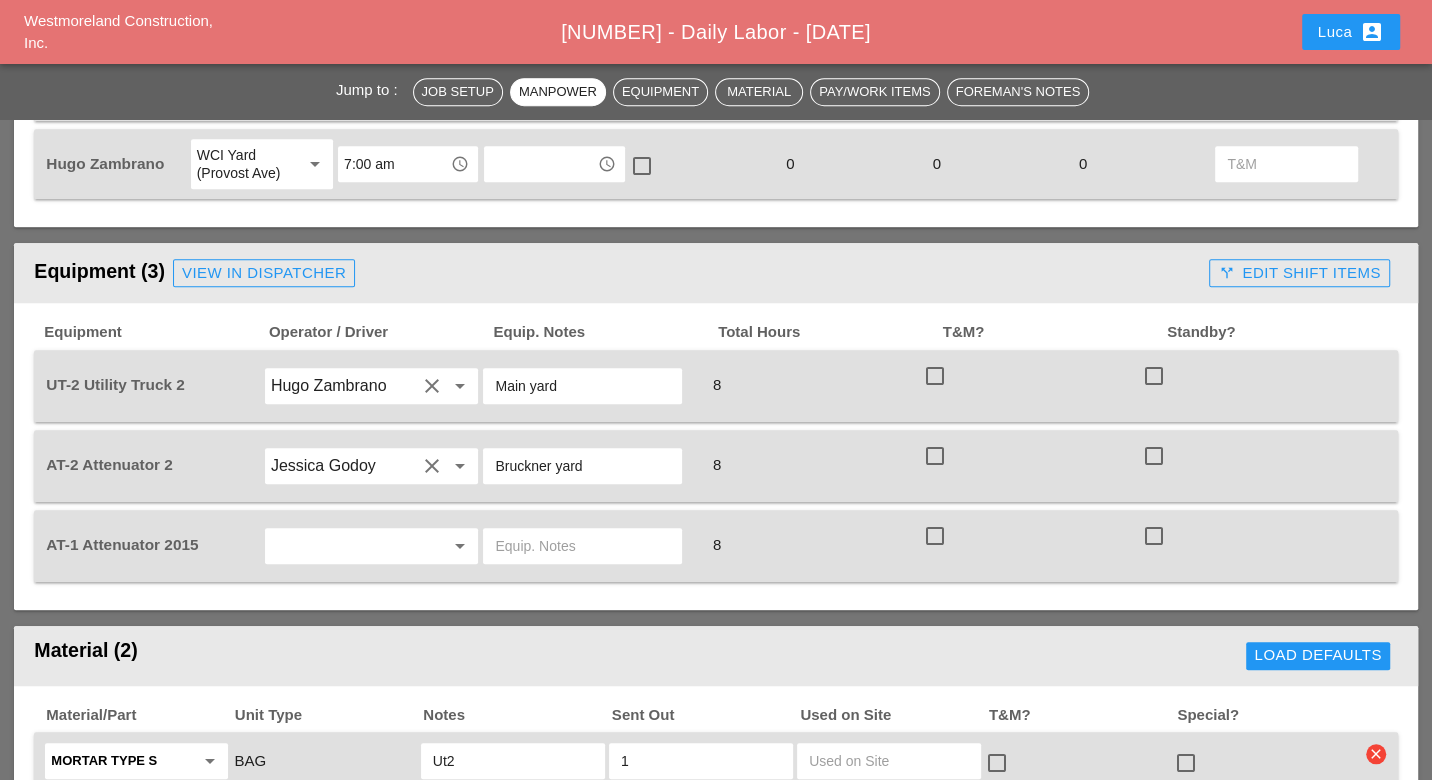 click at bounding box center (344, 546) 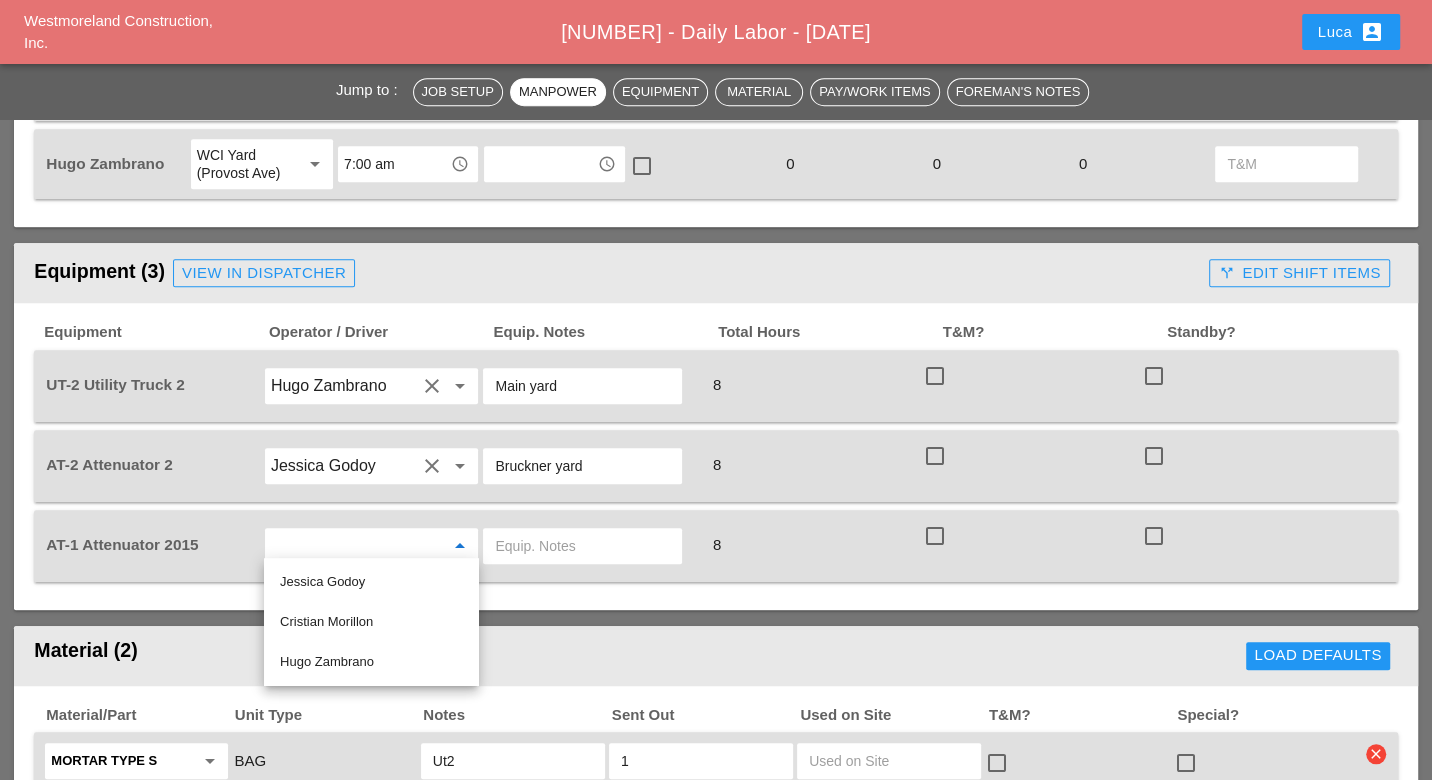 click on "Cristian Morillon" at bounding box center (371, 582) 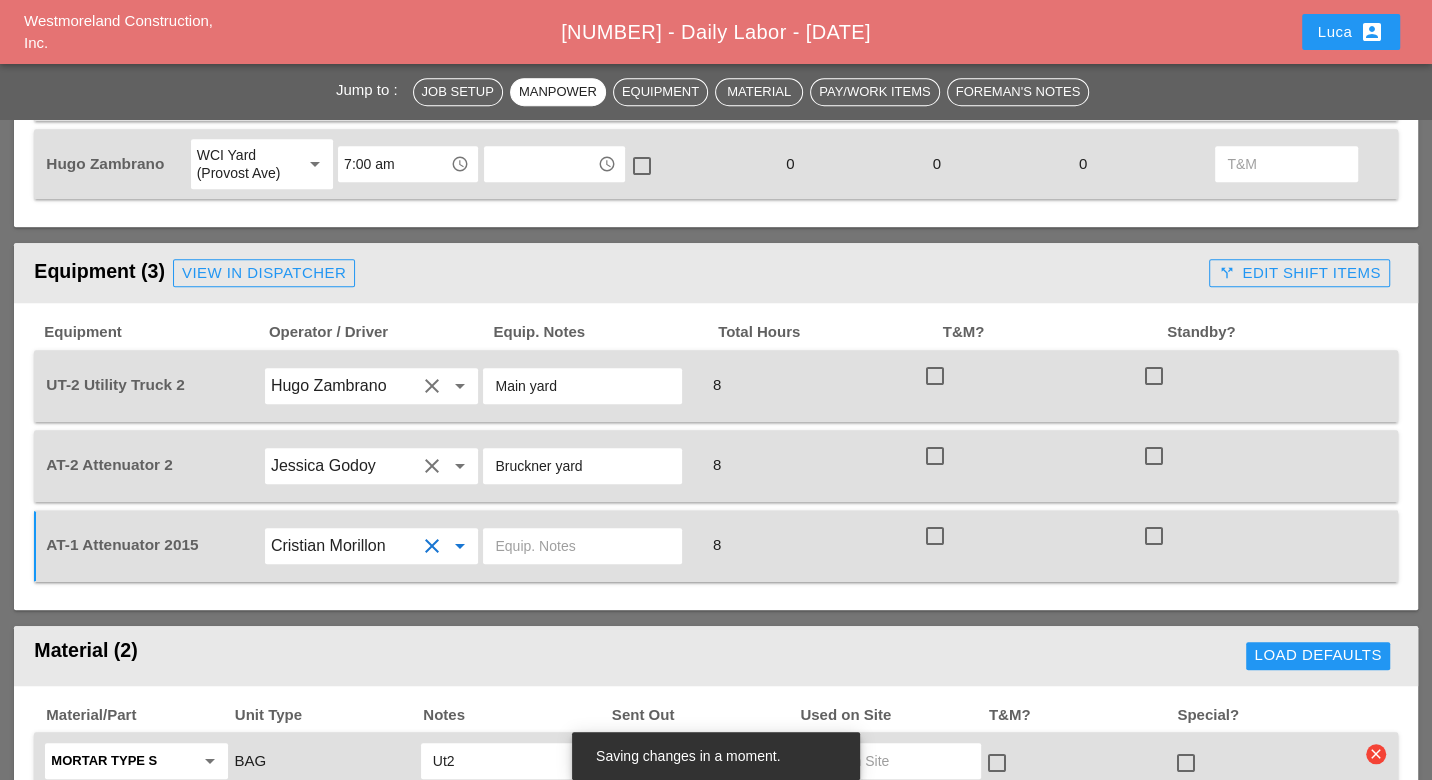 click at bounding box center (582, 546) 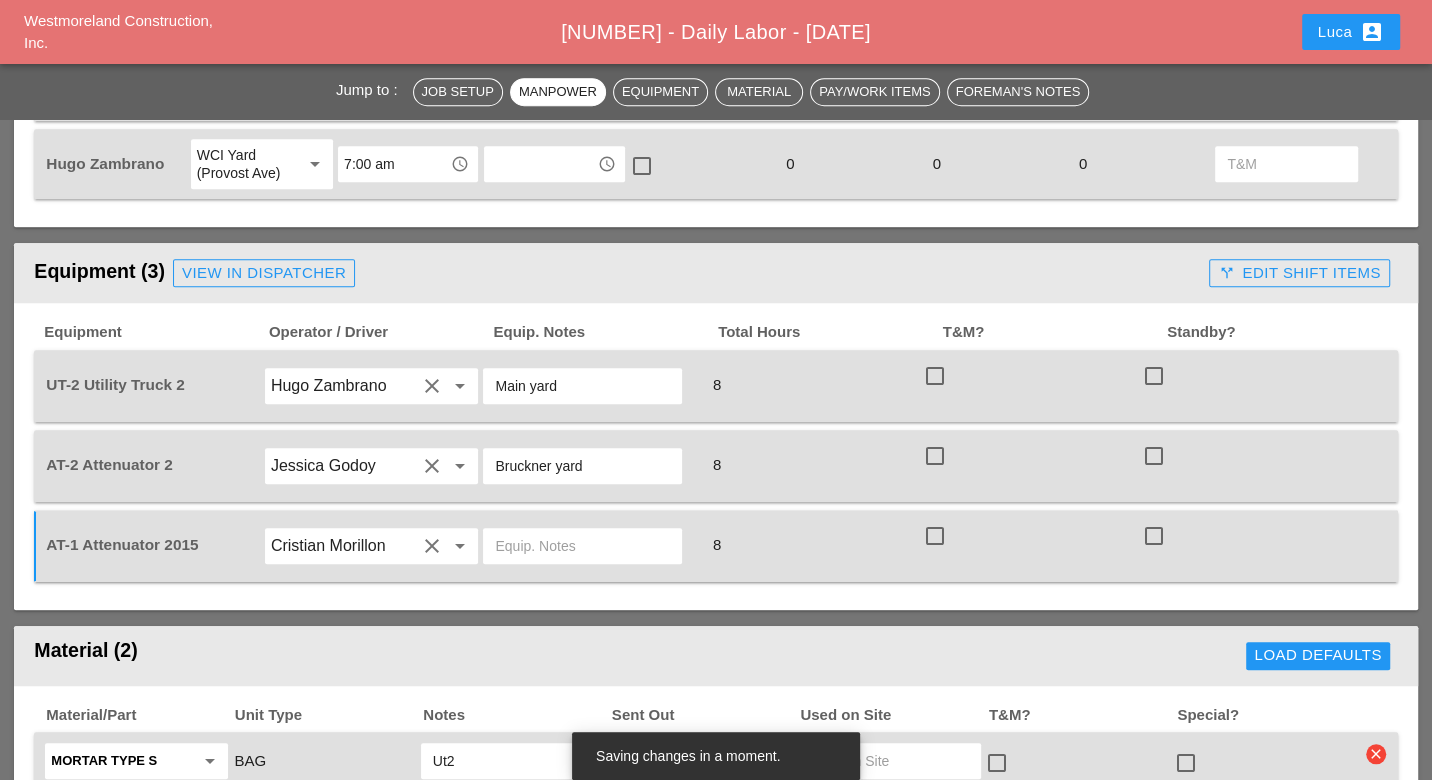 paste on "Bruckner yard" 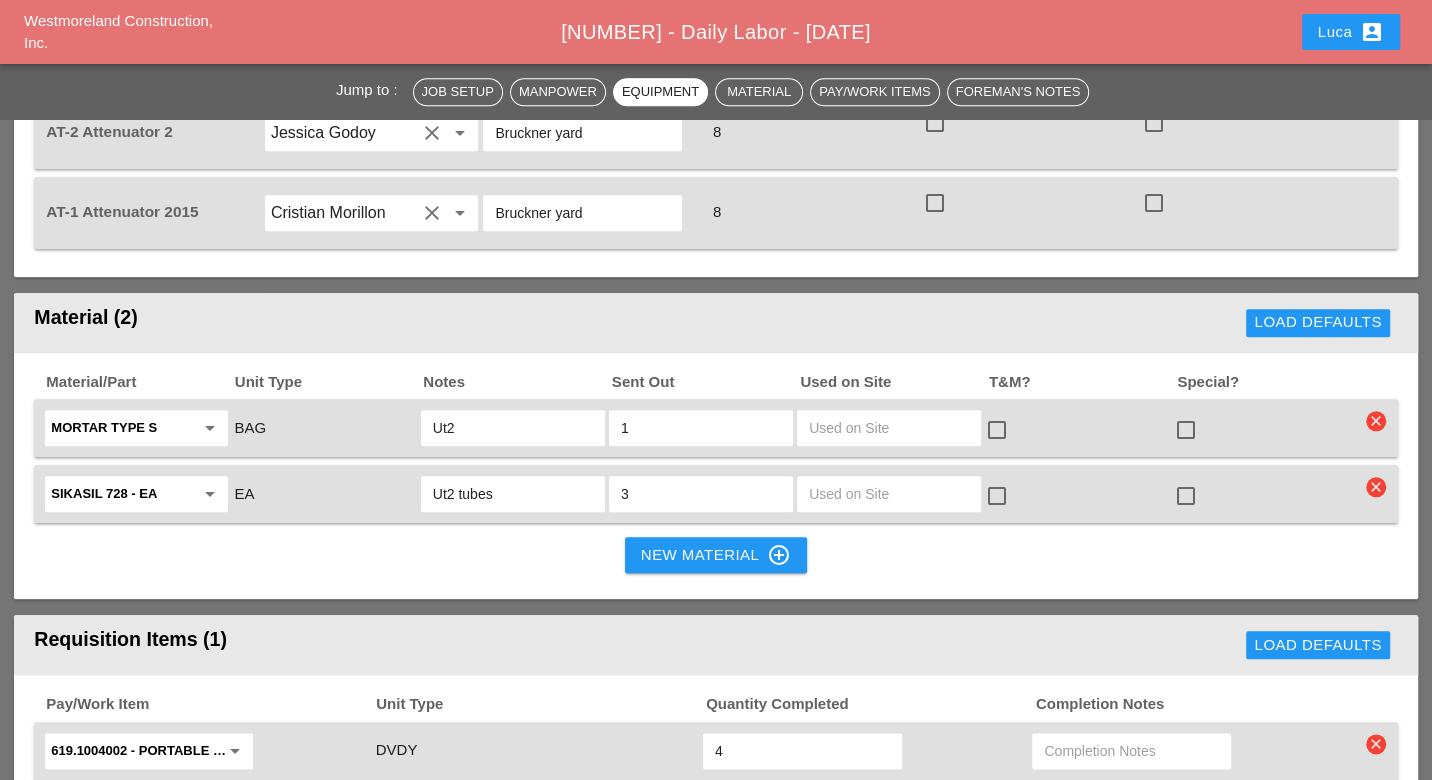 scroll, scrollTop: 1222, scrollLeft: 0, axis: vertical 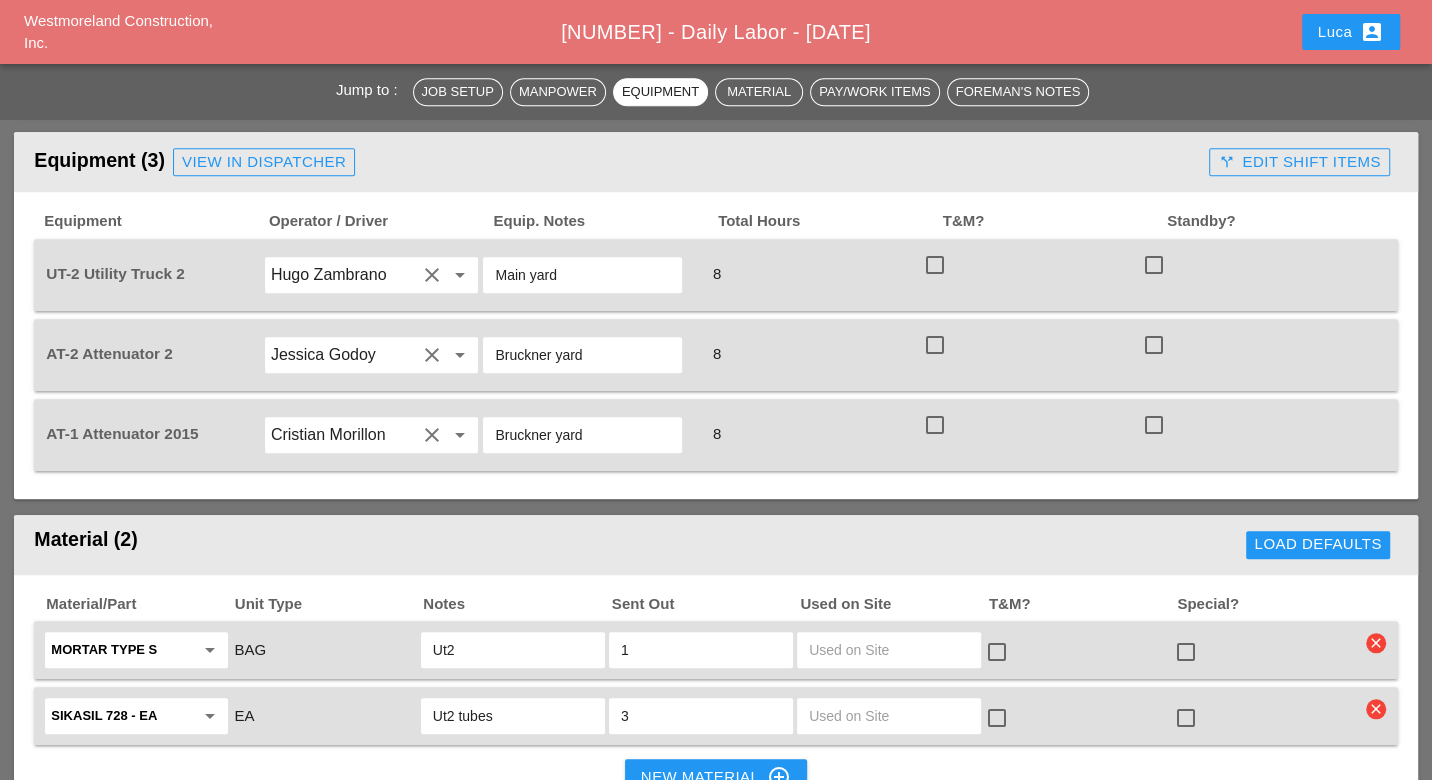 type on "Bruckner yard" 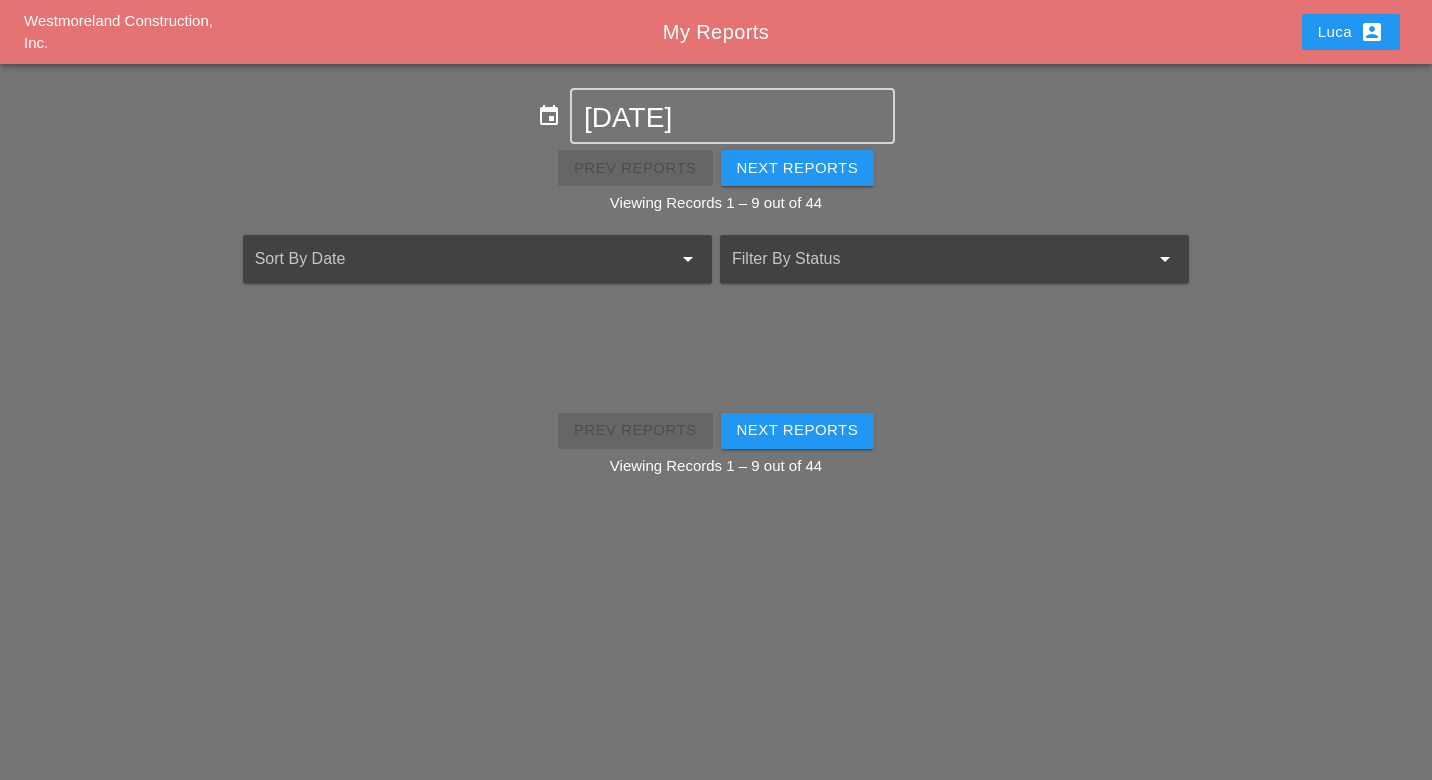 scroll, scrollTop: 0, scrollLeft: 0, axis: both 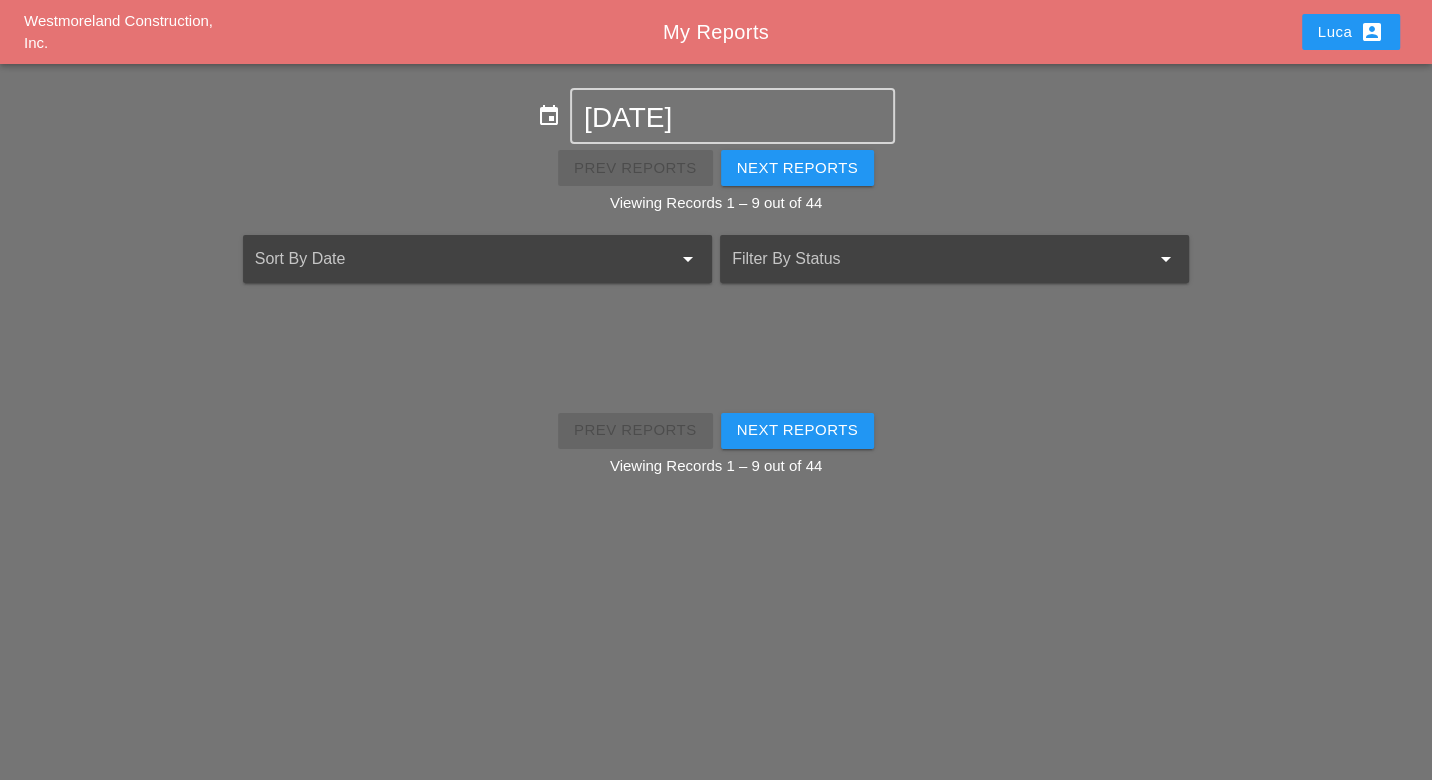 click on "[FIRST] account_box" at bounding box center [1351, 32] 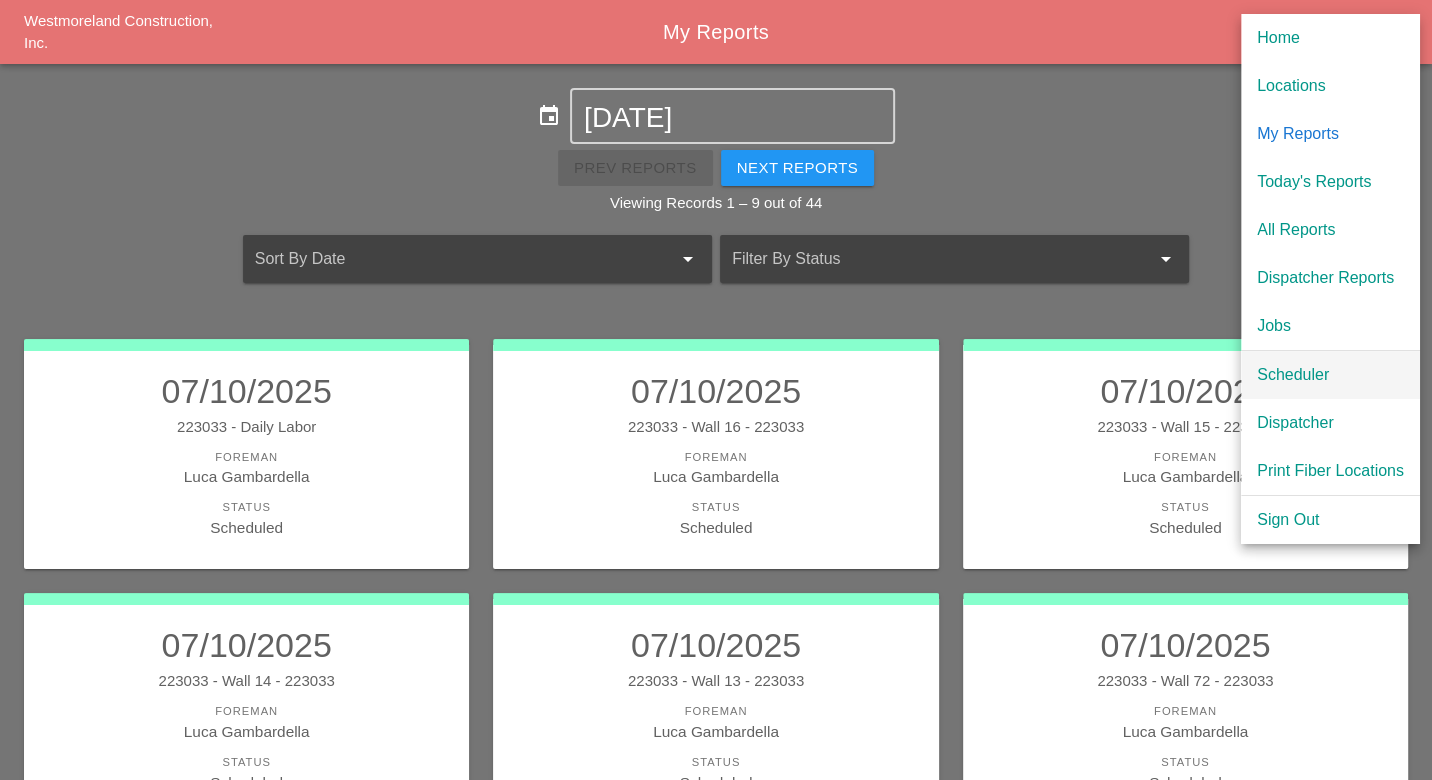 click on "Scheduler" at bounding box center (1330, 375) 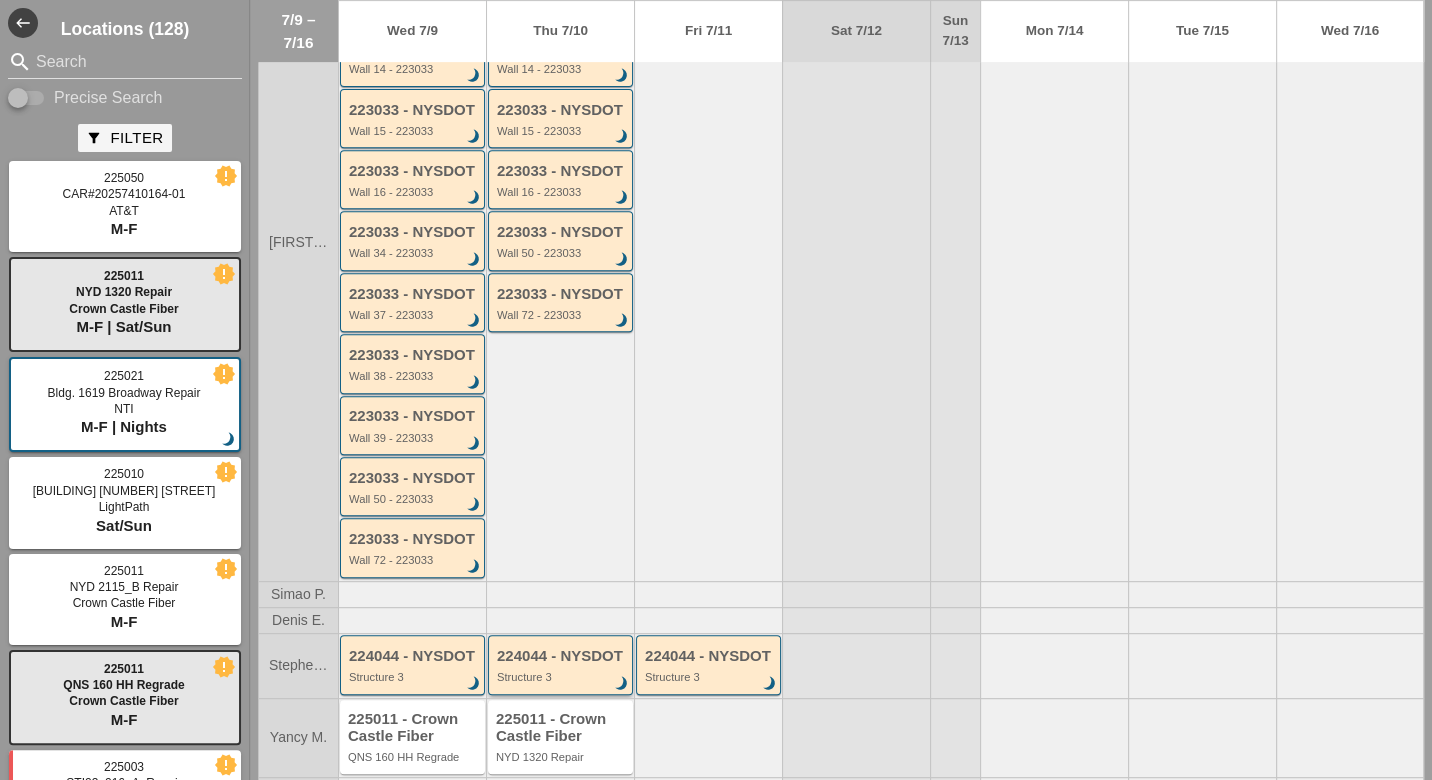 scroll, scrollTop: 616, scrollLeft: 0, axis: vertical 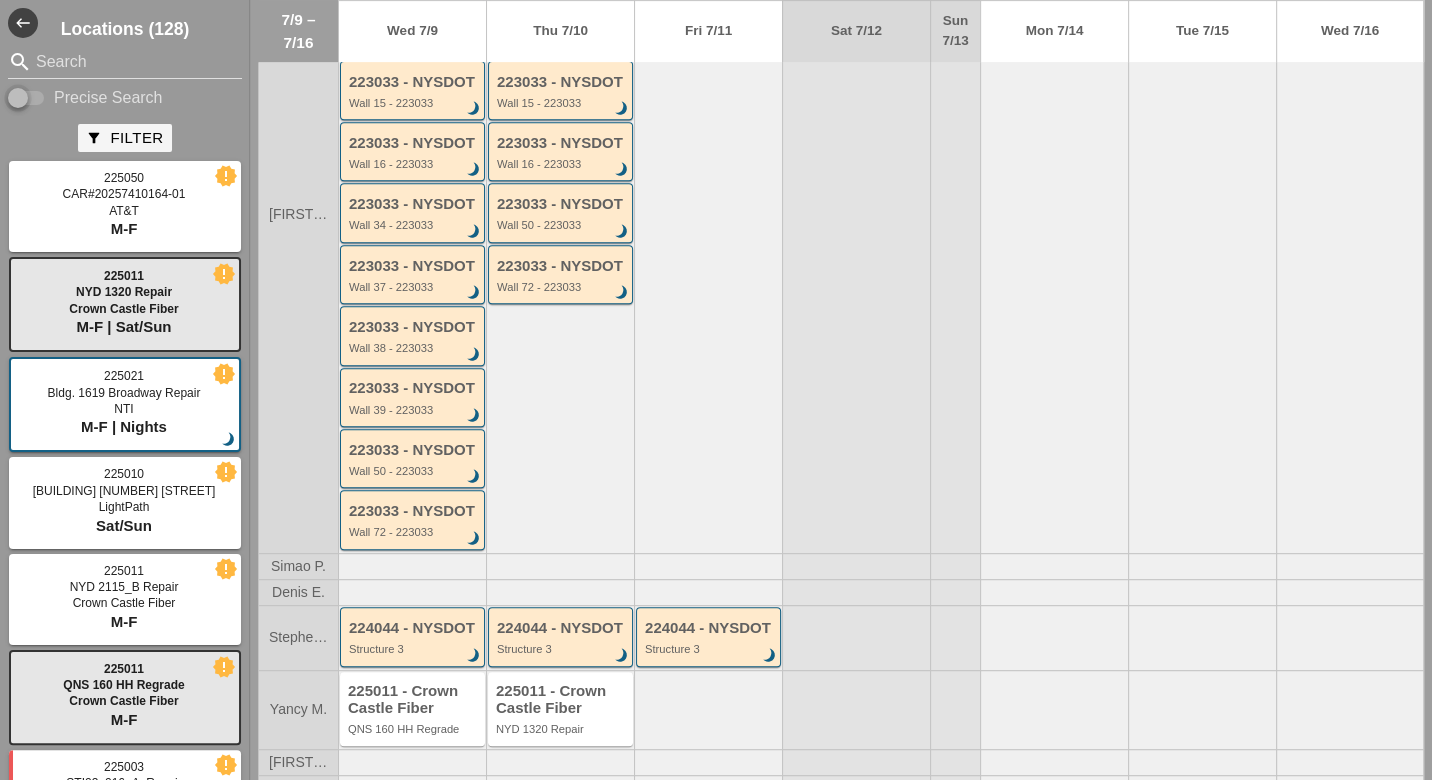 click at bounding box center (27, 98) 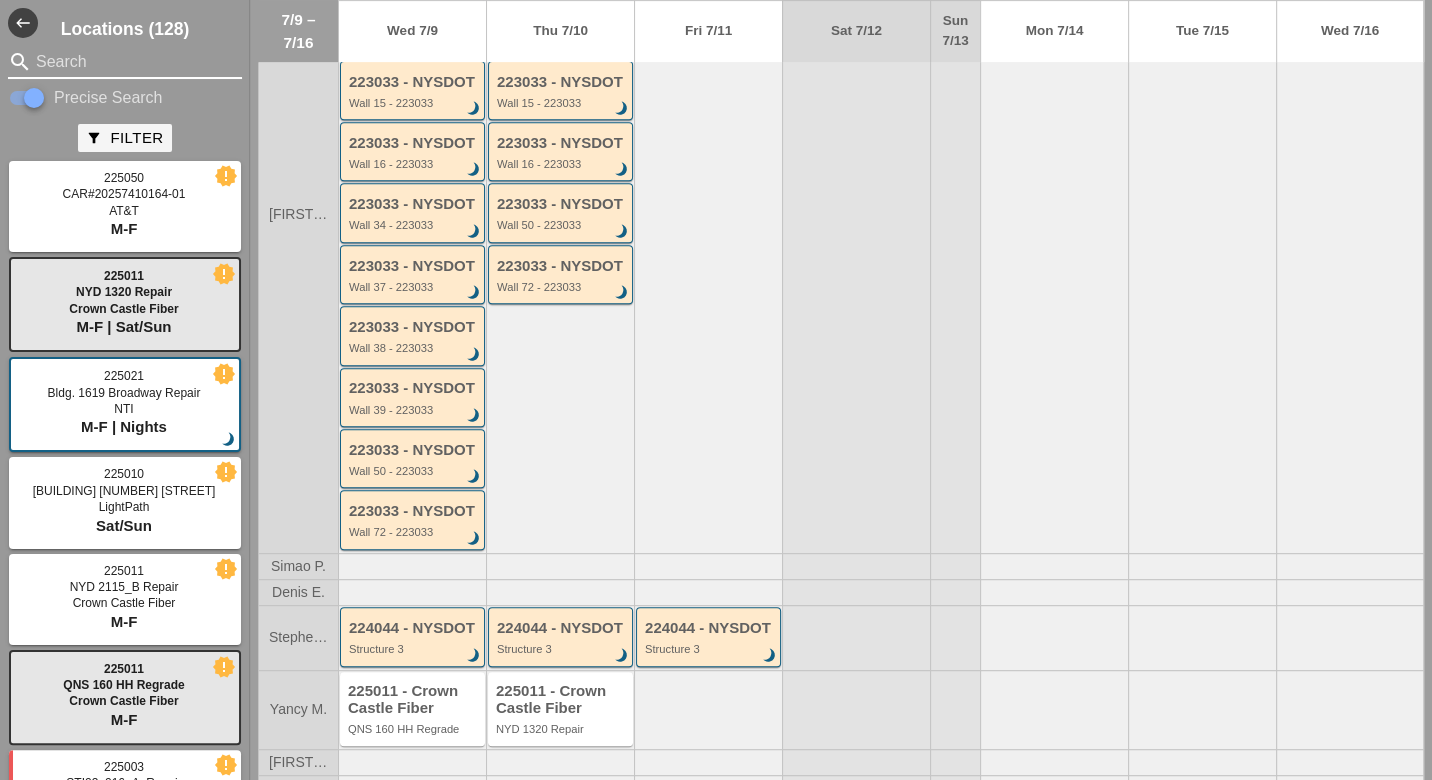 click at bounding box center (125, 62) 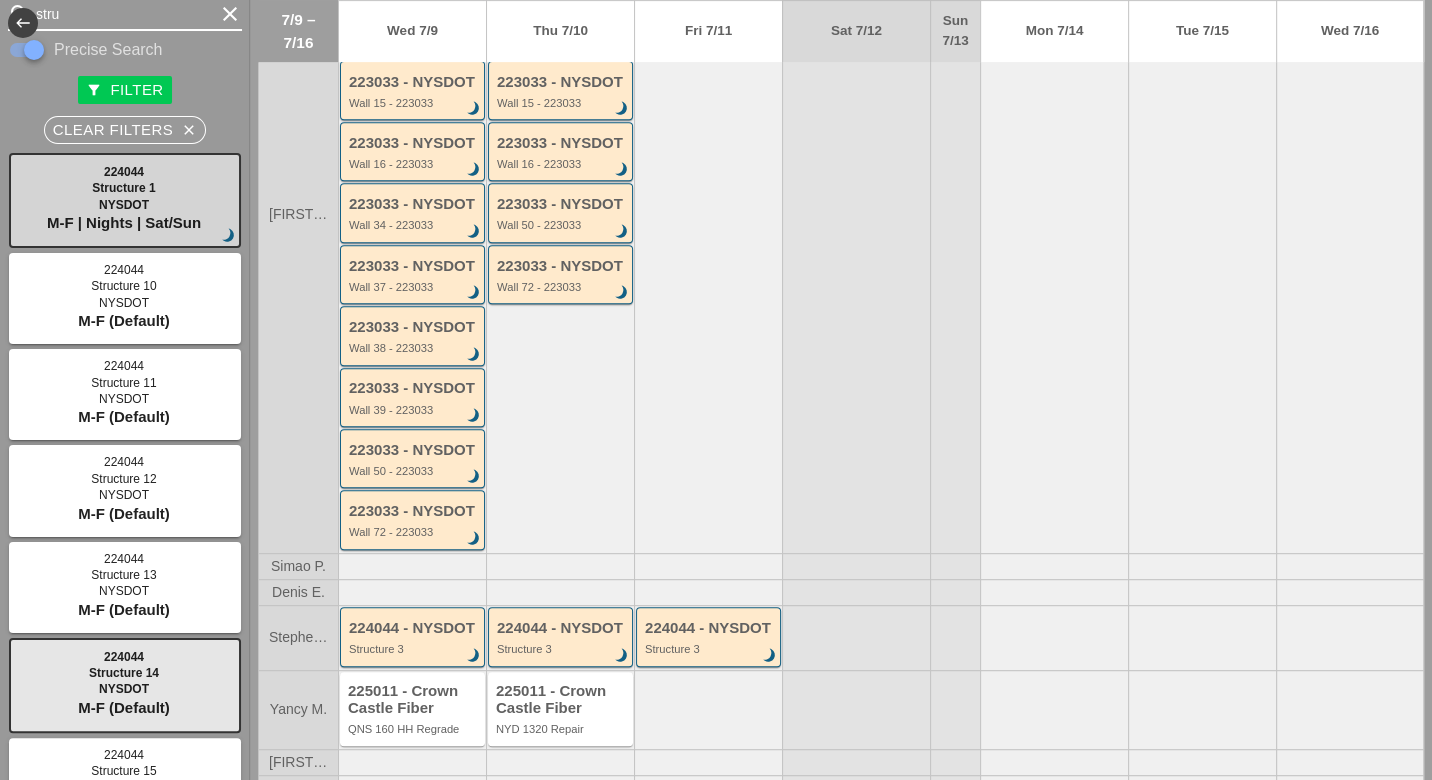 scroll, scrollTop: 0, scrollLeft: 0, axis: both 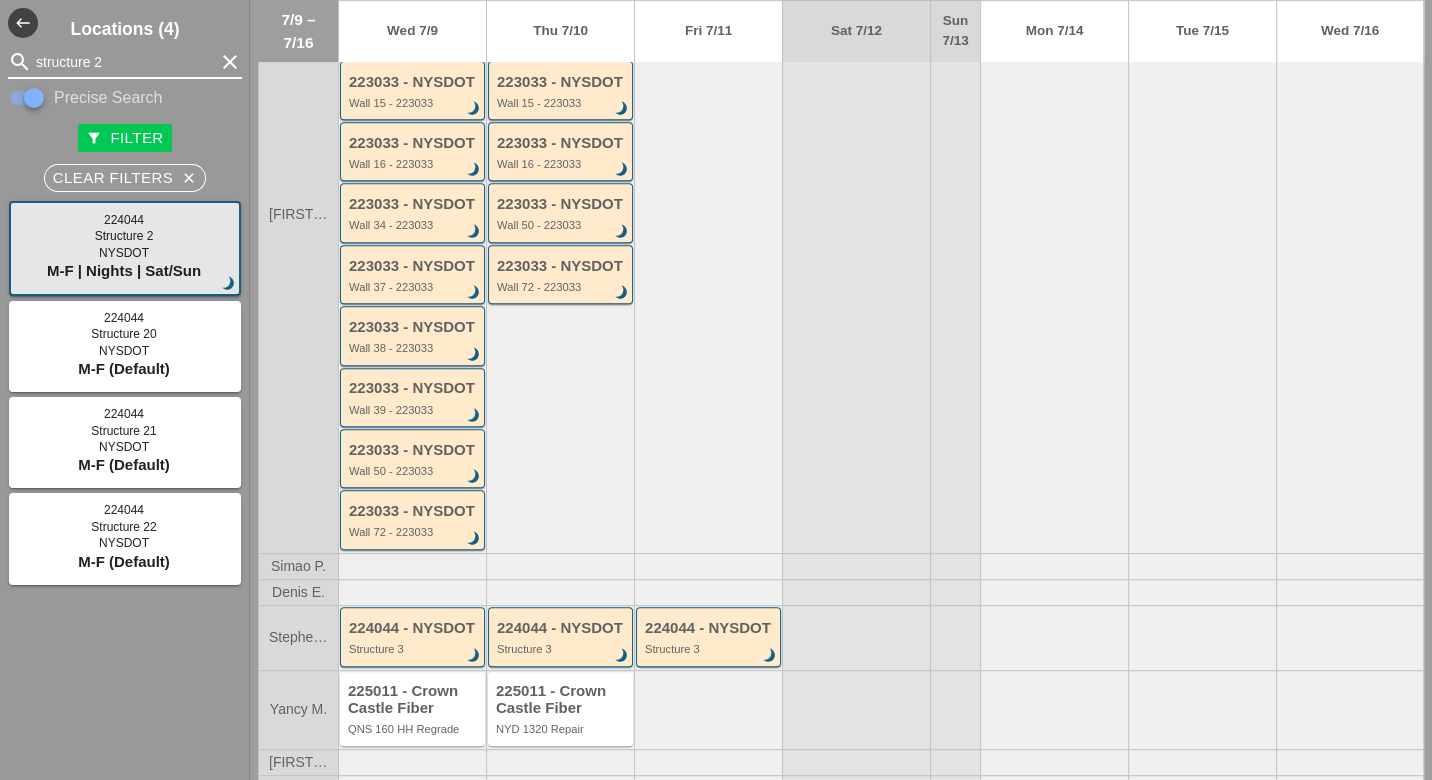 type on "structure 2" 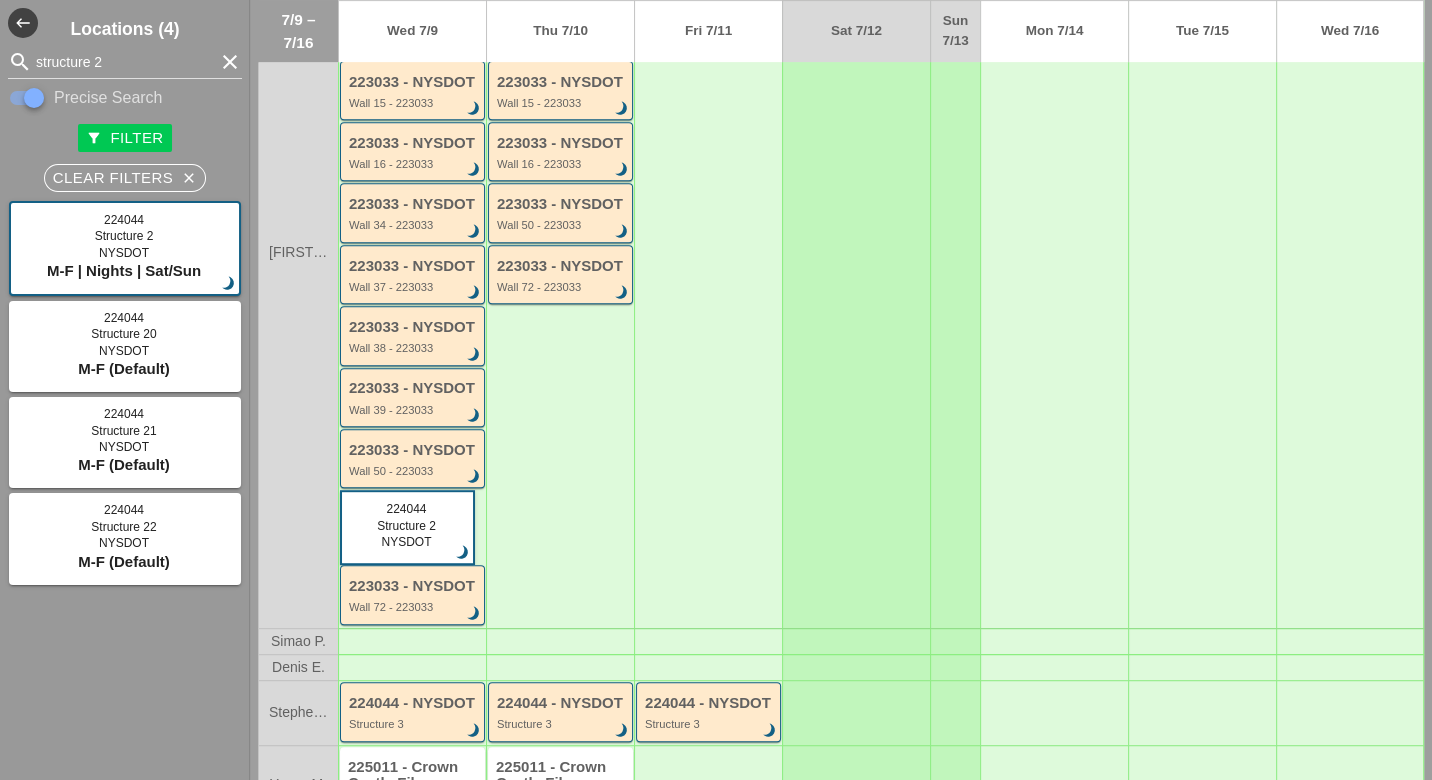 scroll, scrollTop: 616, scrollLeft: 0, axis: vertical 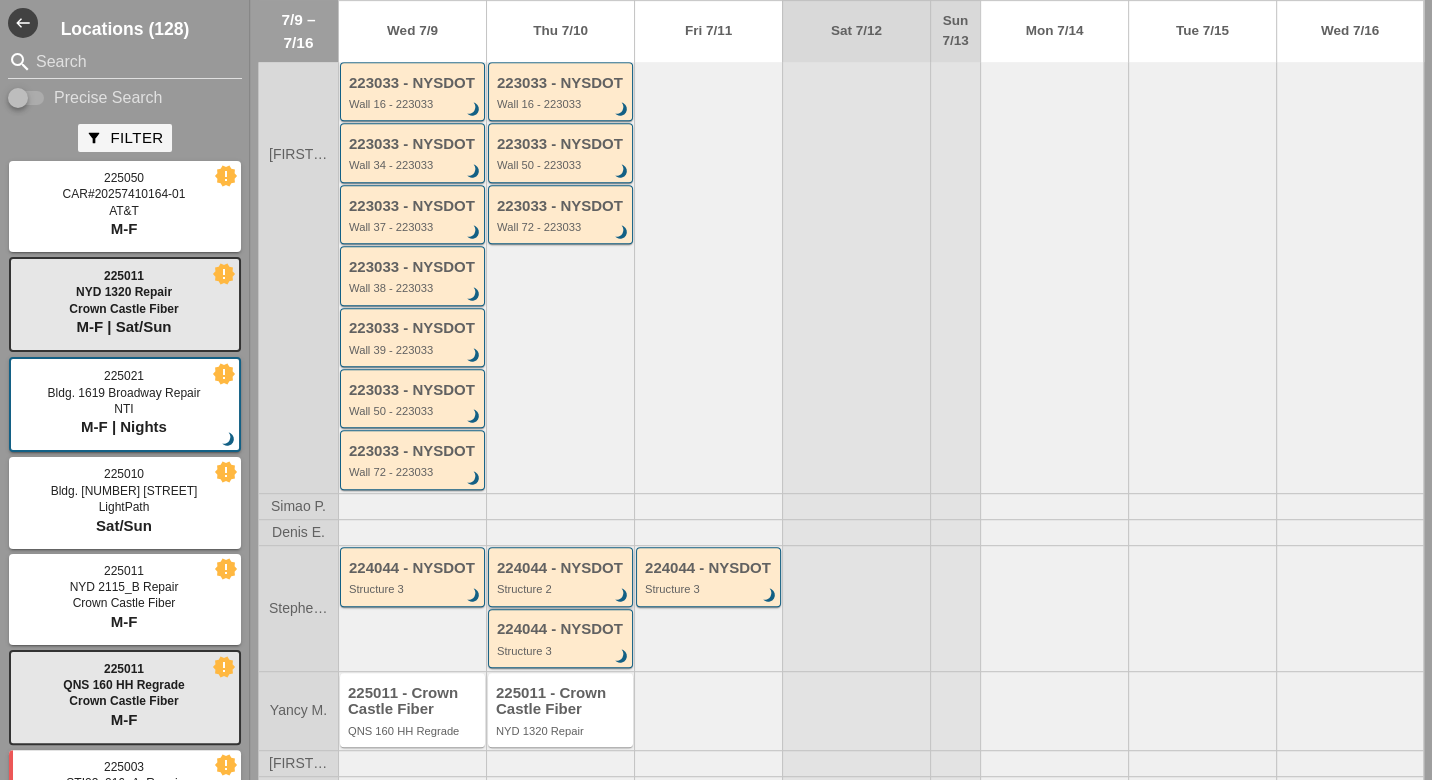 click on "224044 - NYSDOT" at bounding box center [562, 568] 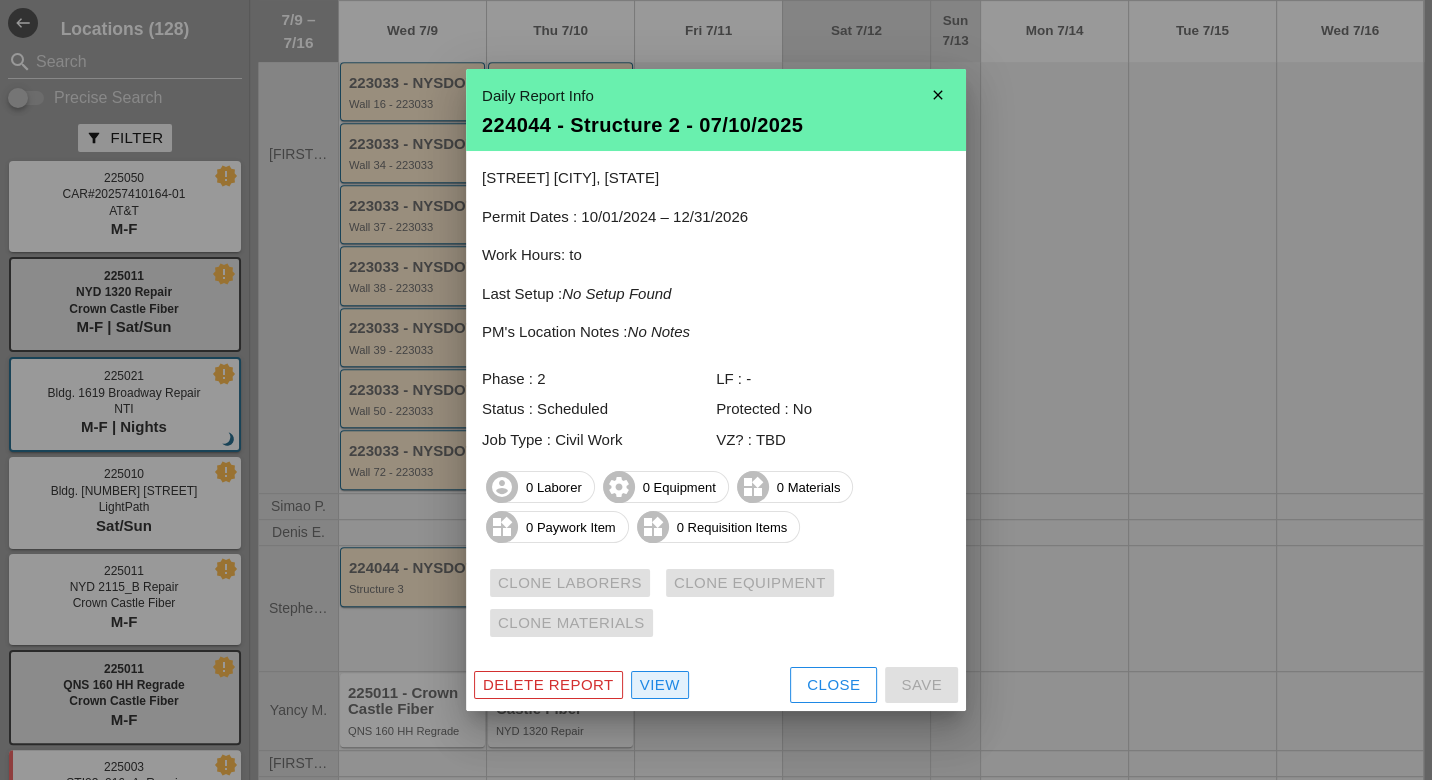click on "View" at bounding box center (660, 685) 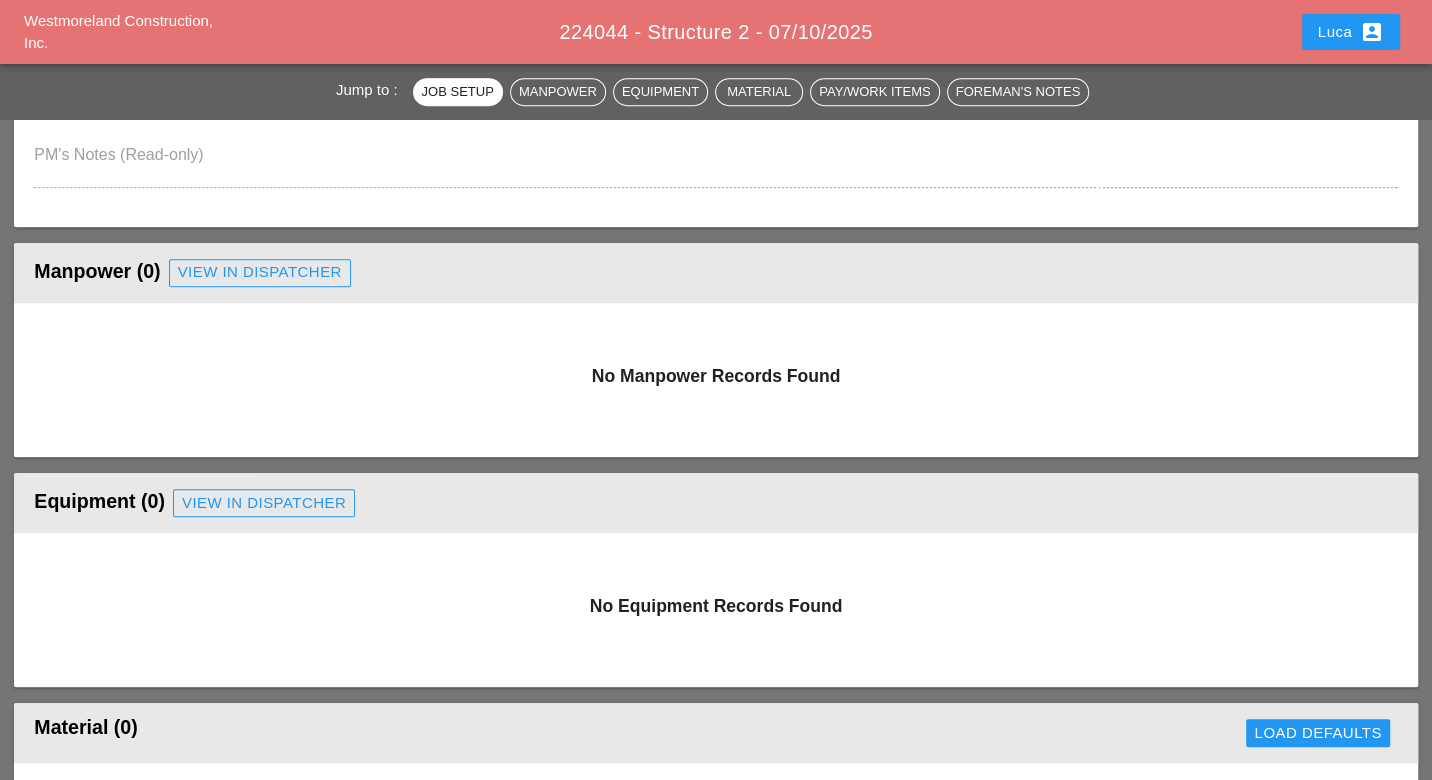 scroll, scrollTop: 777, scrollLeft: 0, axis: vertical 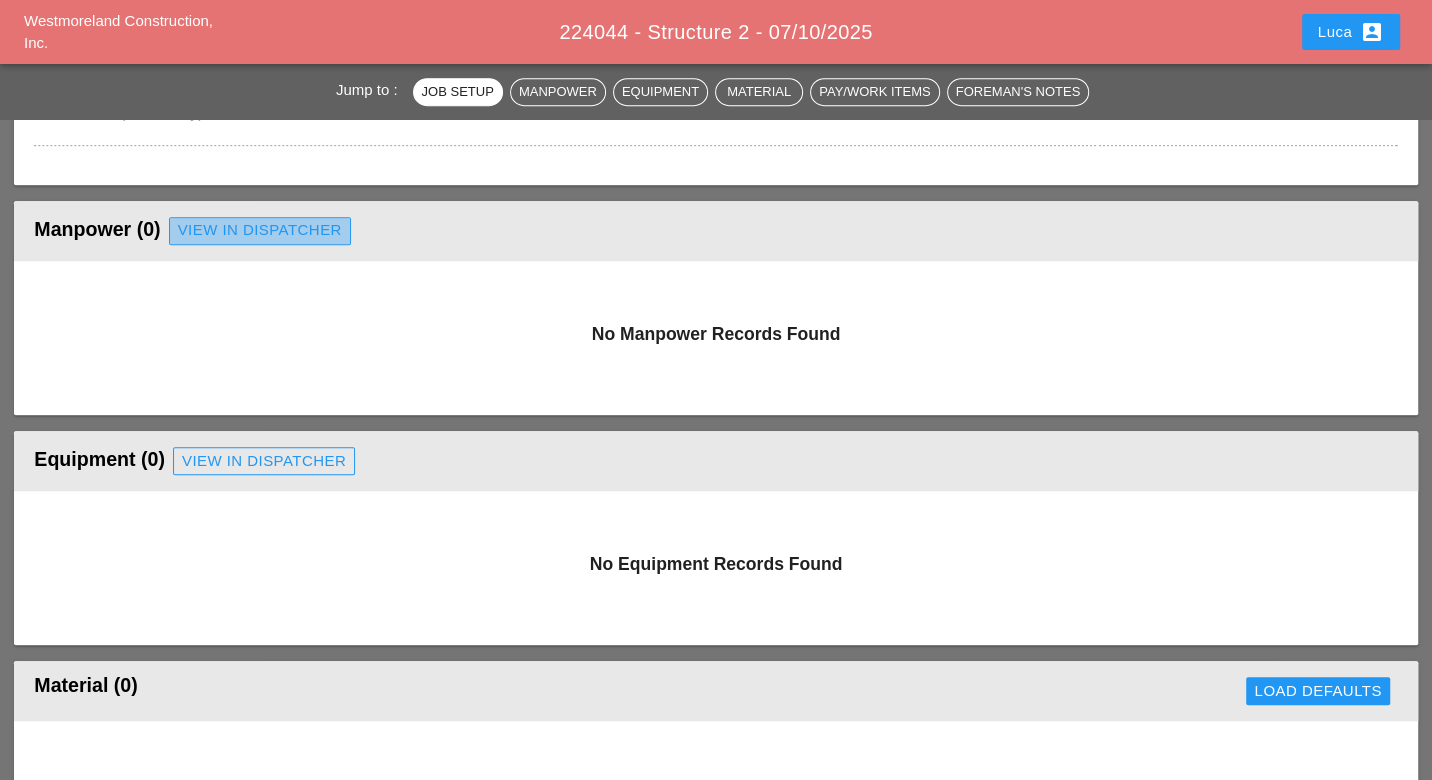 click on "View in Dispatcher" at bounding box center [260, 230] 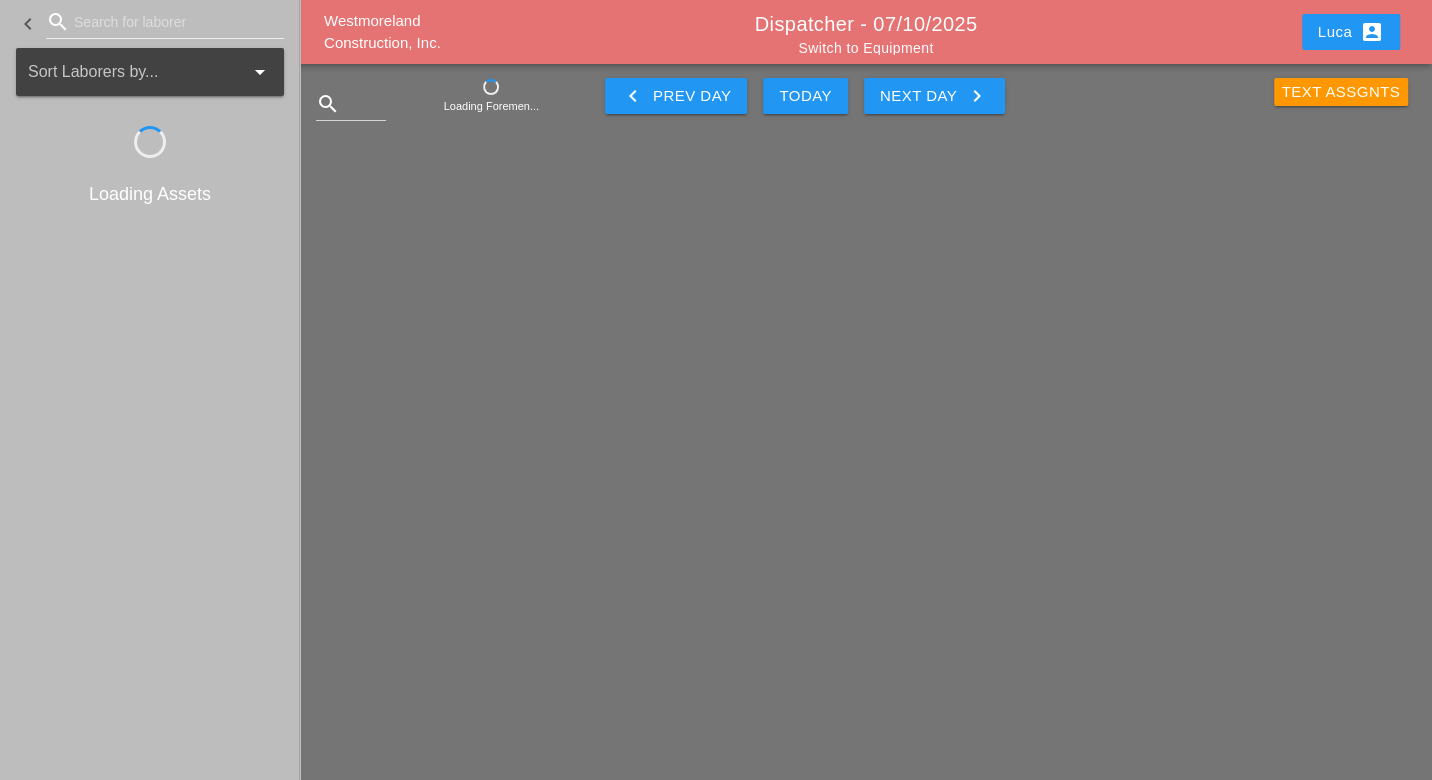 scroll, scrollTop: 0, scrollLeft: 0, axis: both 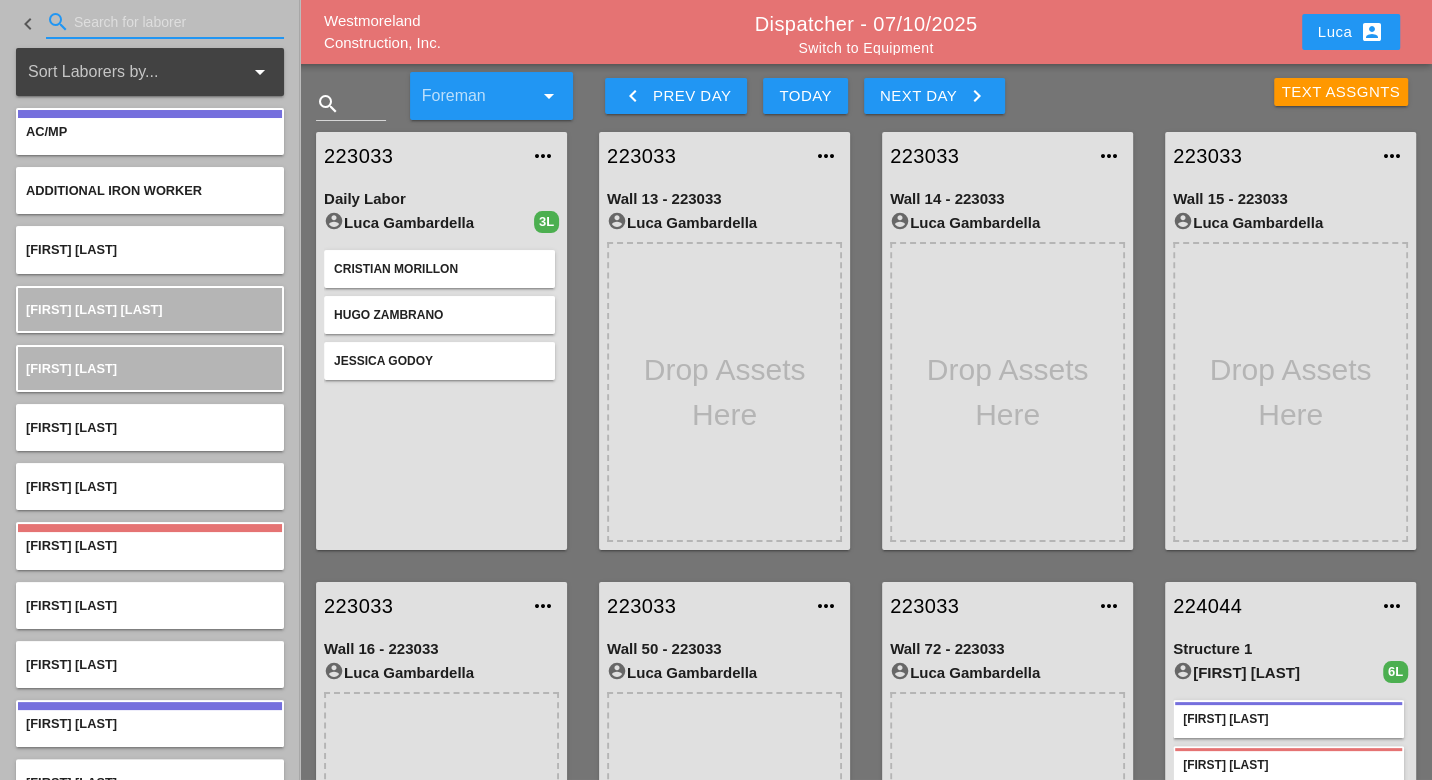 click at bounding box center [165, 22] 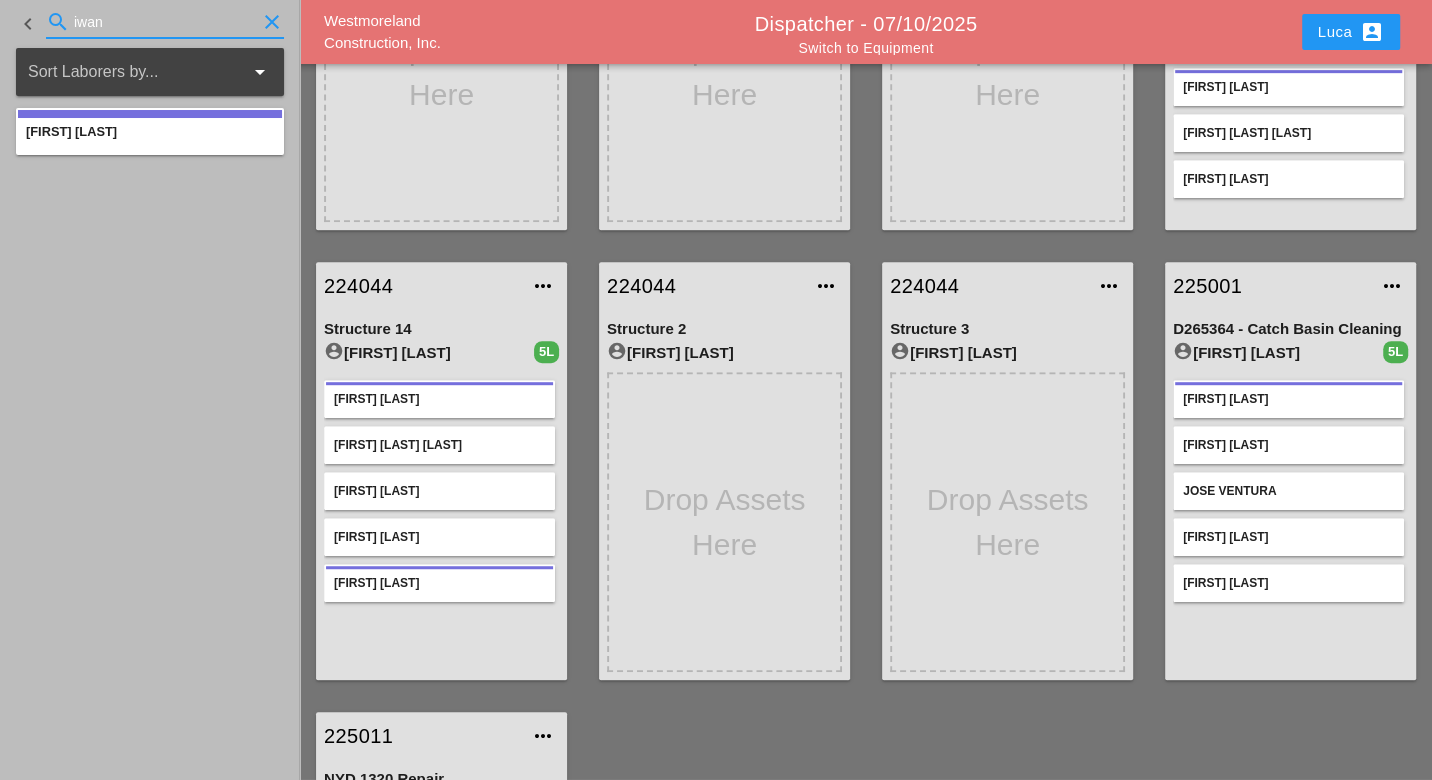 scroll, scrollTop: 777, scrollLeft: 0, axis: vertical 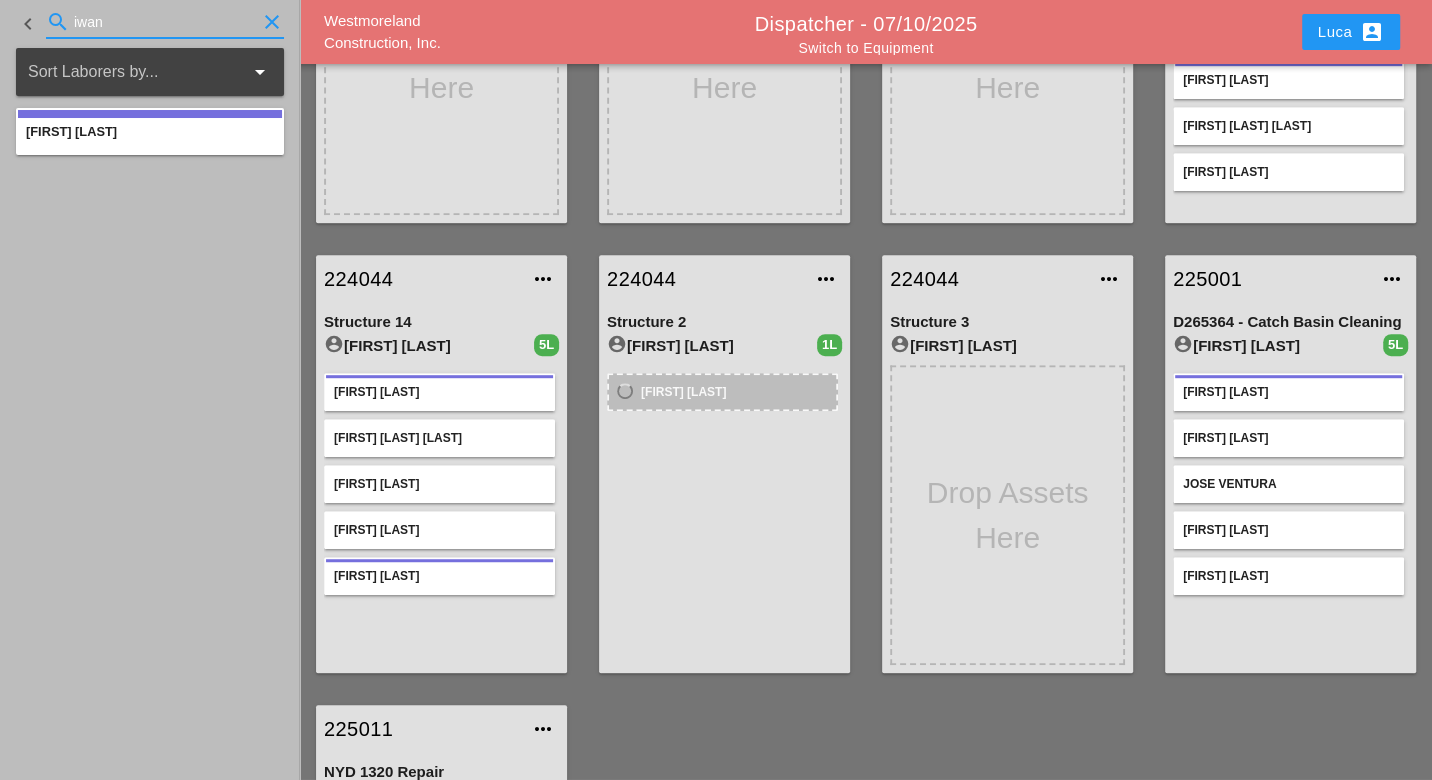 drag, startPoint x: 121, startPoint y: 25, endPoint x: 62, endPoint y: 30, distance: 59.211487 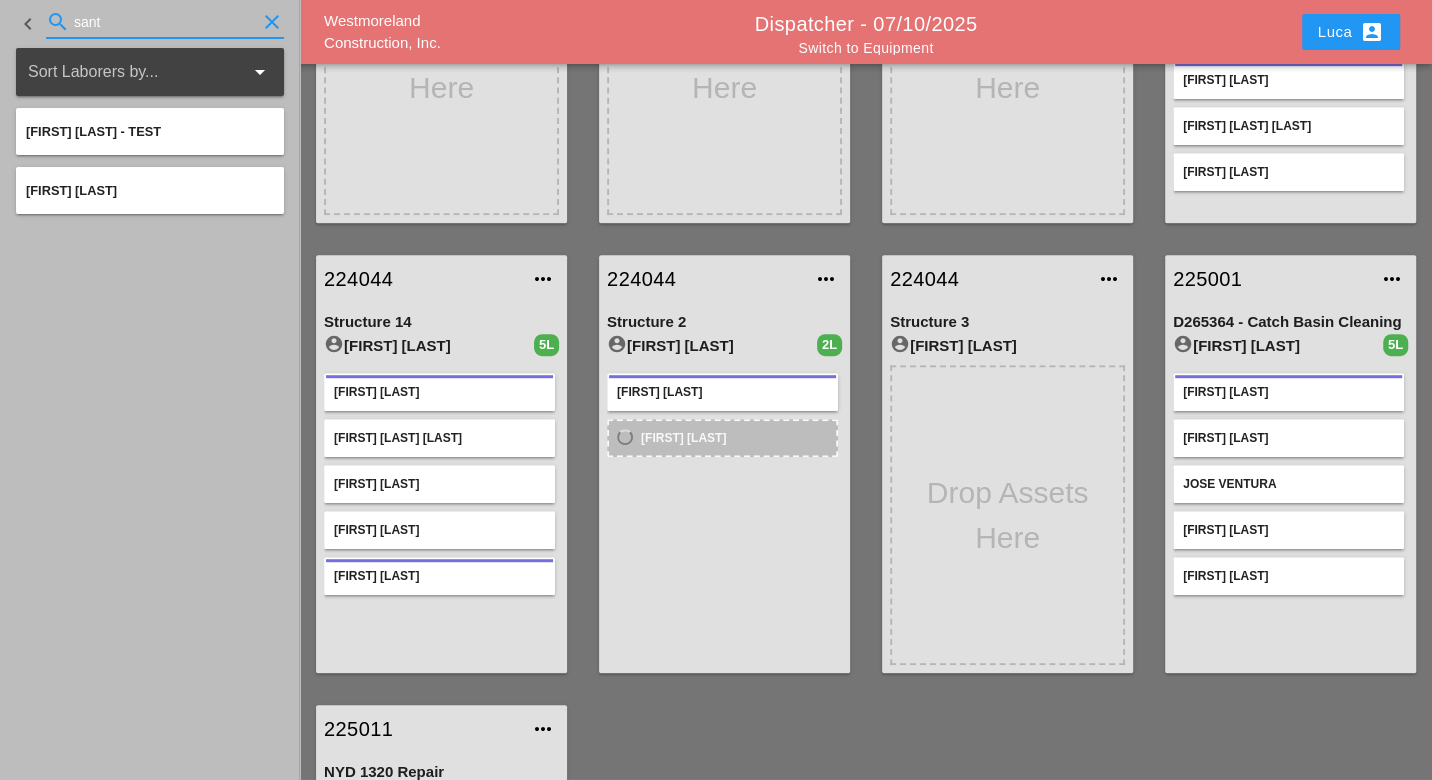drag, startPoint x: 95, startPoint y: 21, endPoint x: 64, endPoint y: 22, distance: 31.016125 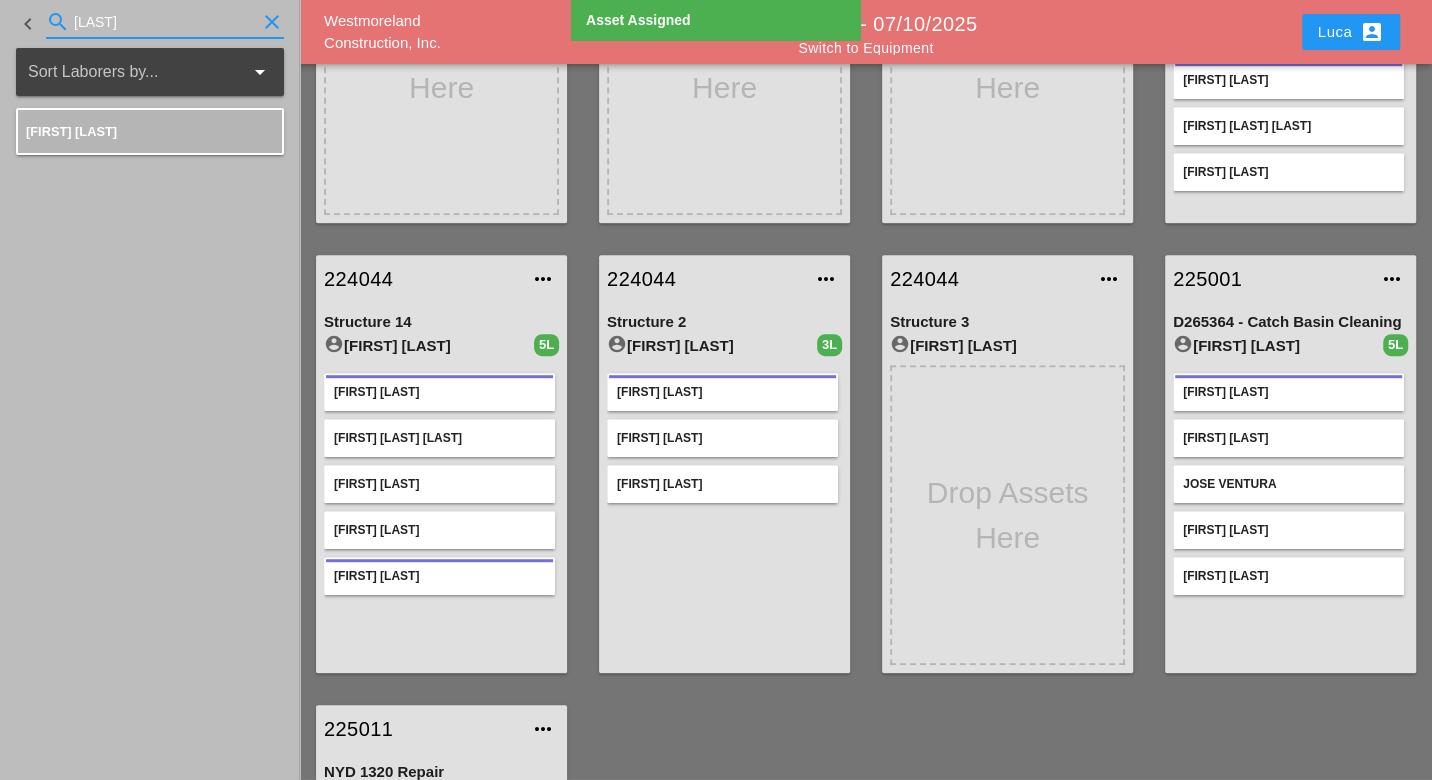 drag, startPoint x: 131, startPoint y: 22, endPoint x: 67, endPoint y: 22, distance: 64 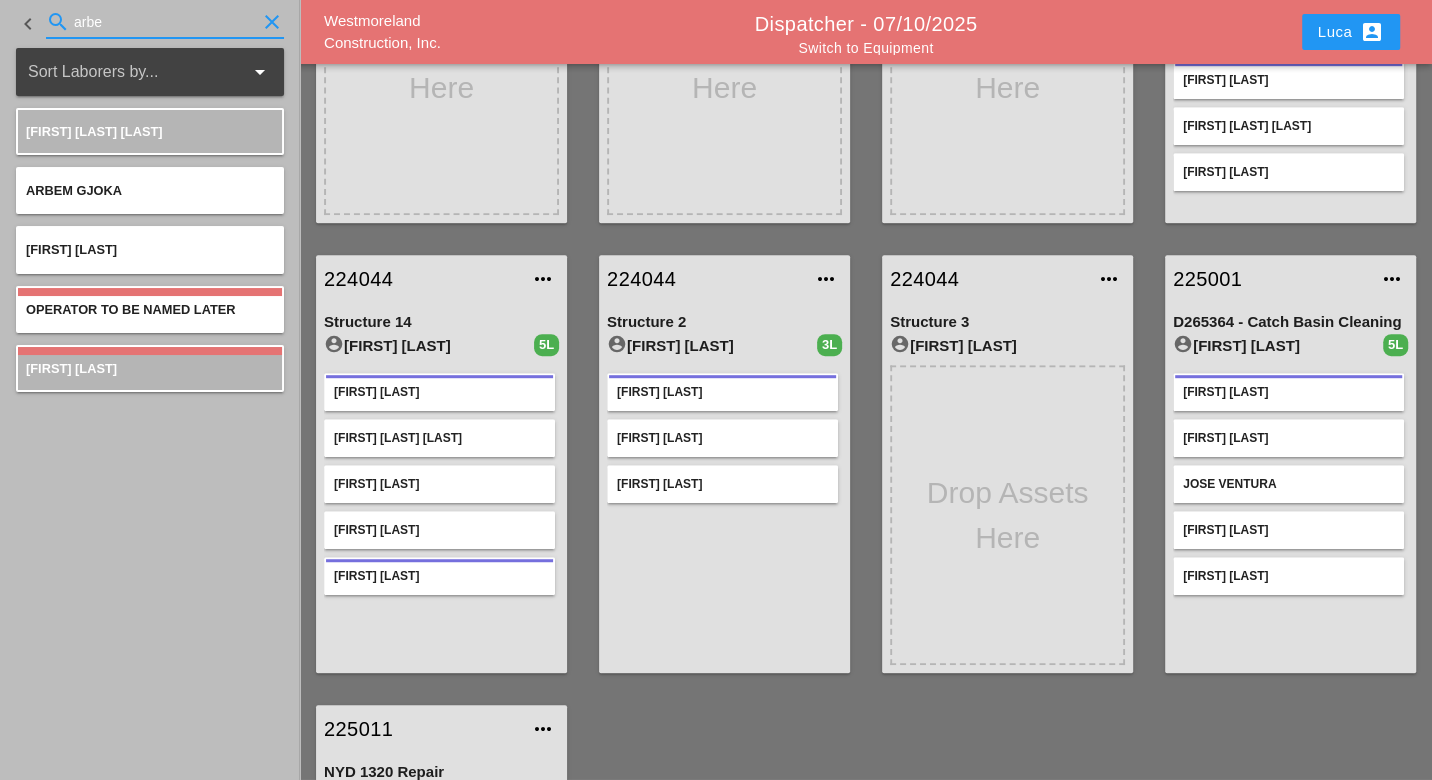 type on "arbe" 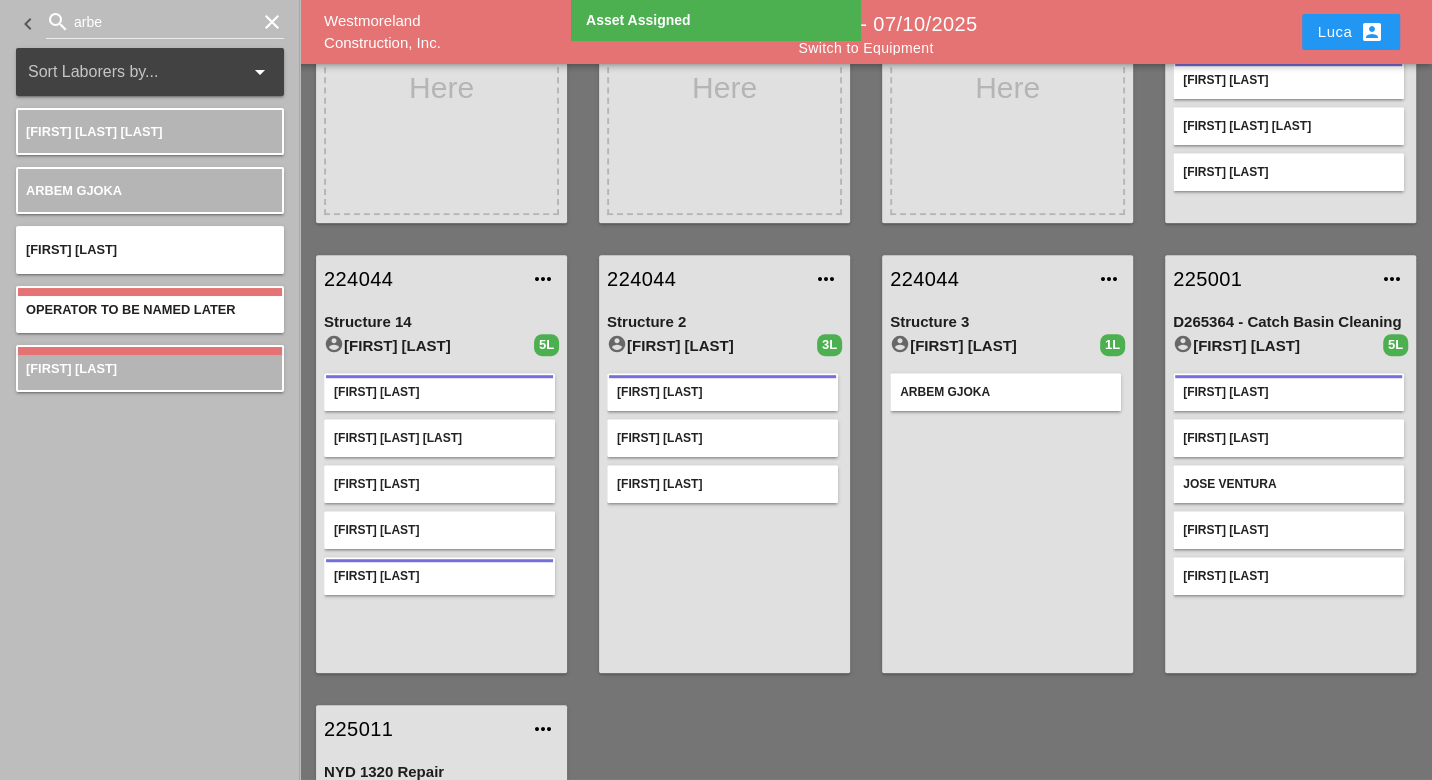 click on "Switch to Equipment" at bounding box center (865, 48) 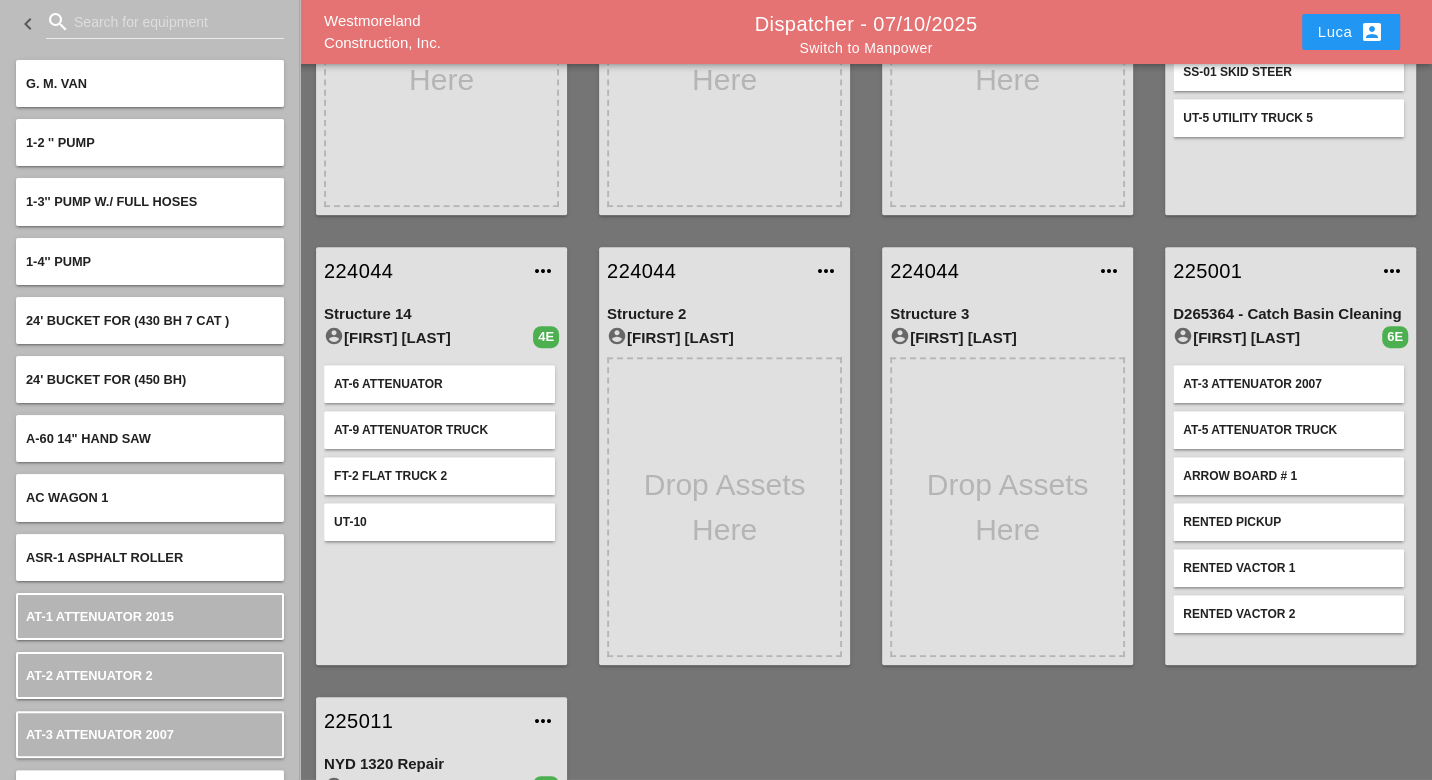 scroll, scrollTop: 888, scrollLeft: 0, axis: vertical 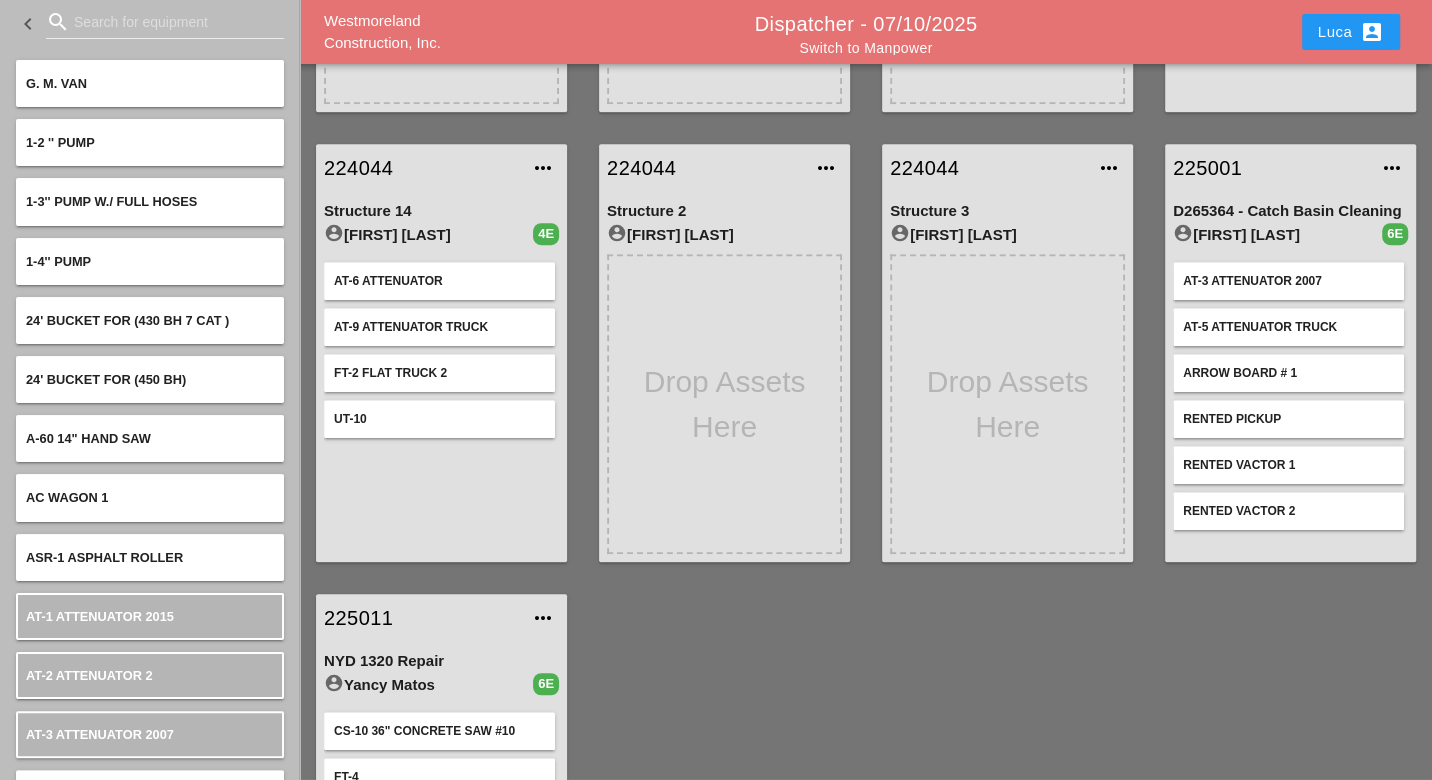 click at bounding box center [165, 22] 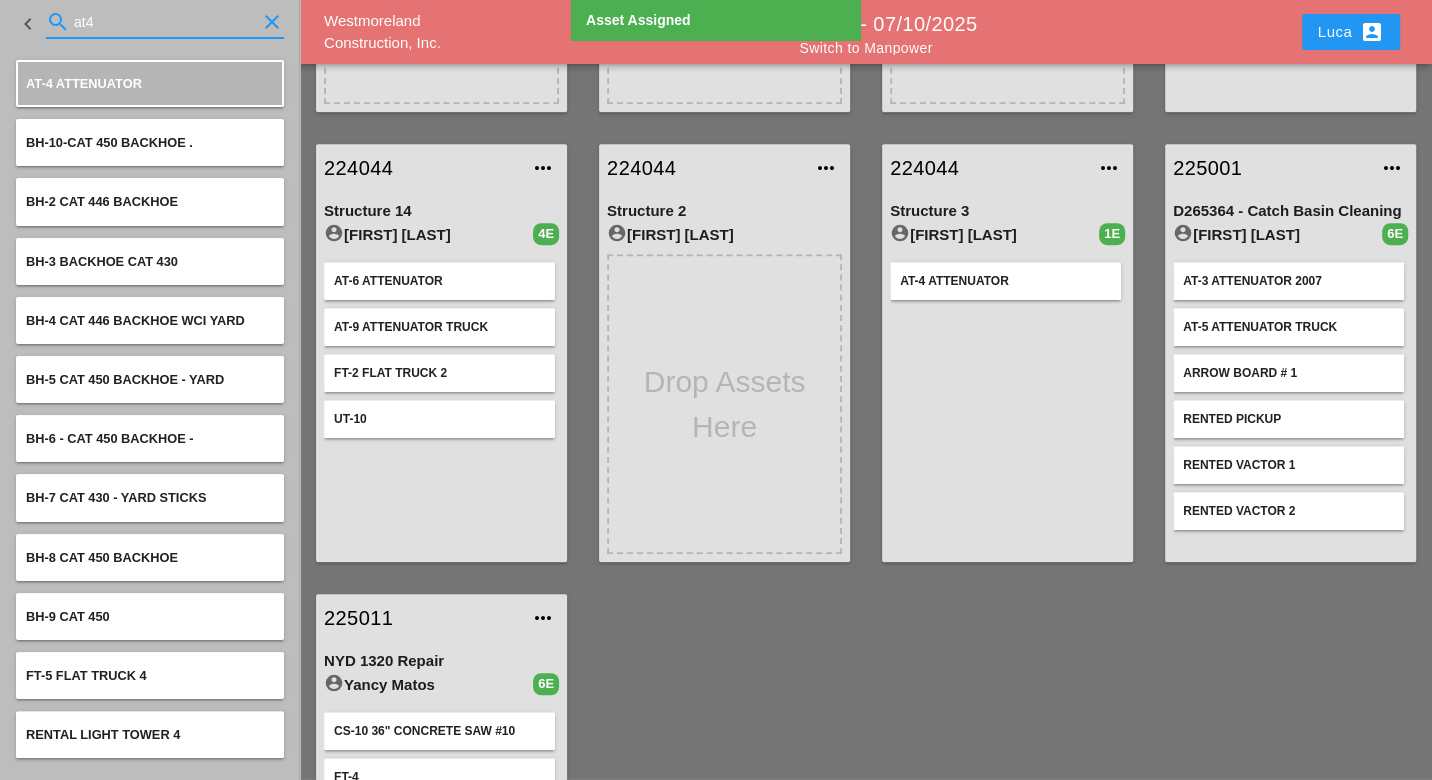 drag, startPoint x: 101, startPoint y: 23, endPoint x: 84, endPoint y: 21, distance: 17.117243 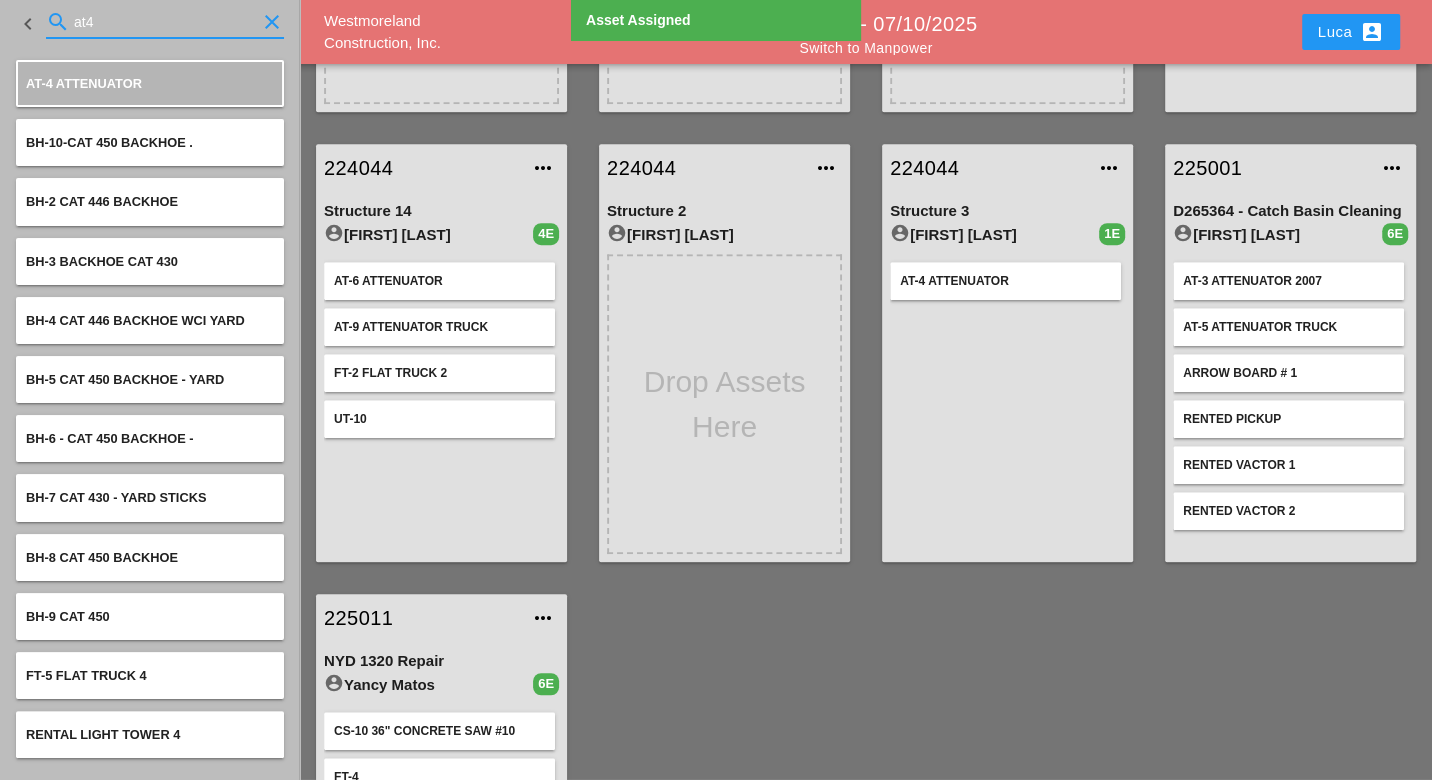 click on "at4" at bounding box center [165, 22] 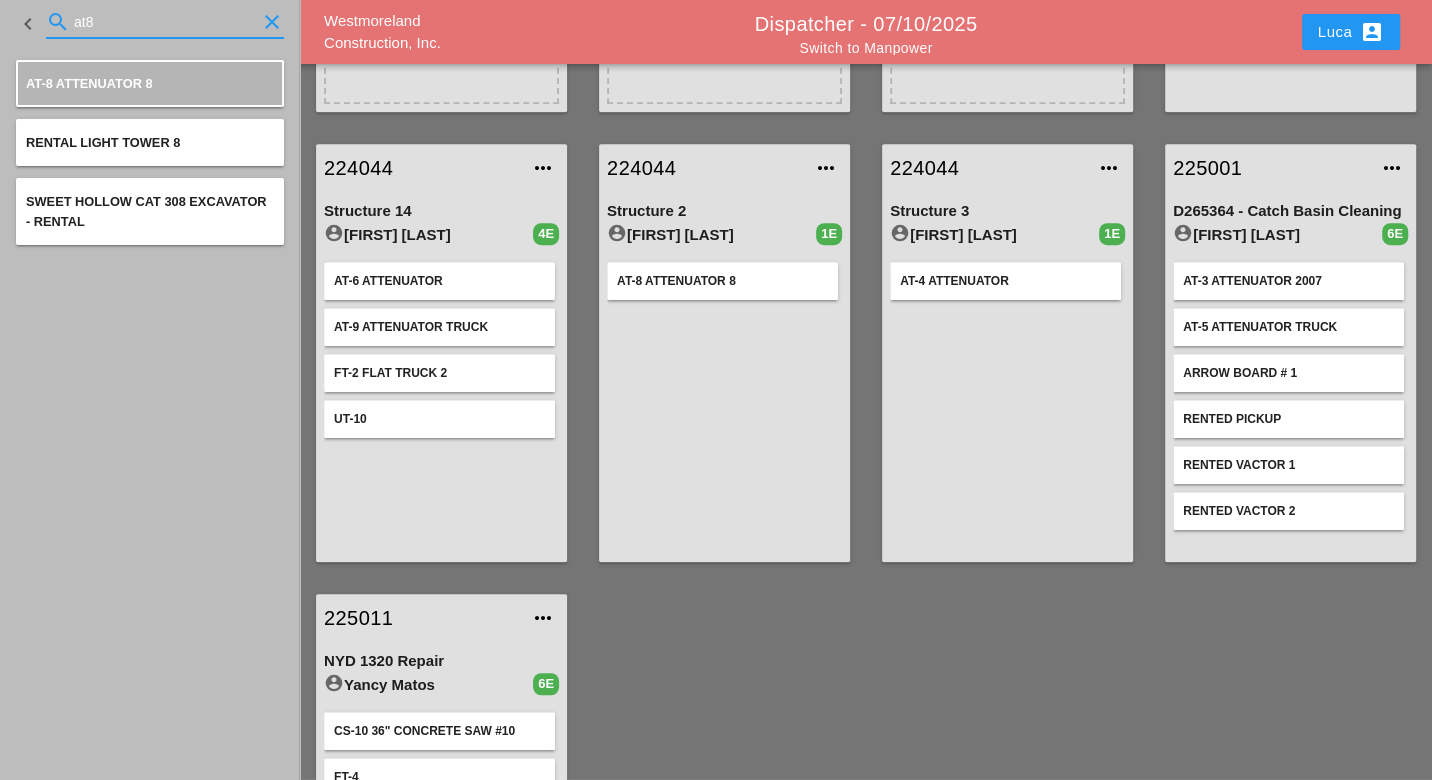 drag, startPoint x: 101, startPoint y: 24, endPoint x: 73, endPoint y: 23, distance: 28.01785 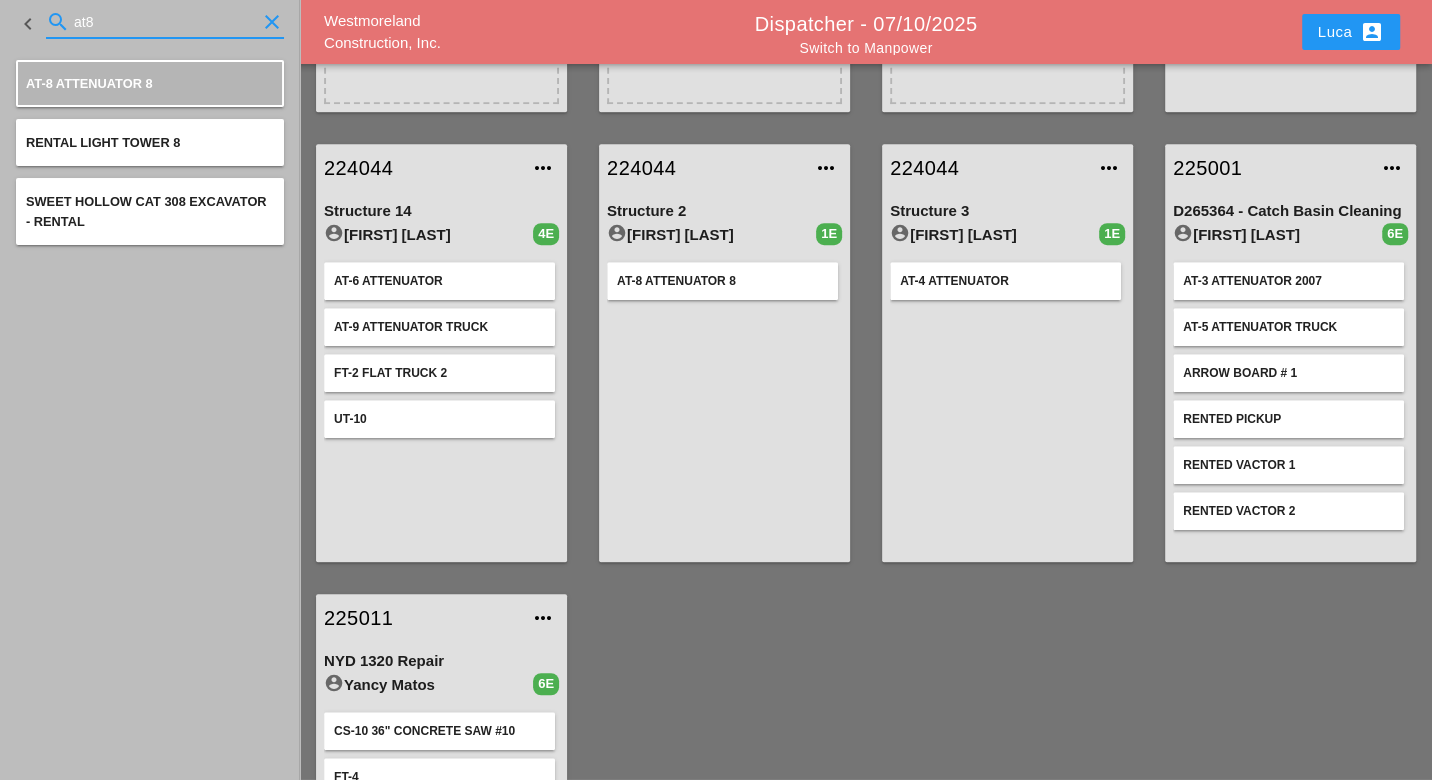 click on "at8" at bounding box center [165, 22] 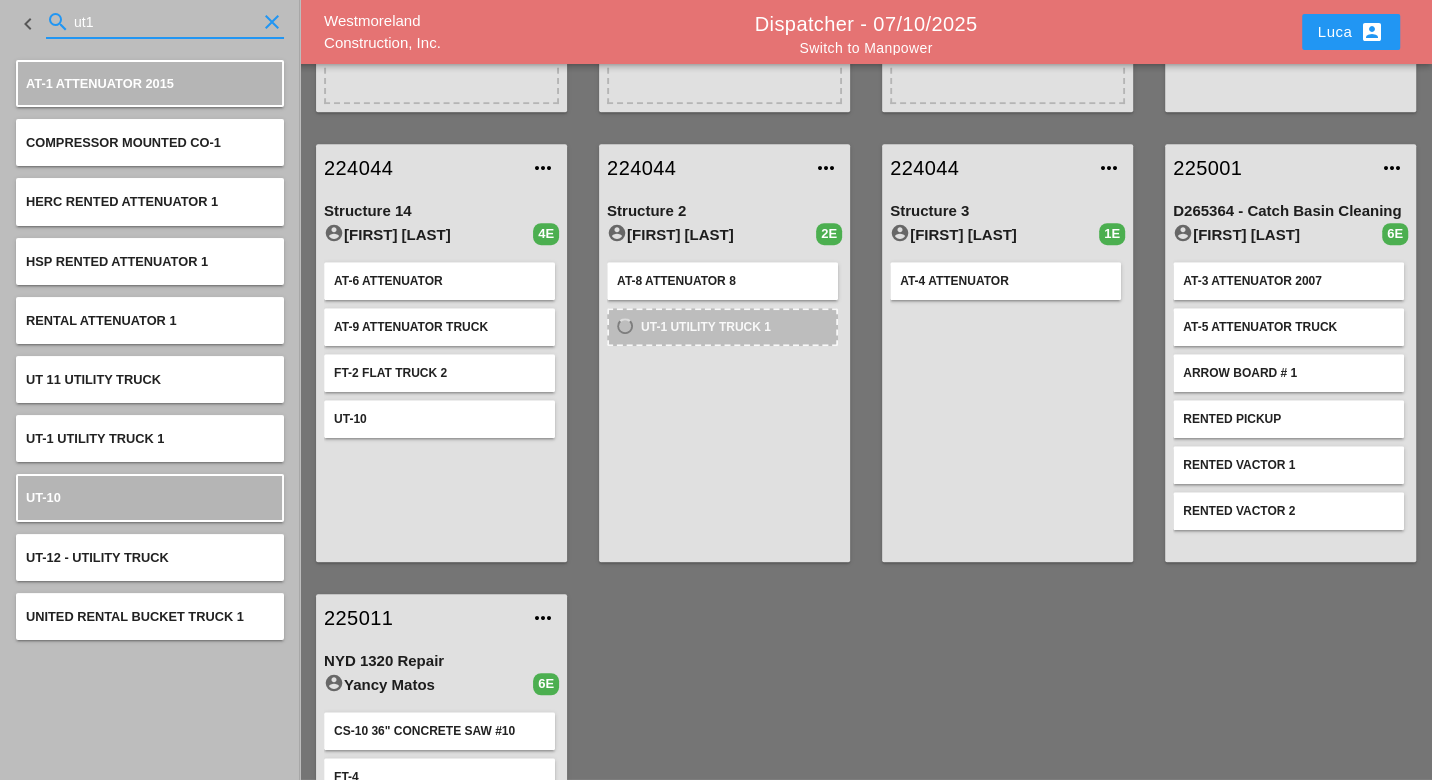drag, startPoint x: 95, startPoint y: 19, endPoint x: 66, endPoint y: 19, distance: 29 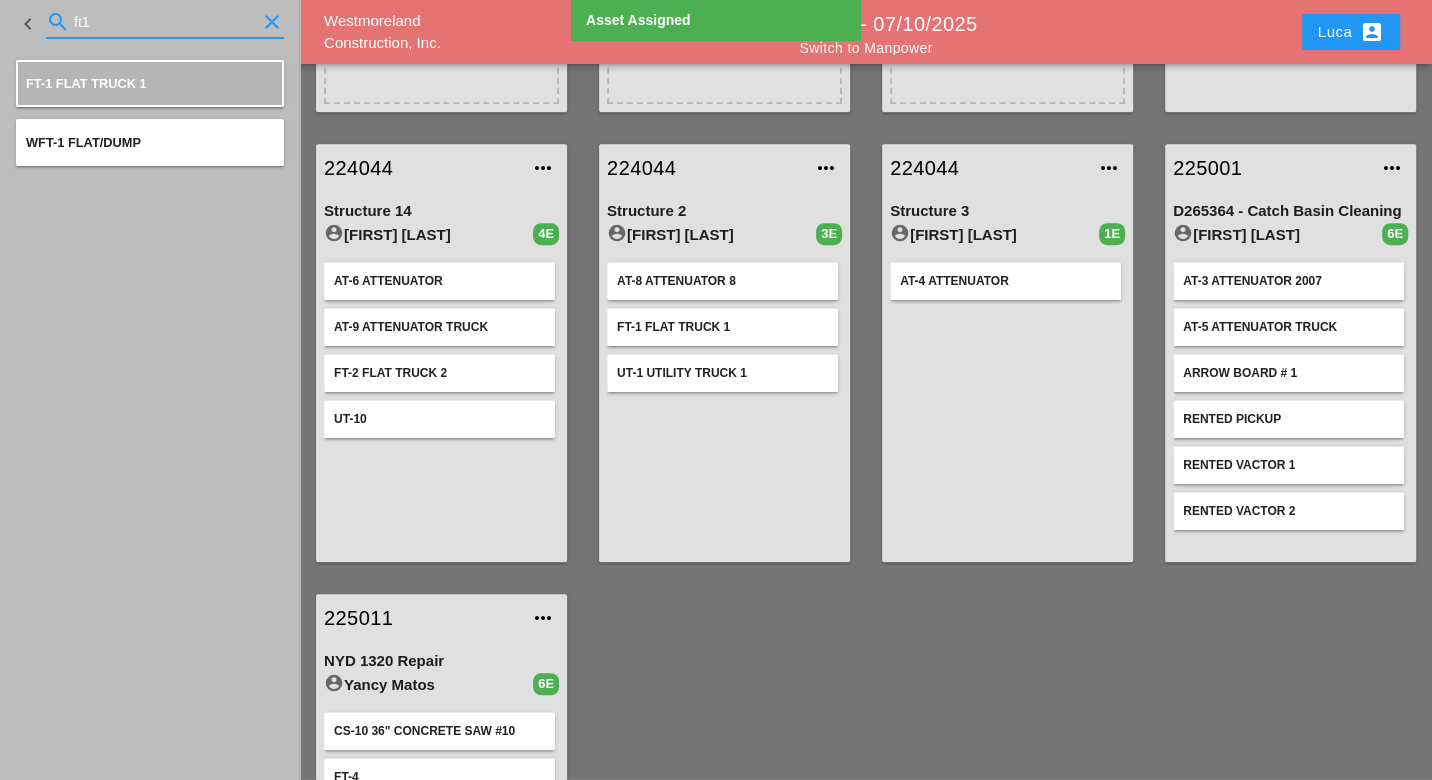 drag, startPoint x: 92, startPoint y: 20, endPoint x: 66, endPoint y: 27, distance: 26.925823 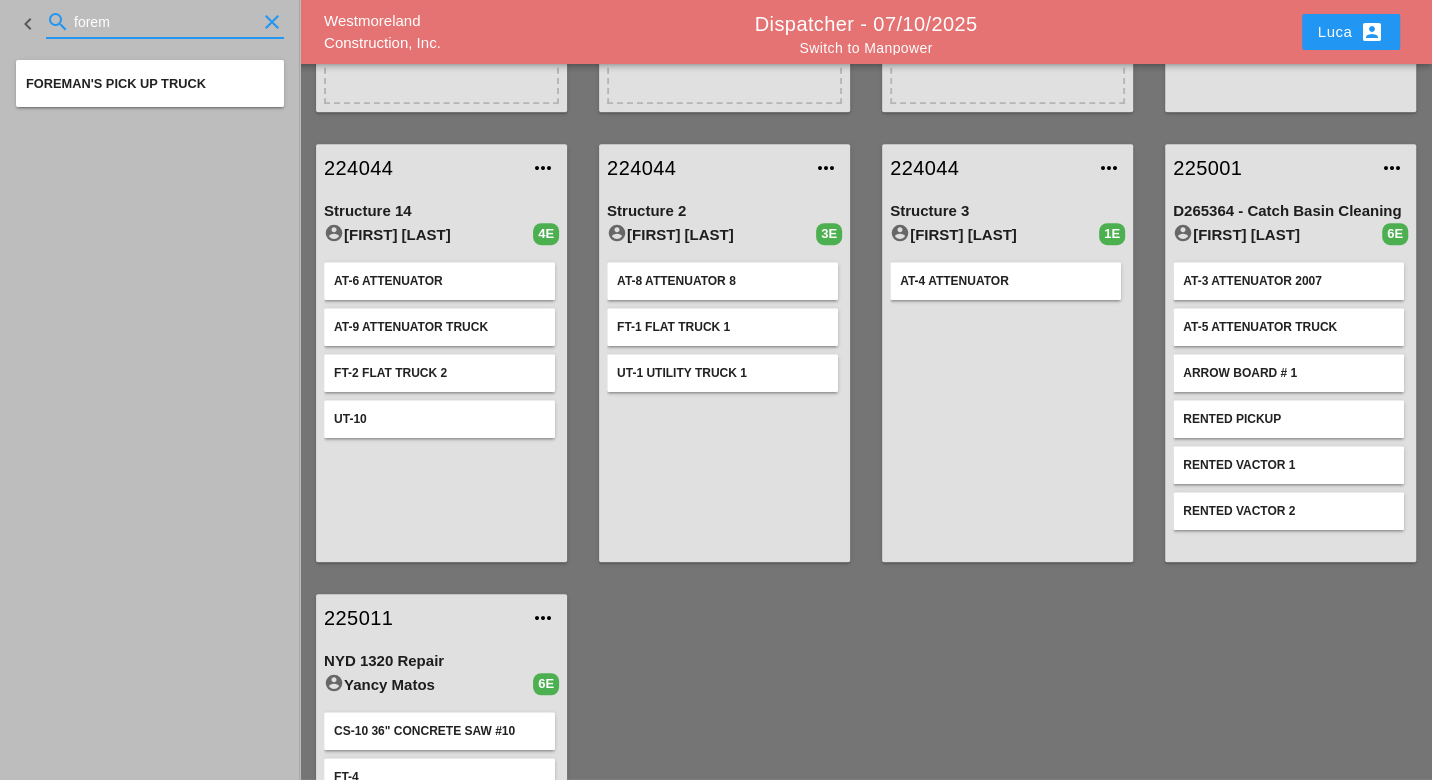 type on "forem" 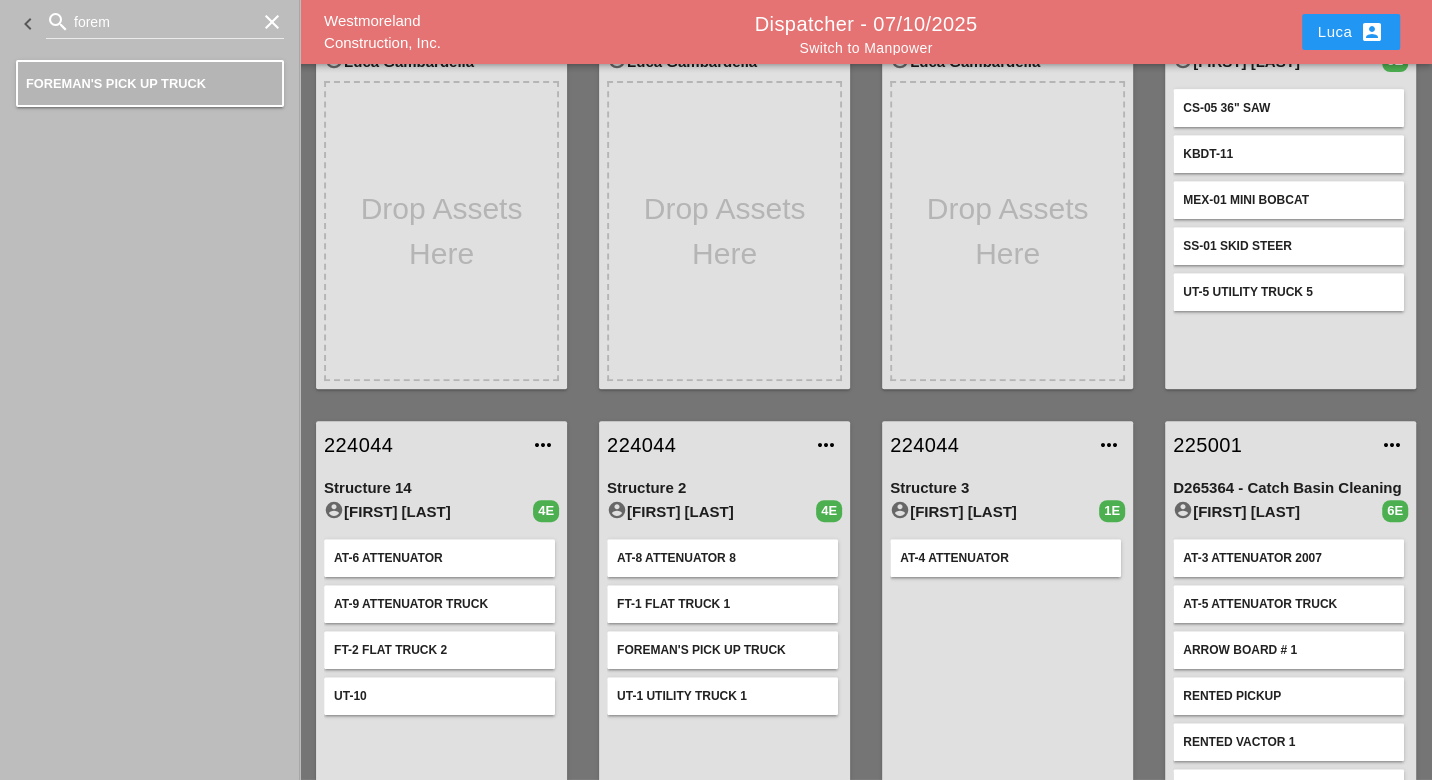 scroll, scrollTop: 555, scrollLeft: 0, axis: vertical 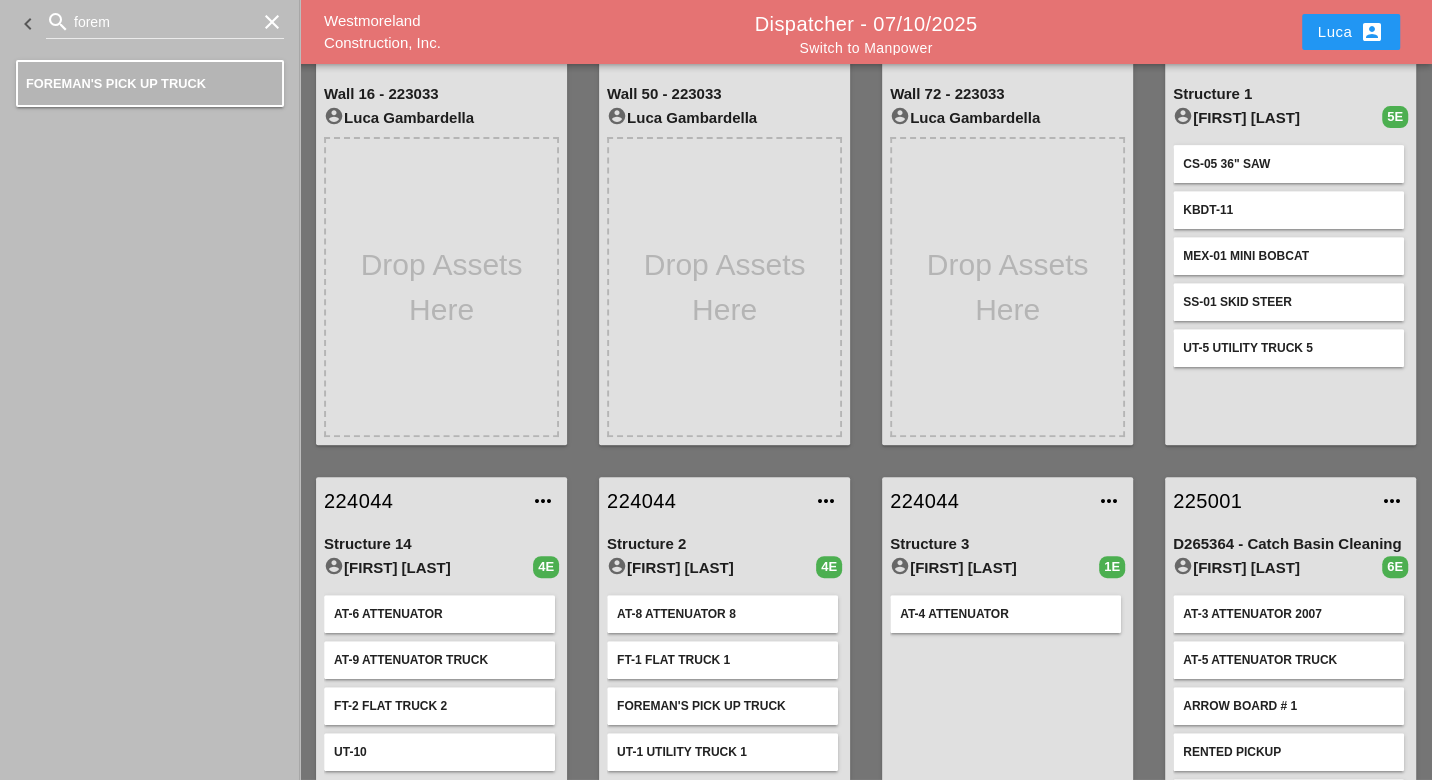click on "Switch to Manpower" at bounding box center (865, 48) 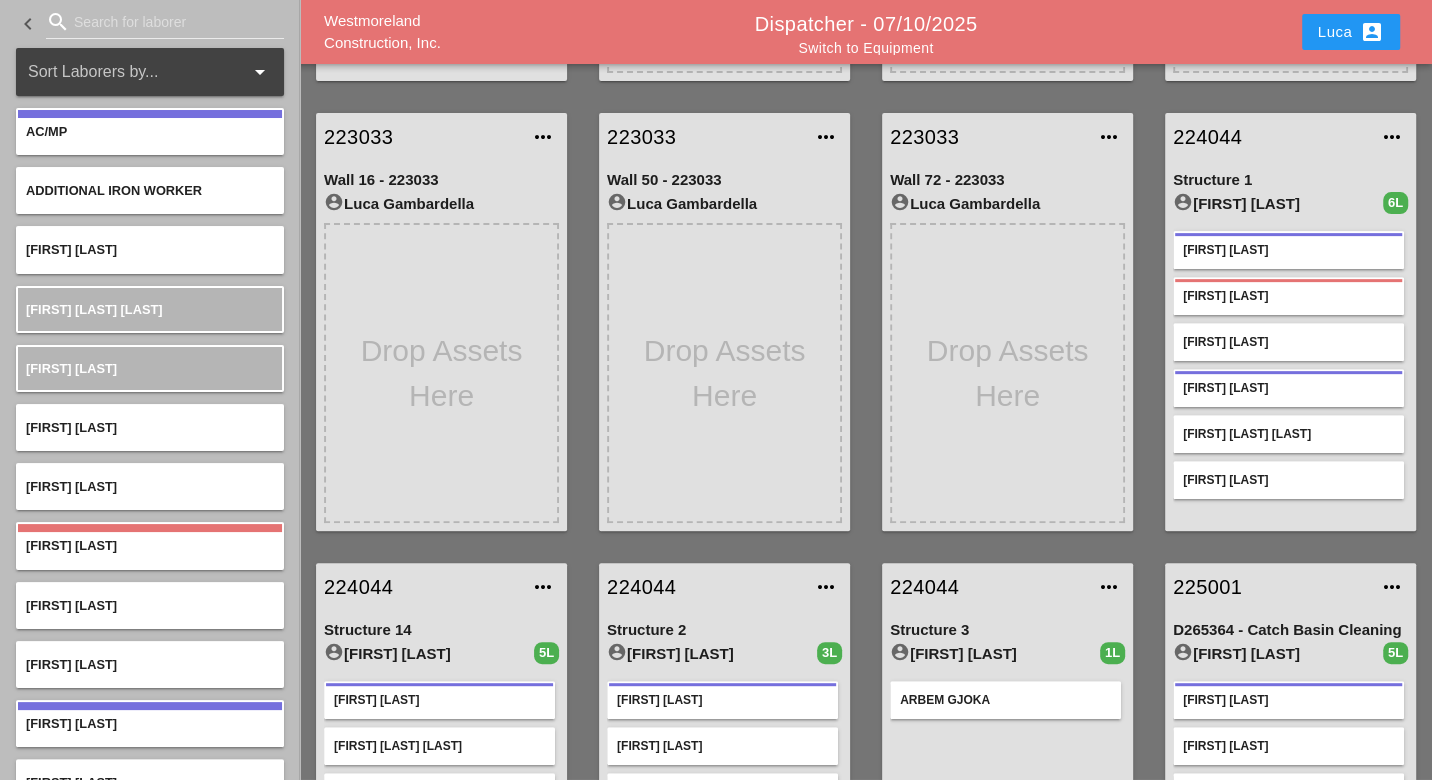scroll, scrollTop: 444, scrollLeft: 0, axis: vertical 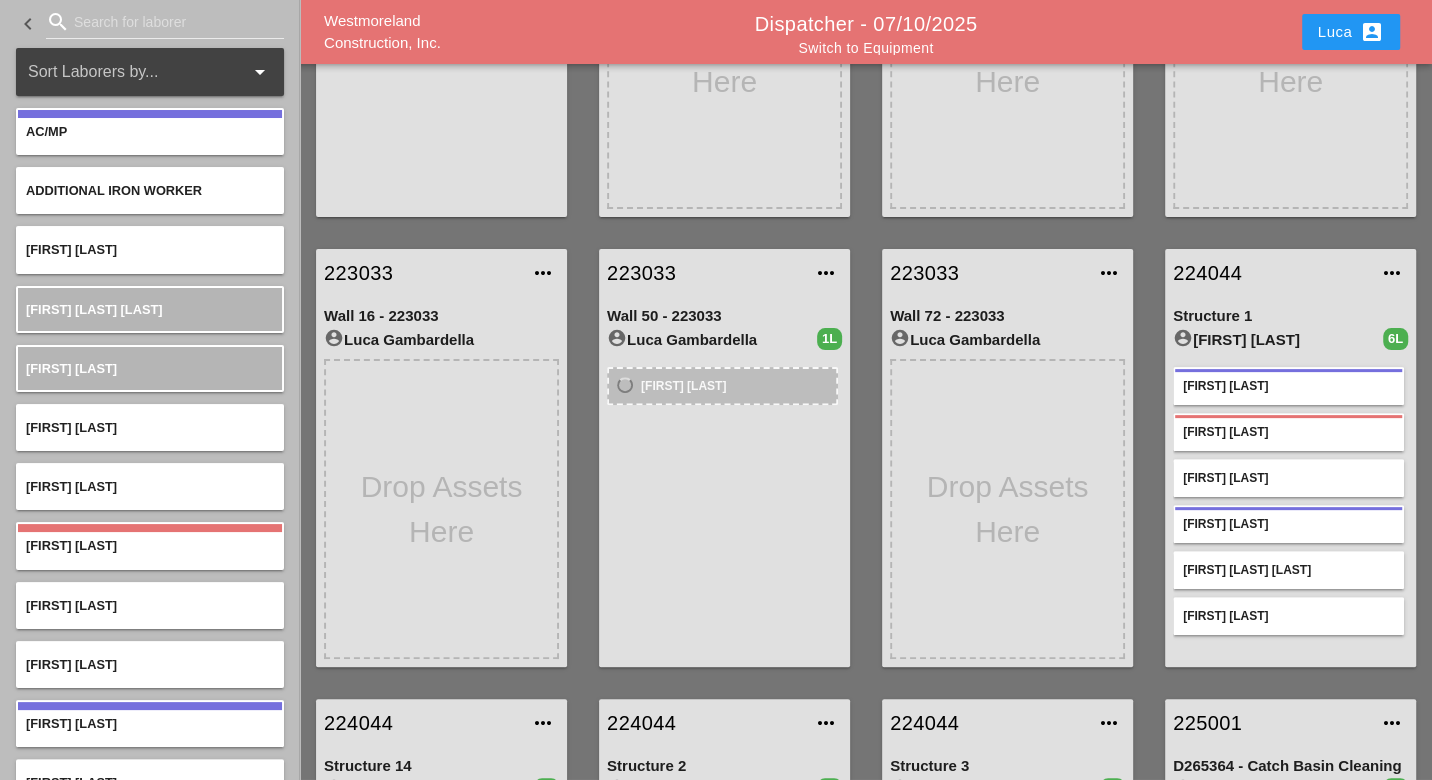 drag, startPoint x: 713, startPoint y: 385, endPoint x: 1232, endPoint y: 562, distance: 548.35205 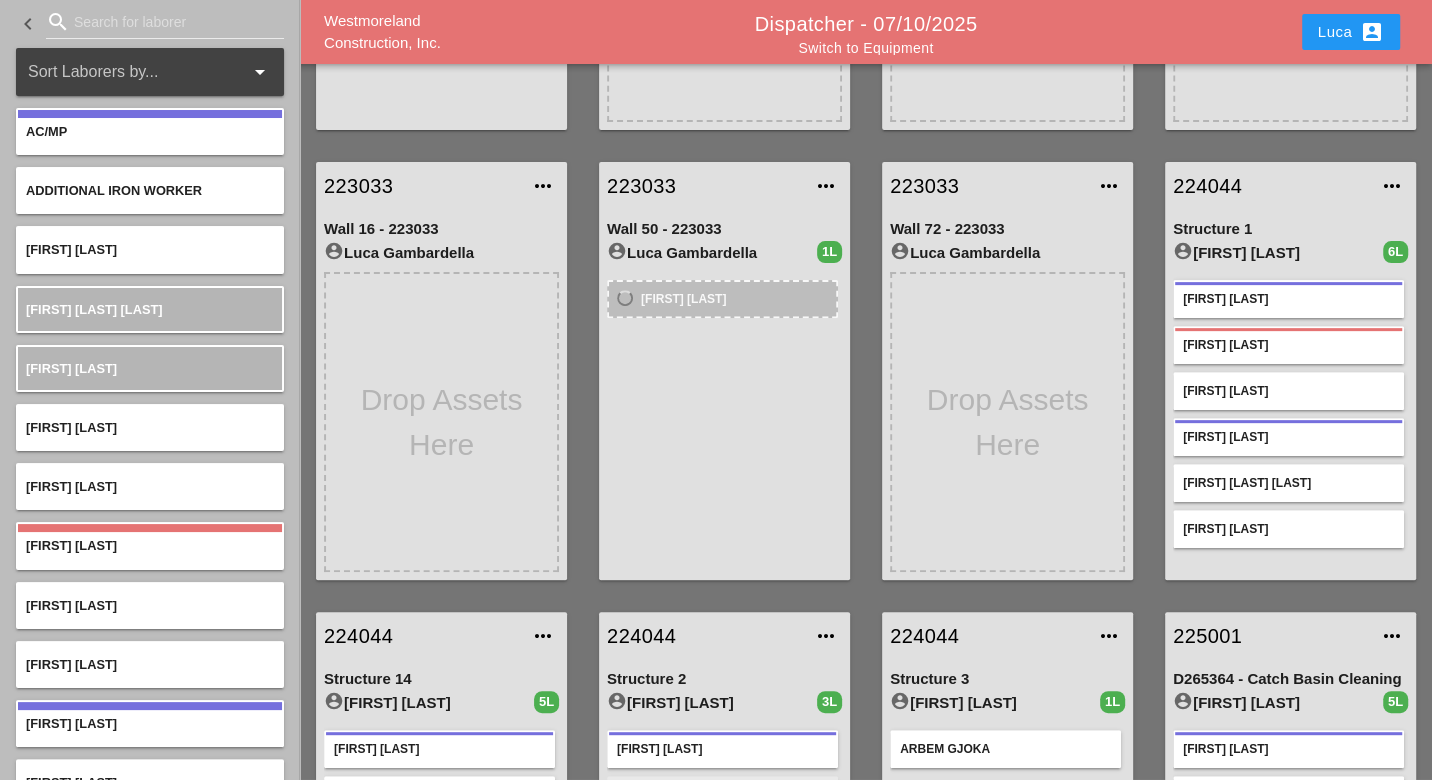 scroll, scrollTop: 444, scrollLeft: 0, axis: vertical 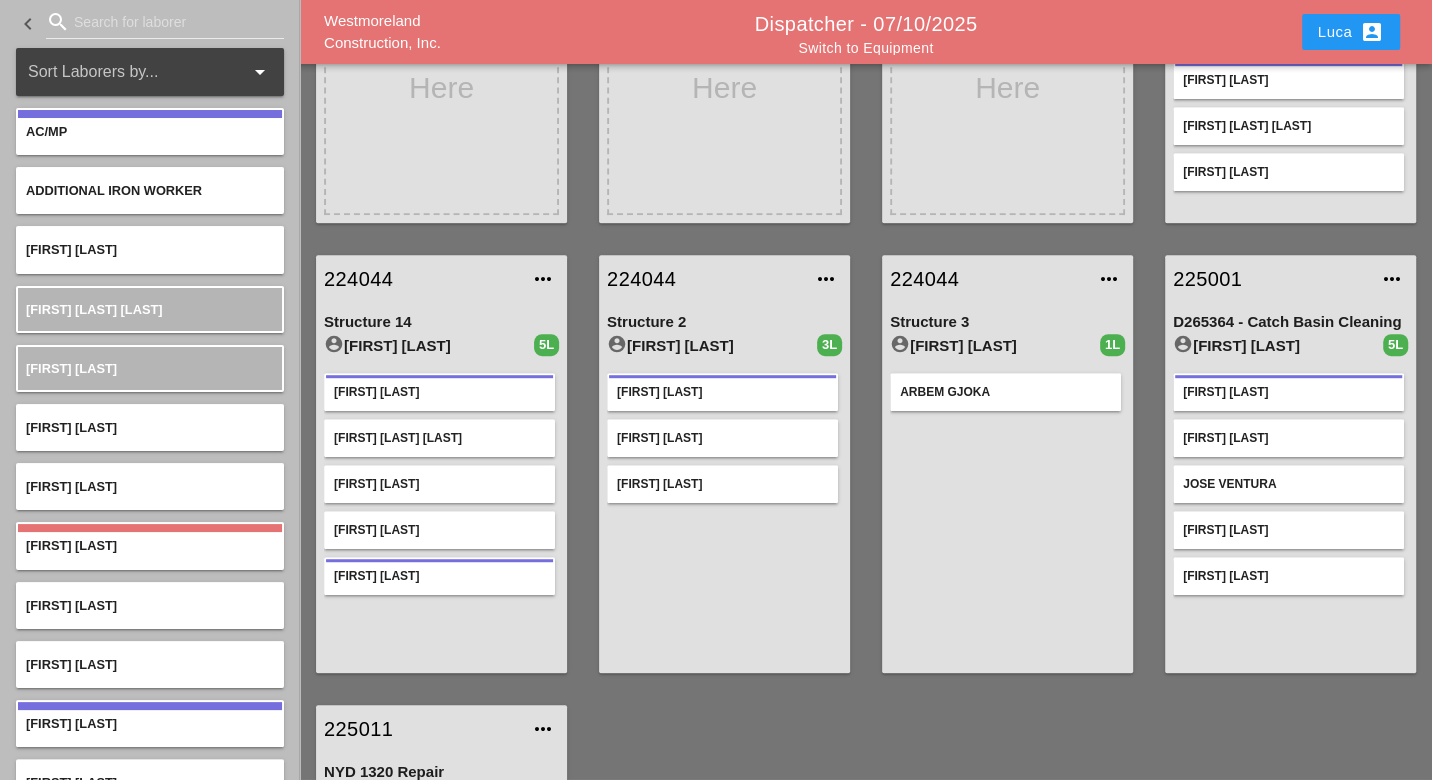 click at bounding box center [165, 22] 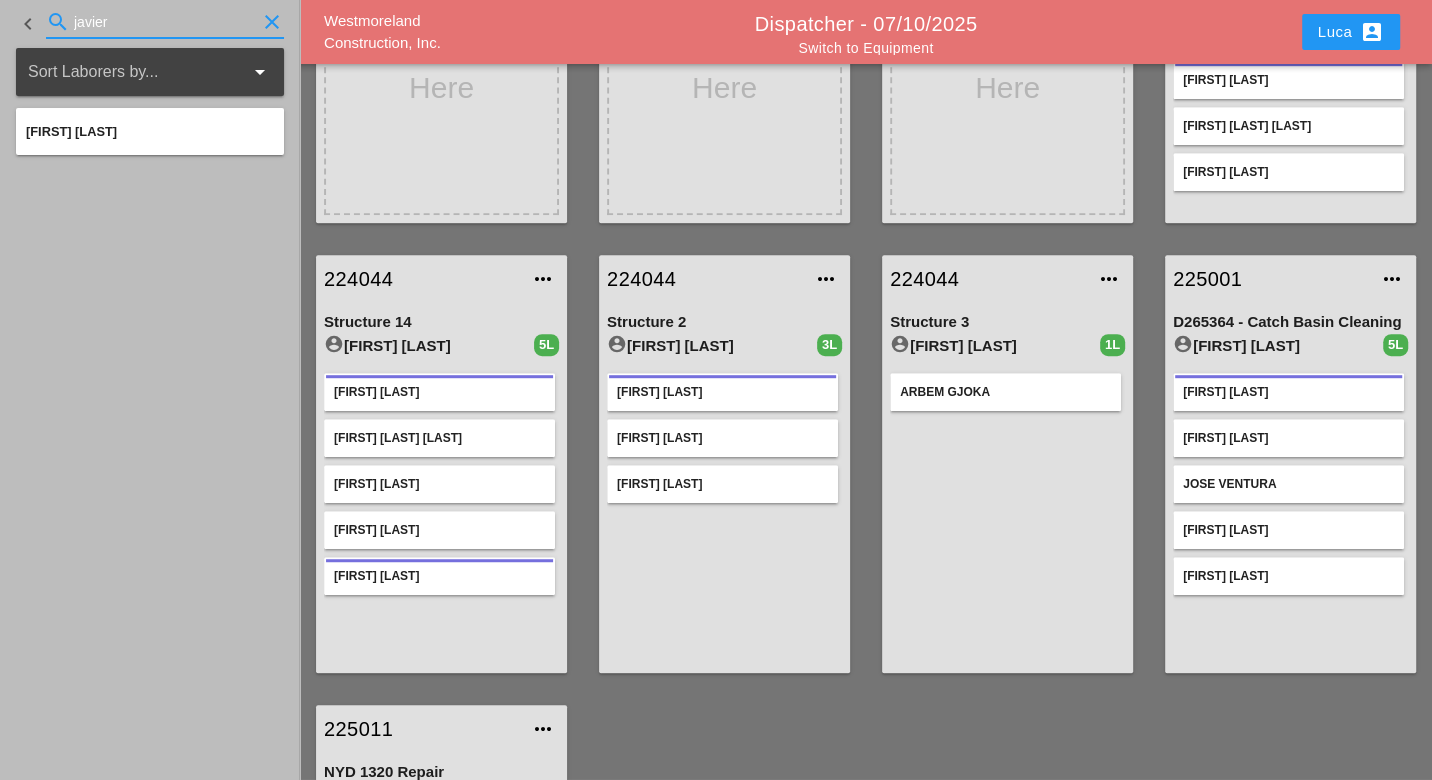 type on "javier" 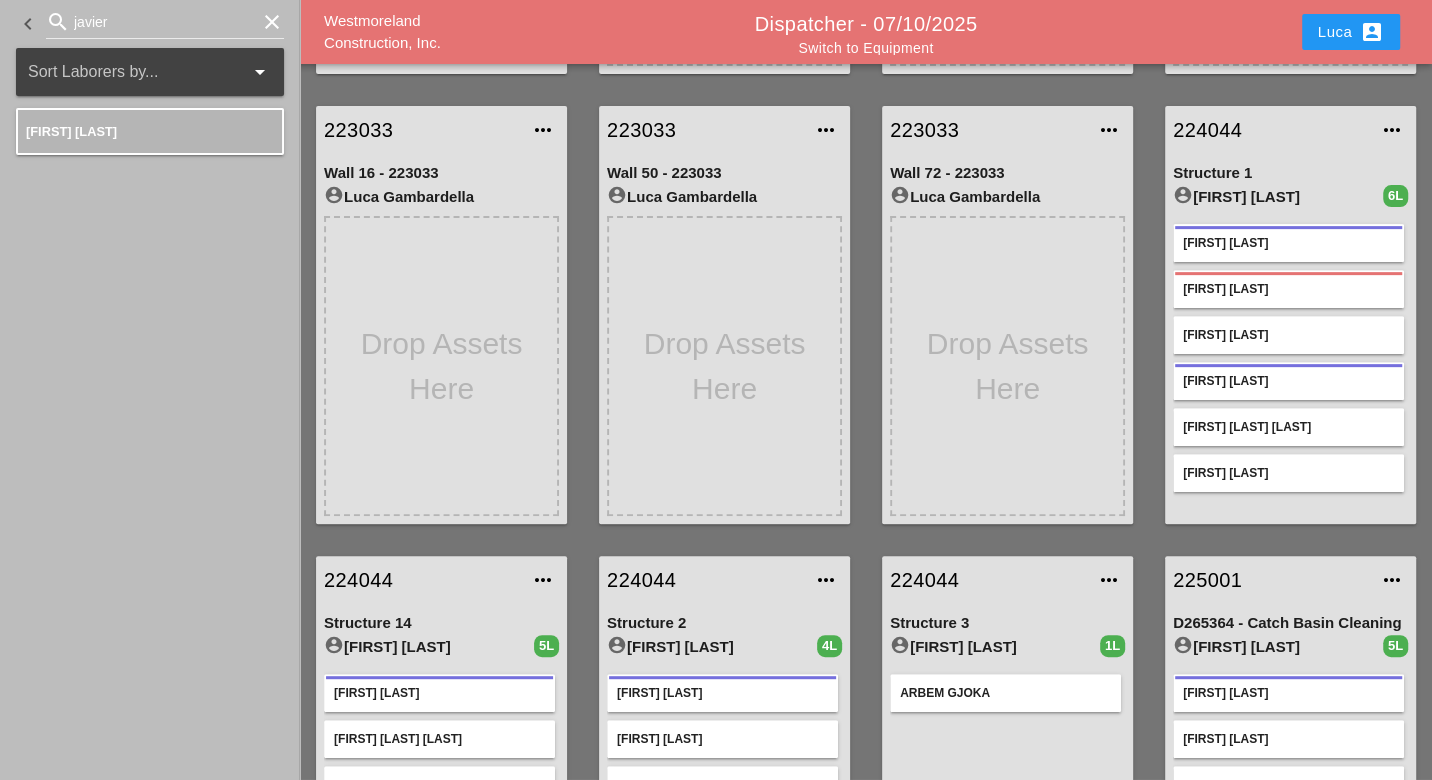 scroll, scrollTop: 333, scrollLeft: 0, axis: vertical 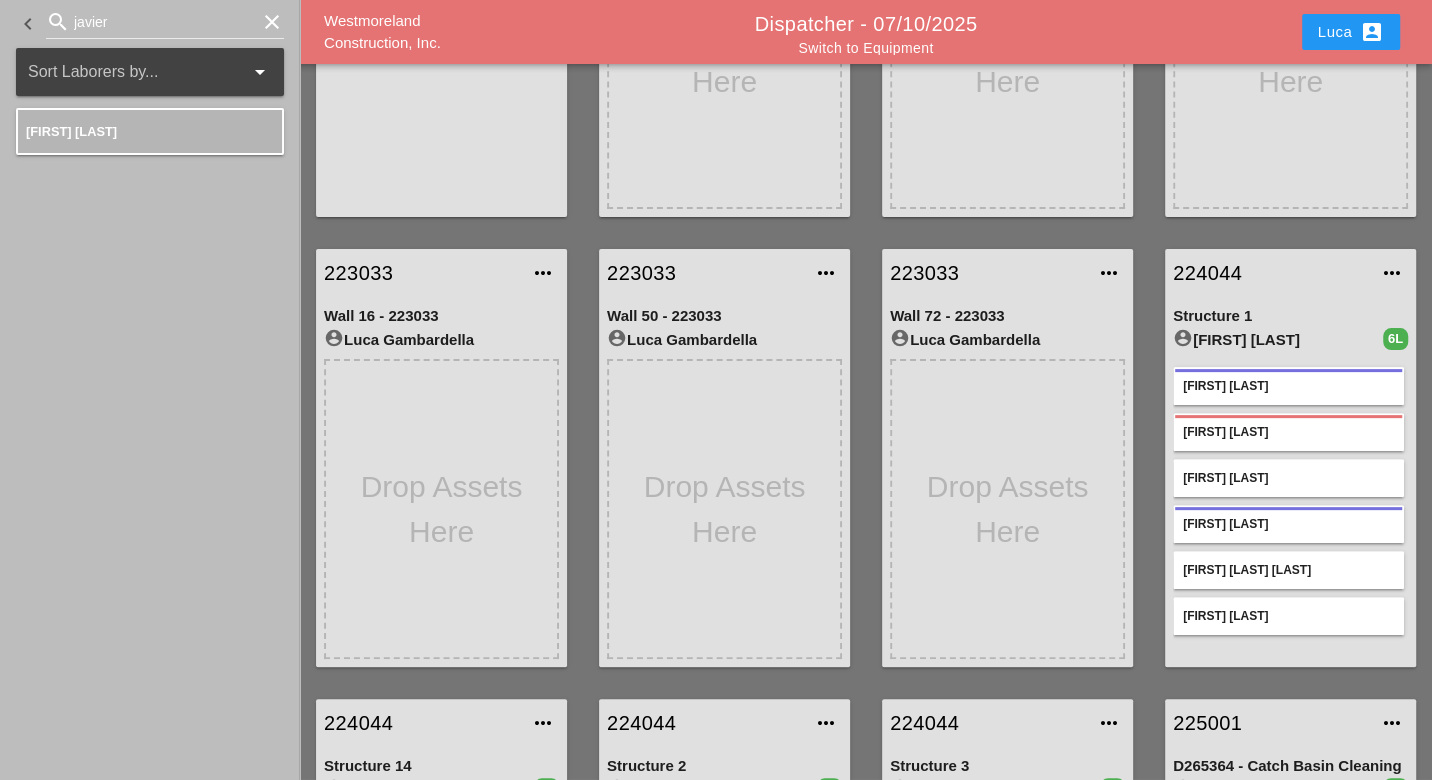click on "Switch to Equipment" at bounding box center [865, 48] 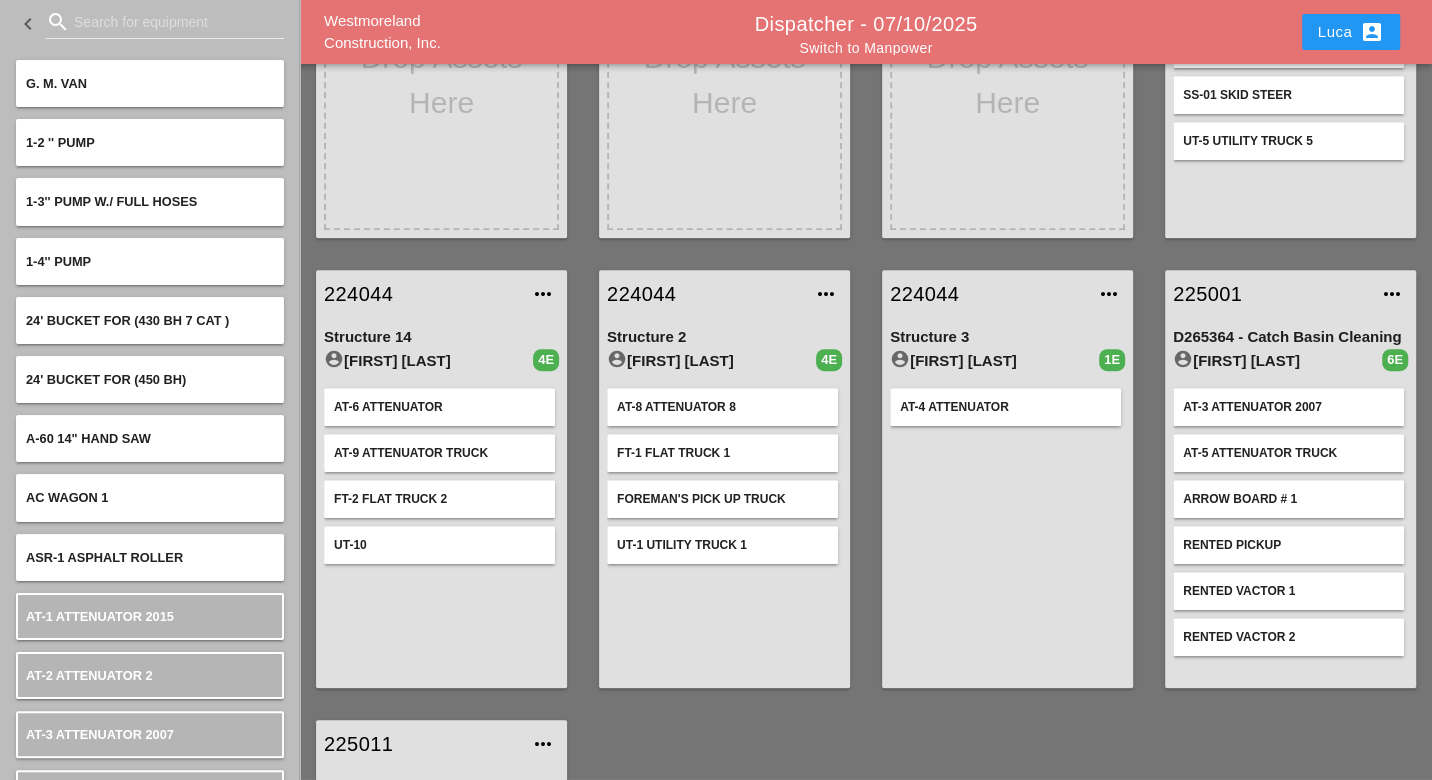 scroll, scrollTop: 1000, scrollLeft: 0, axis: vertical 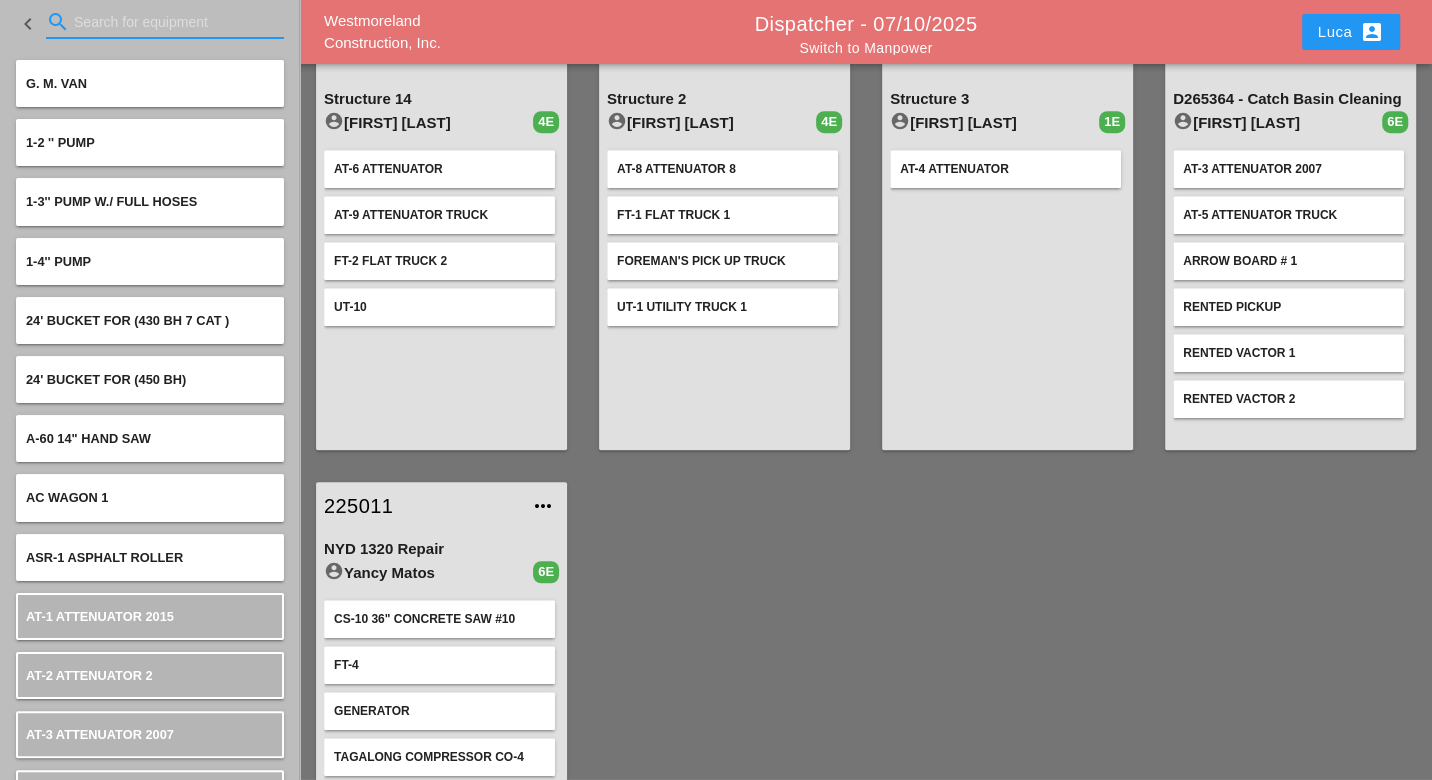 click at bounding box center (165, 22) 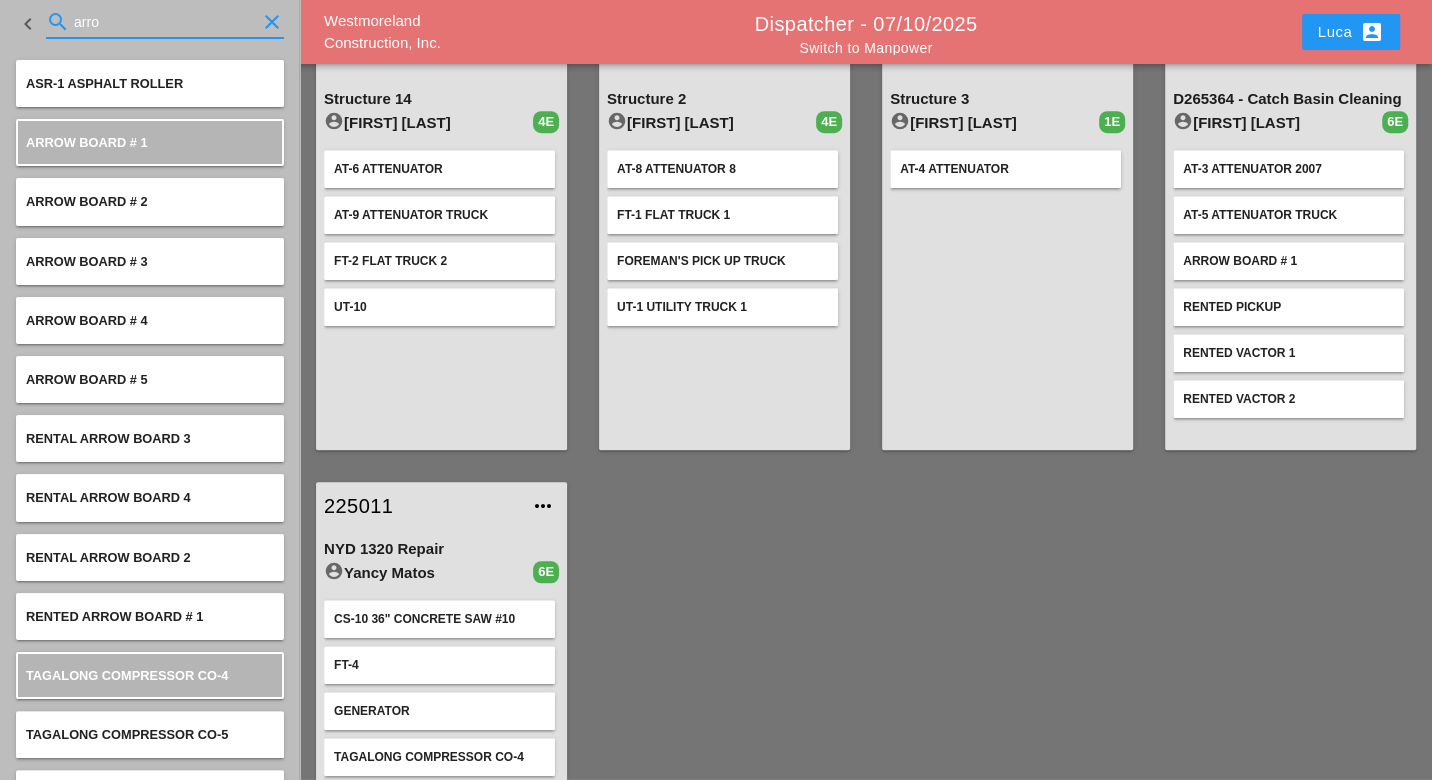 type on "arro" 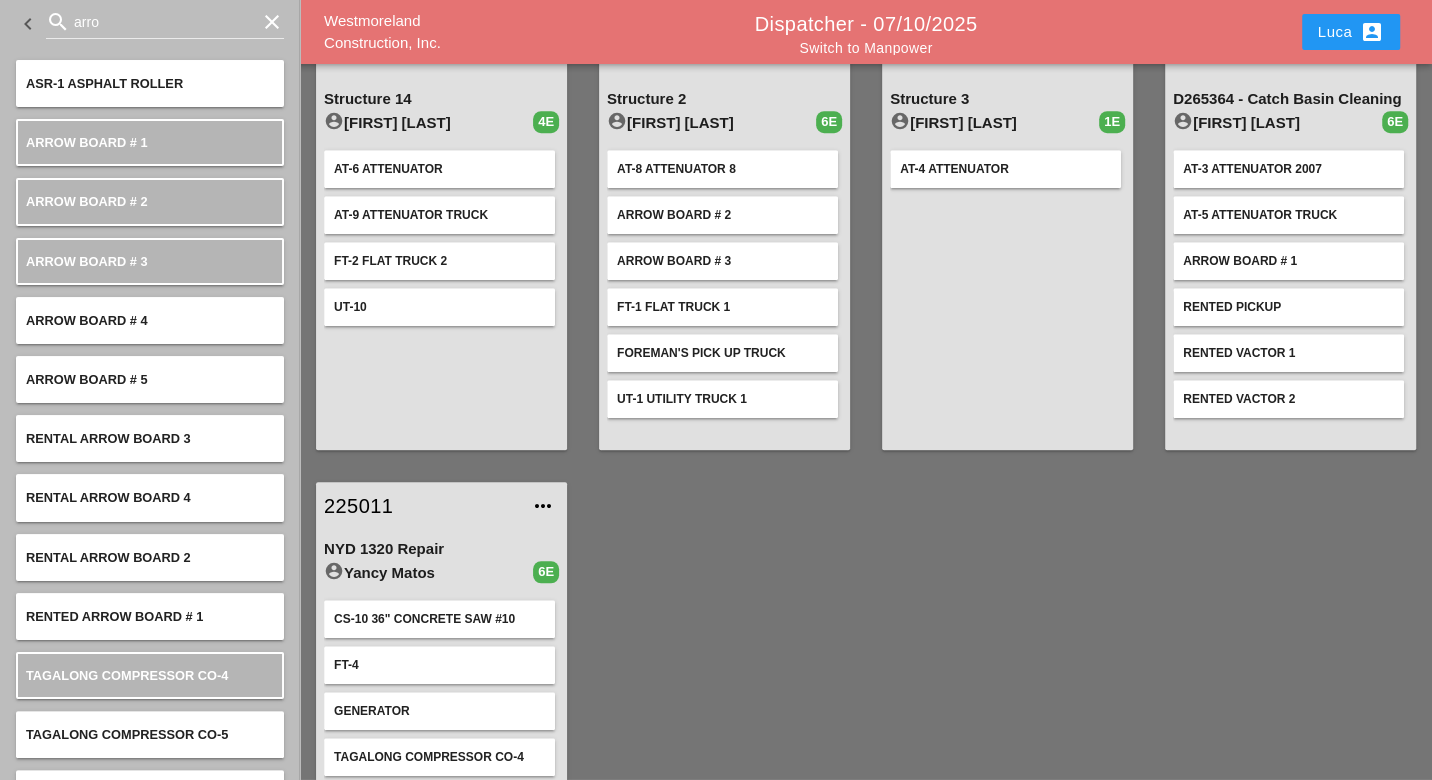 scroll, scrollTop: 888, scrollLeft: 0, axis: vertical 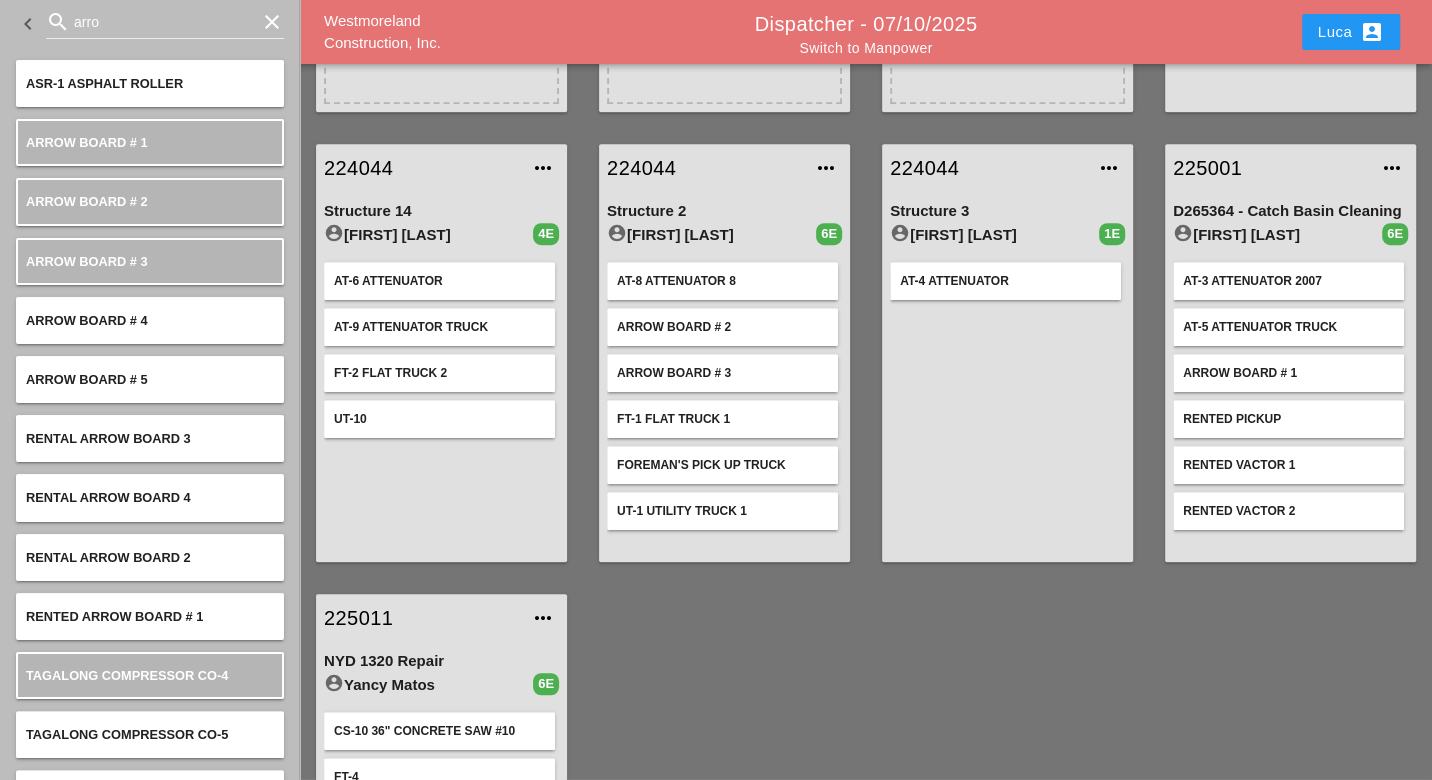 click on "224044" at bounding box center (704, 168) 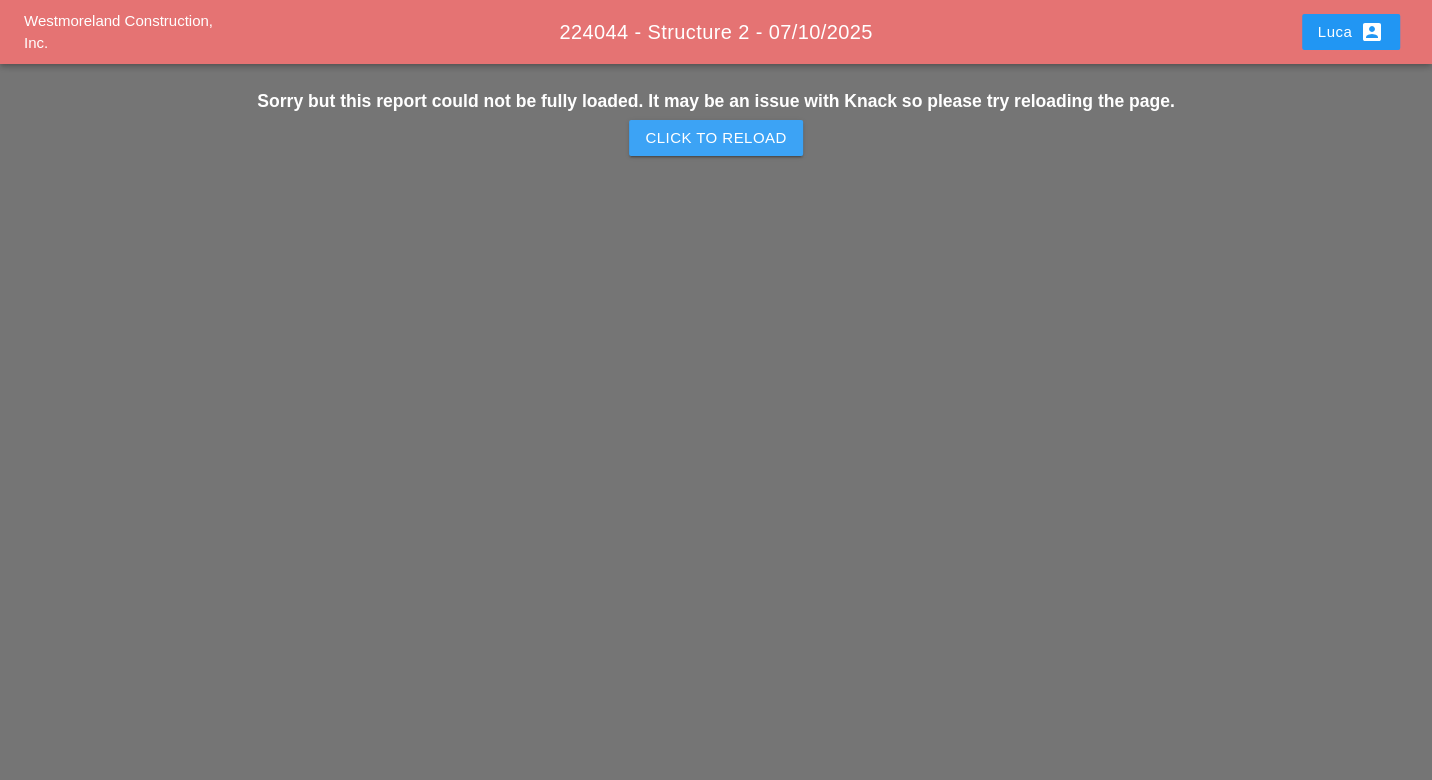click on "Click to Reload" at bounding box center (715, 138) 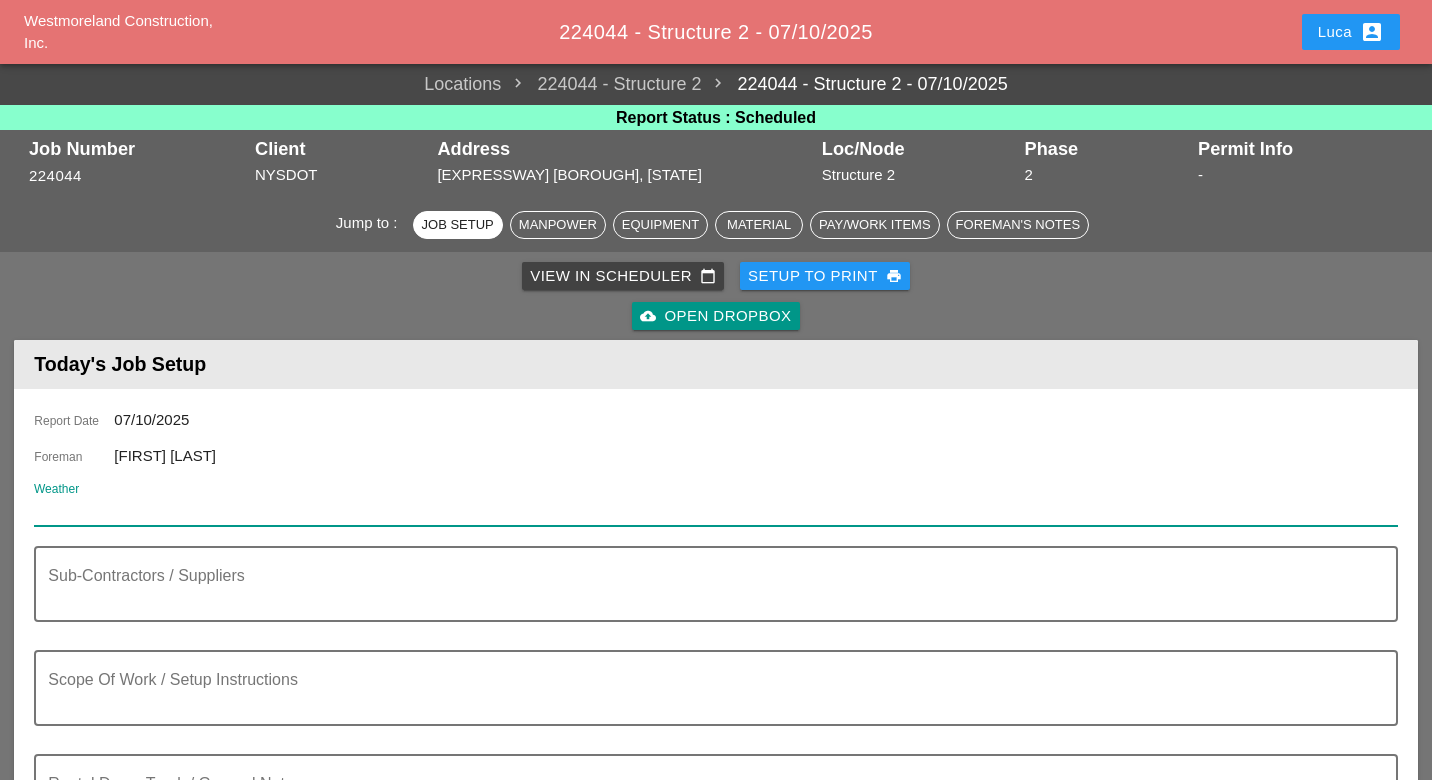 scroll, scrollTop: 0, scrollLeft: 0, axis: both 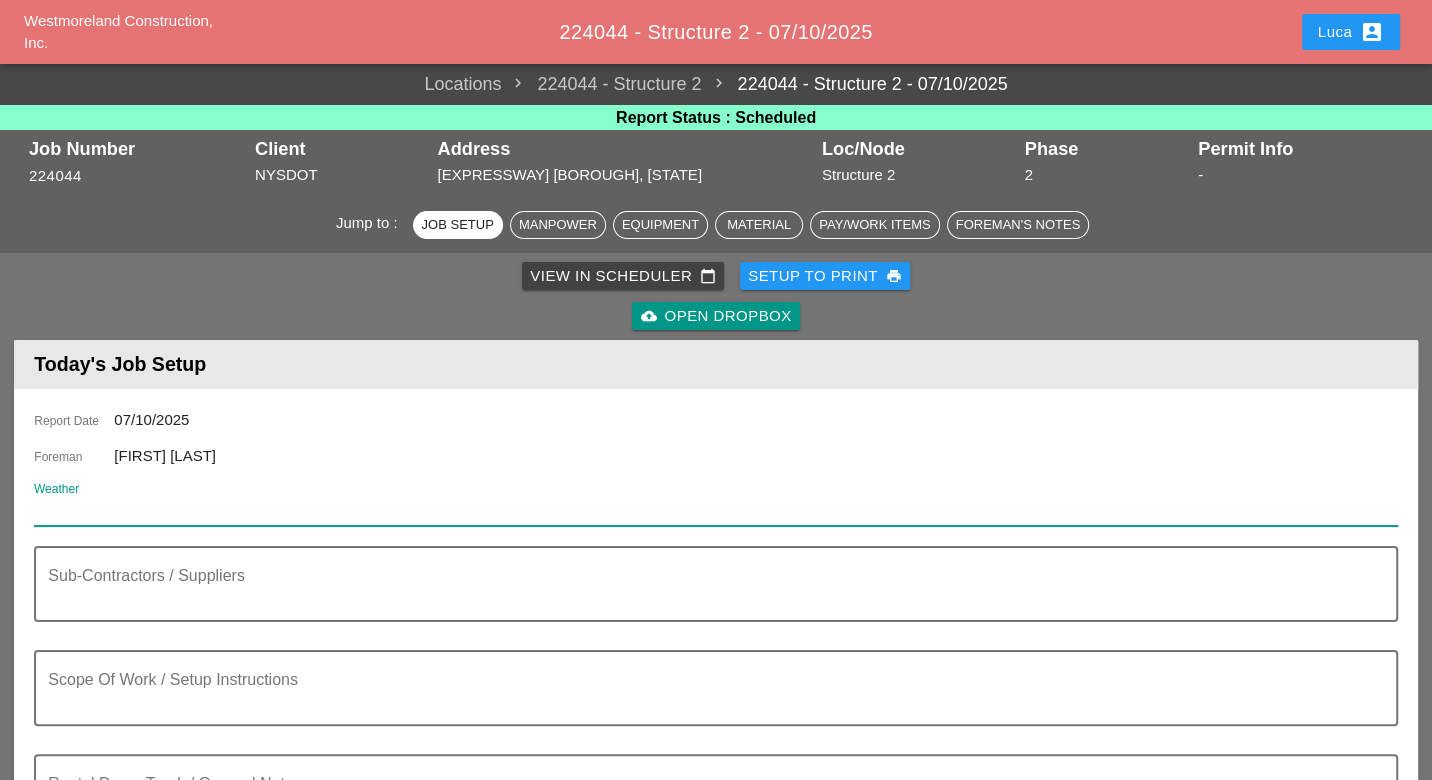 drag, startPoint x: 0, startPoint y: 0, endPoint x: 79, endPoint y: 507, distance: 513.1179 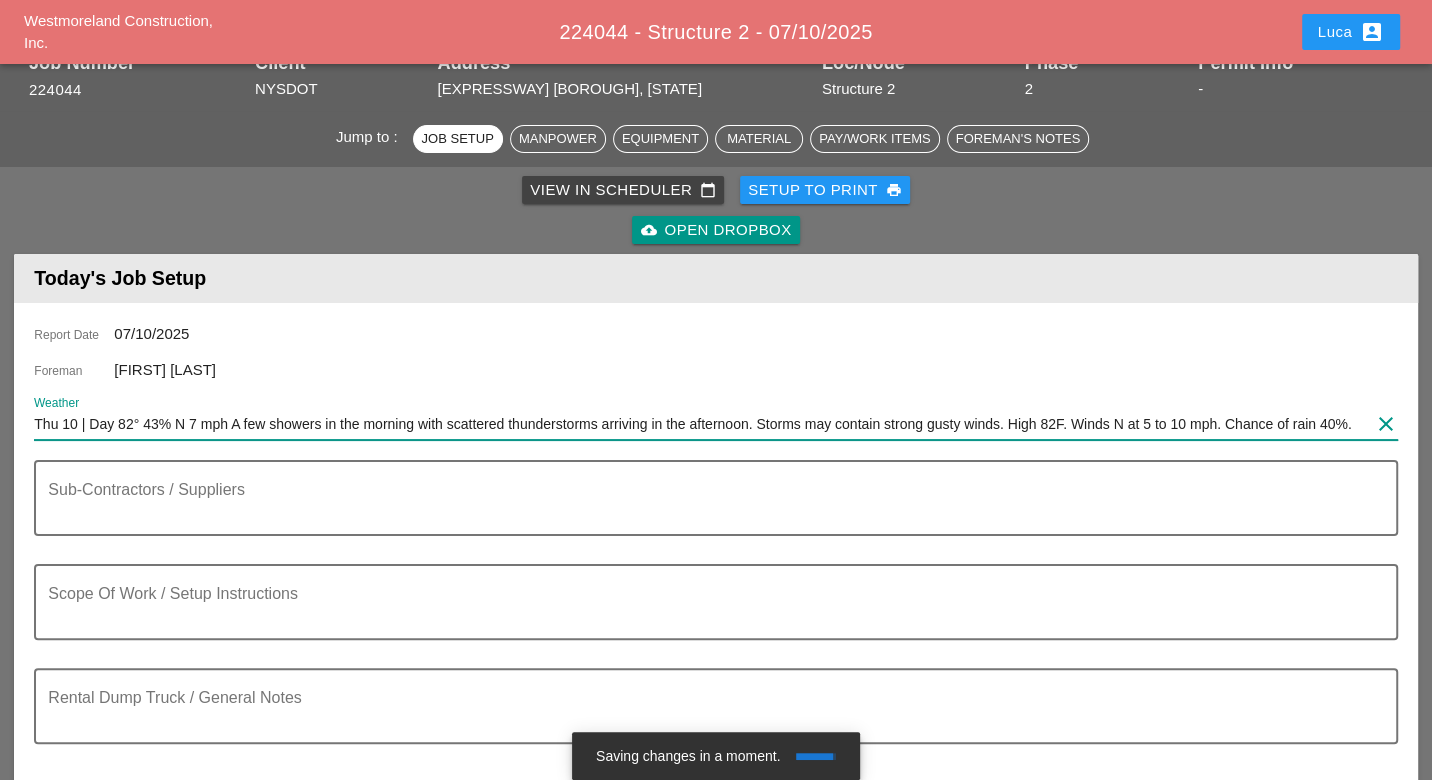 scroll, scrollTop: 111, scrollLeft: 0, axis: vertical 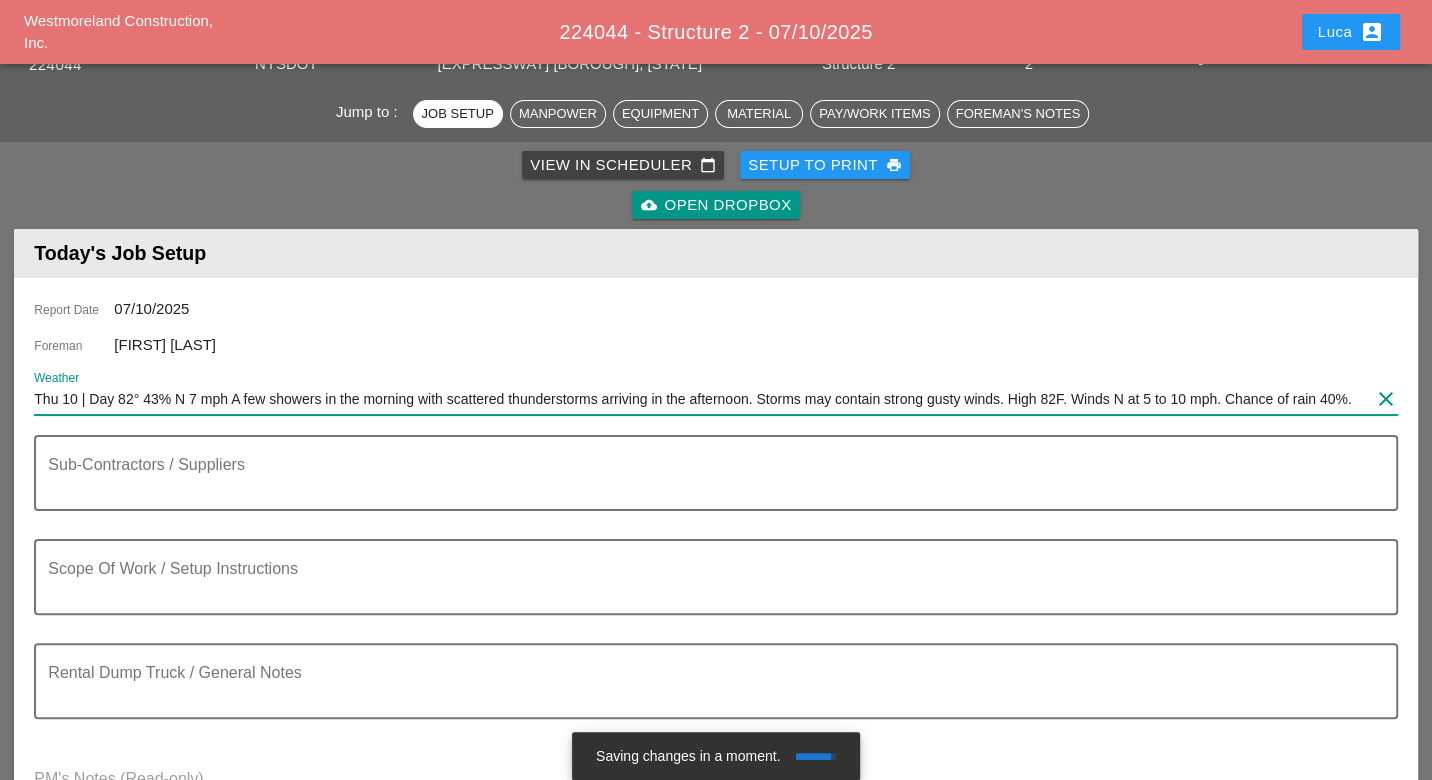 type on "Thu 10 | Day 82° 43% N 7 mph A few showers in the morning with scattered thunderstorms arriving in the afternoon. Storms may contain strong gusty winds. High 82F. Winds N at 5 to 10 mph. Chance of rain 40%." 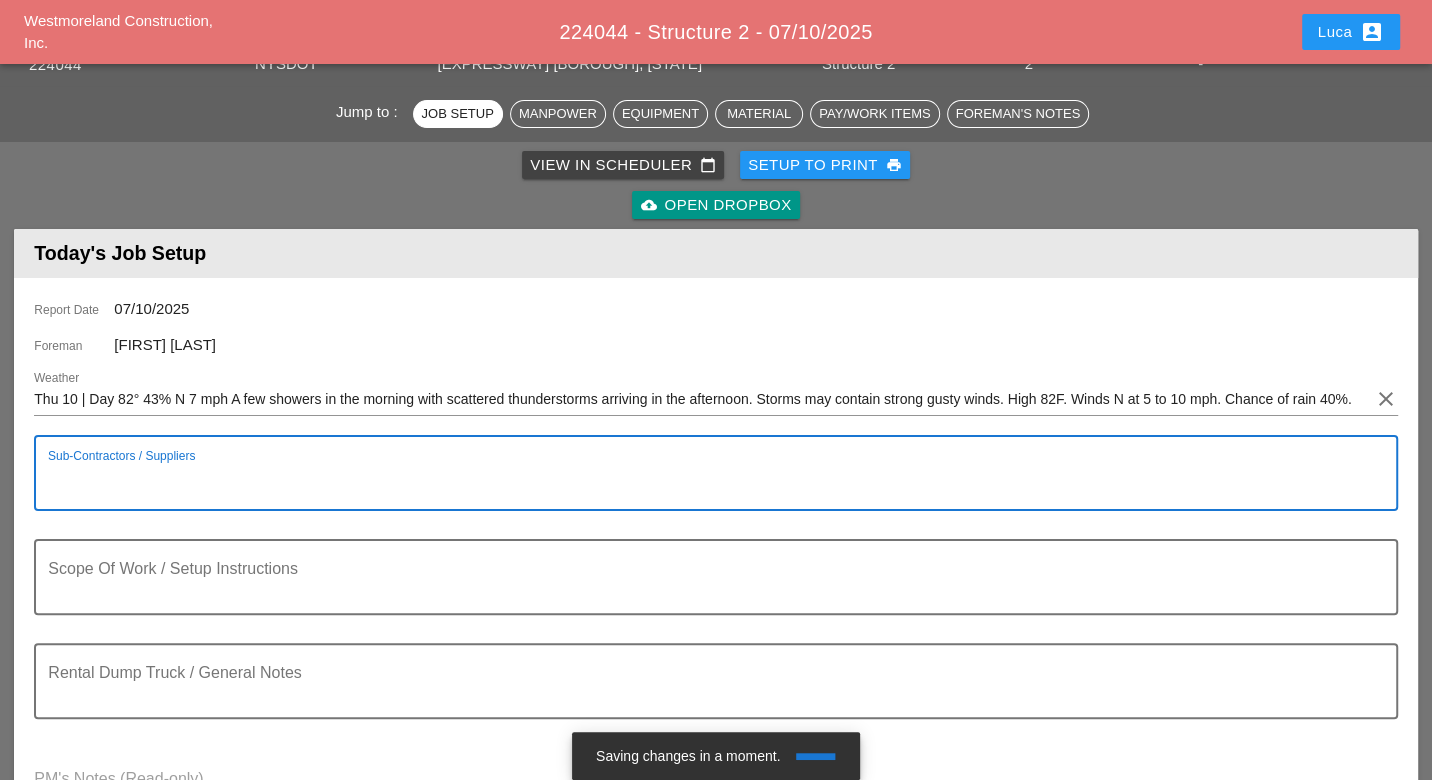 scroll, scrollTop: 444, scrollLeft: 0, axis: vertical 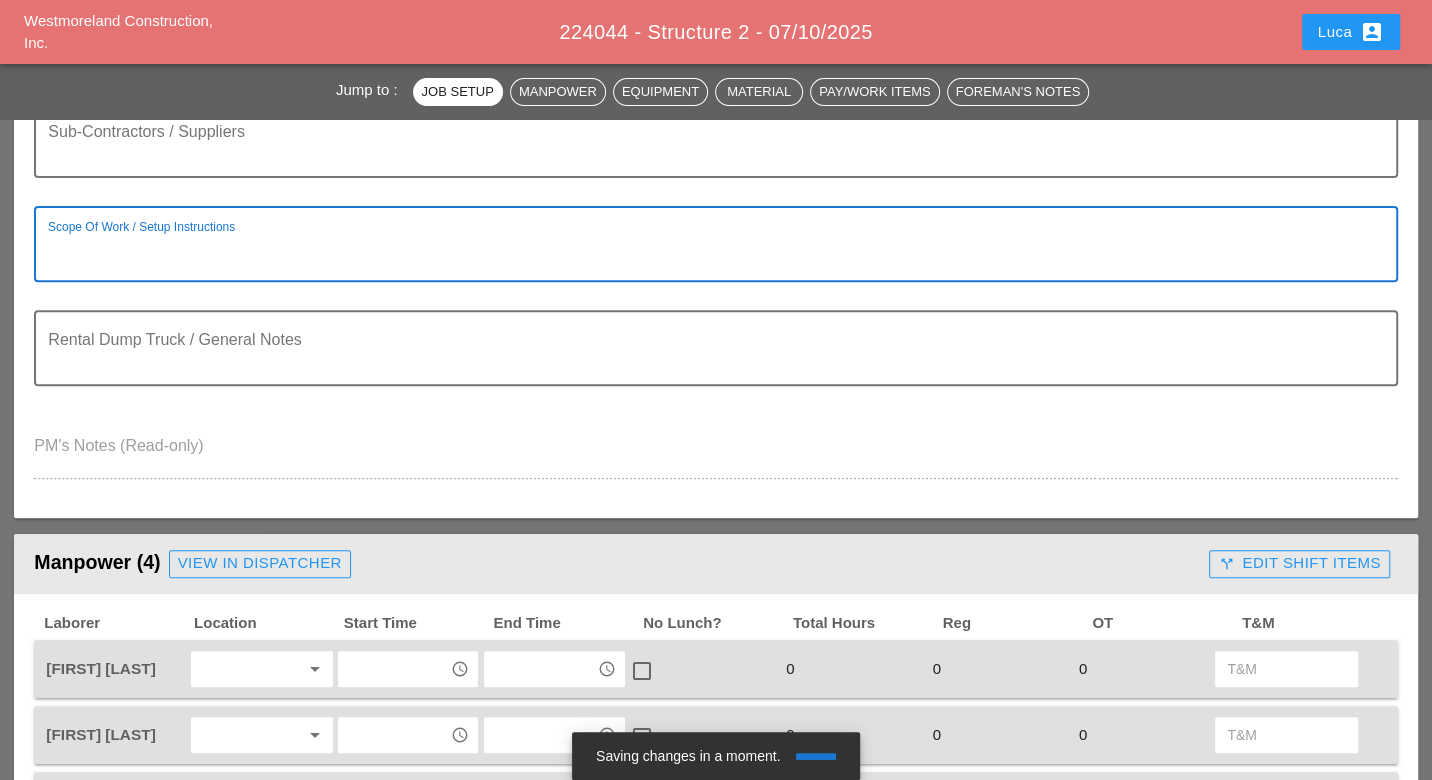click at bounding box center (707, 256) 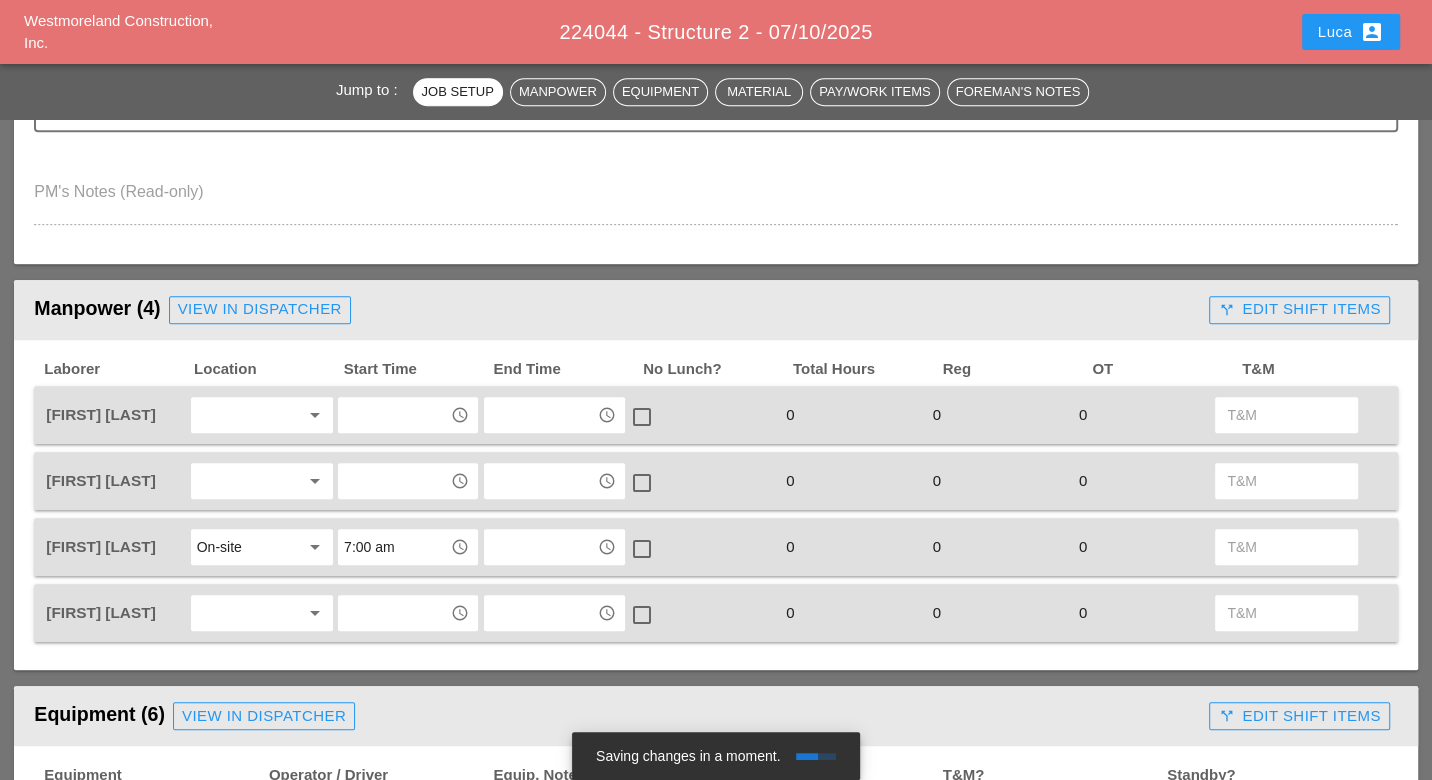 scroll, scrollTop: 777, scrollLeft: 0, axis: vertical 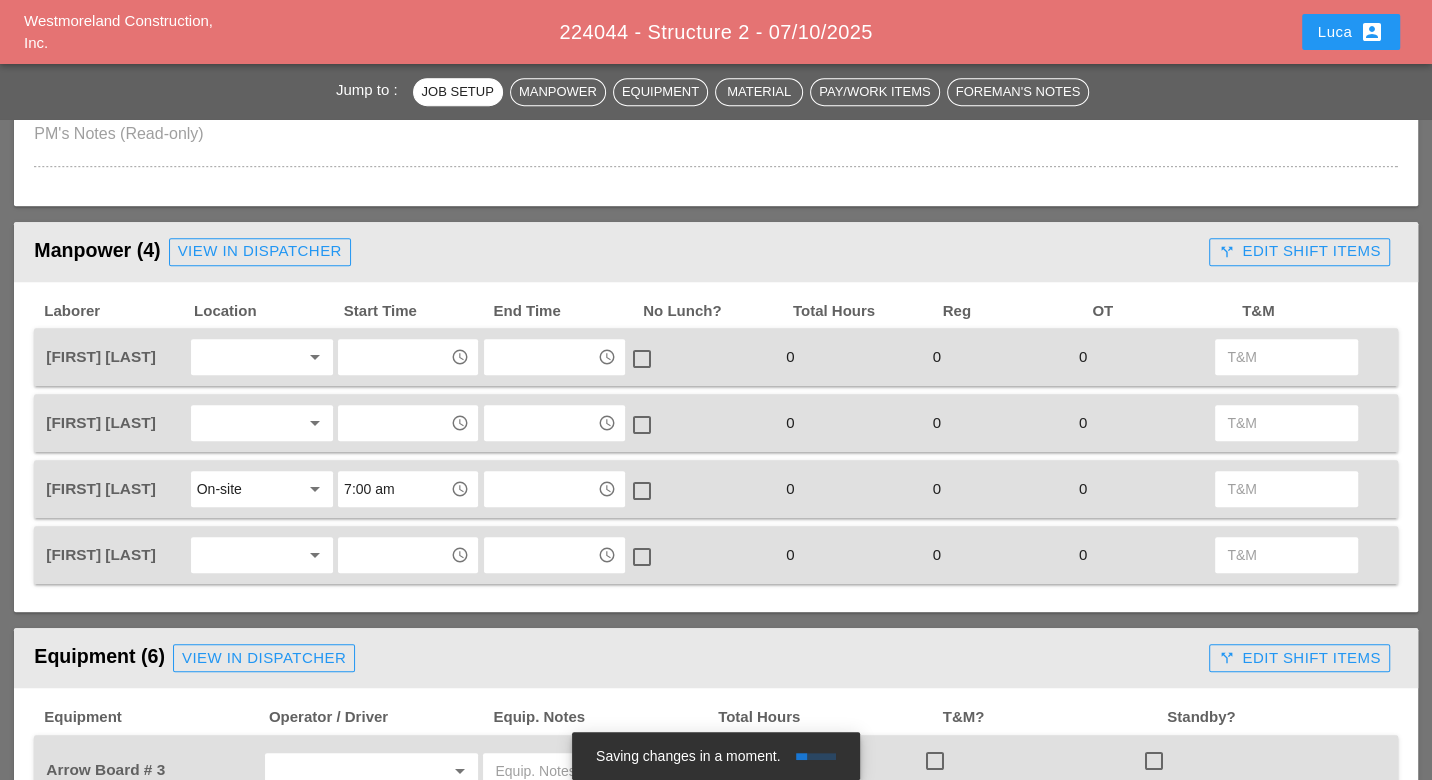 type on "WZTC for aright lane closer
Remove wood forms
Reset TL3 Crash Attenuator" 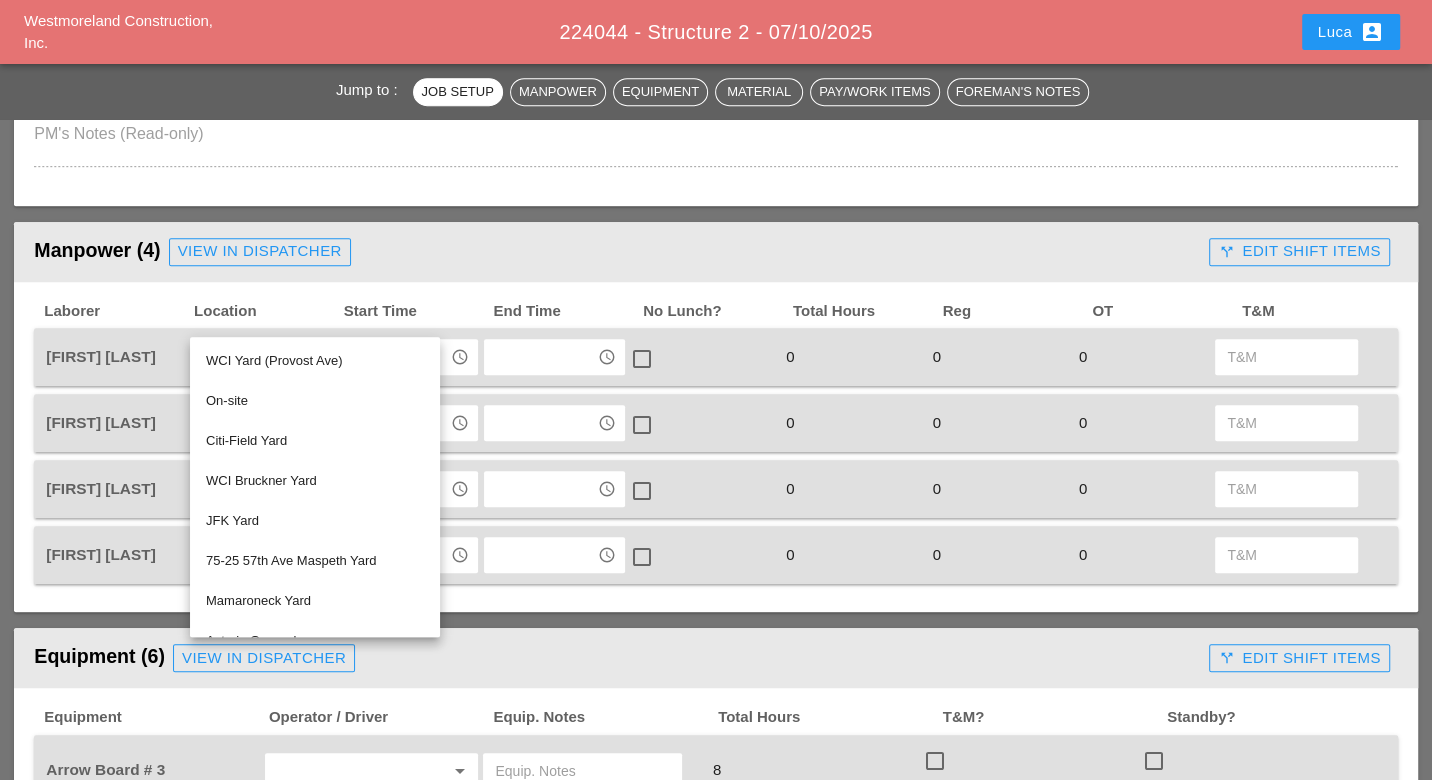 click on "WCI Bruckner Yard" at bounding box center [315, 361] 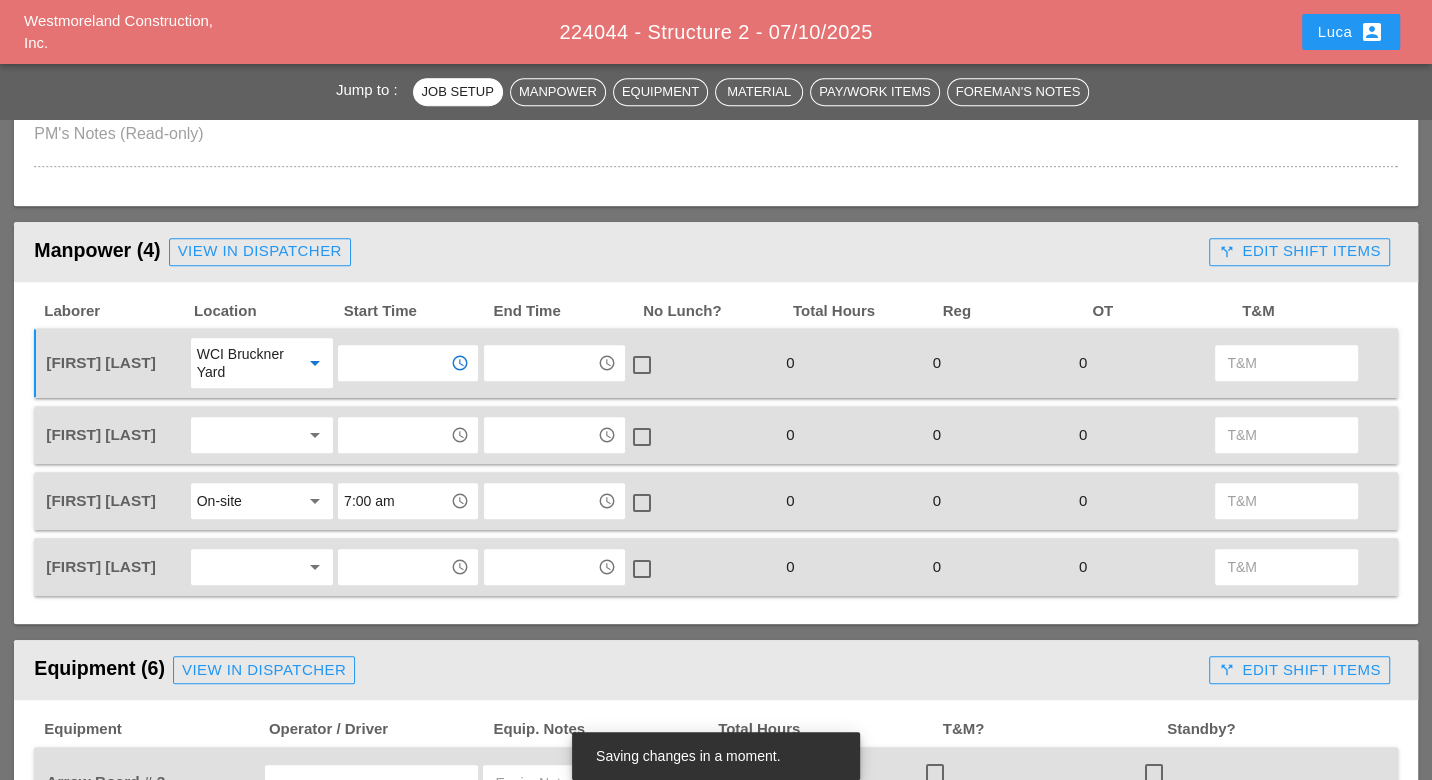 click at bounding box center [394, 363] 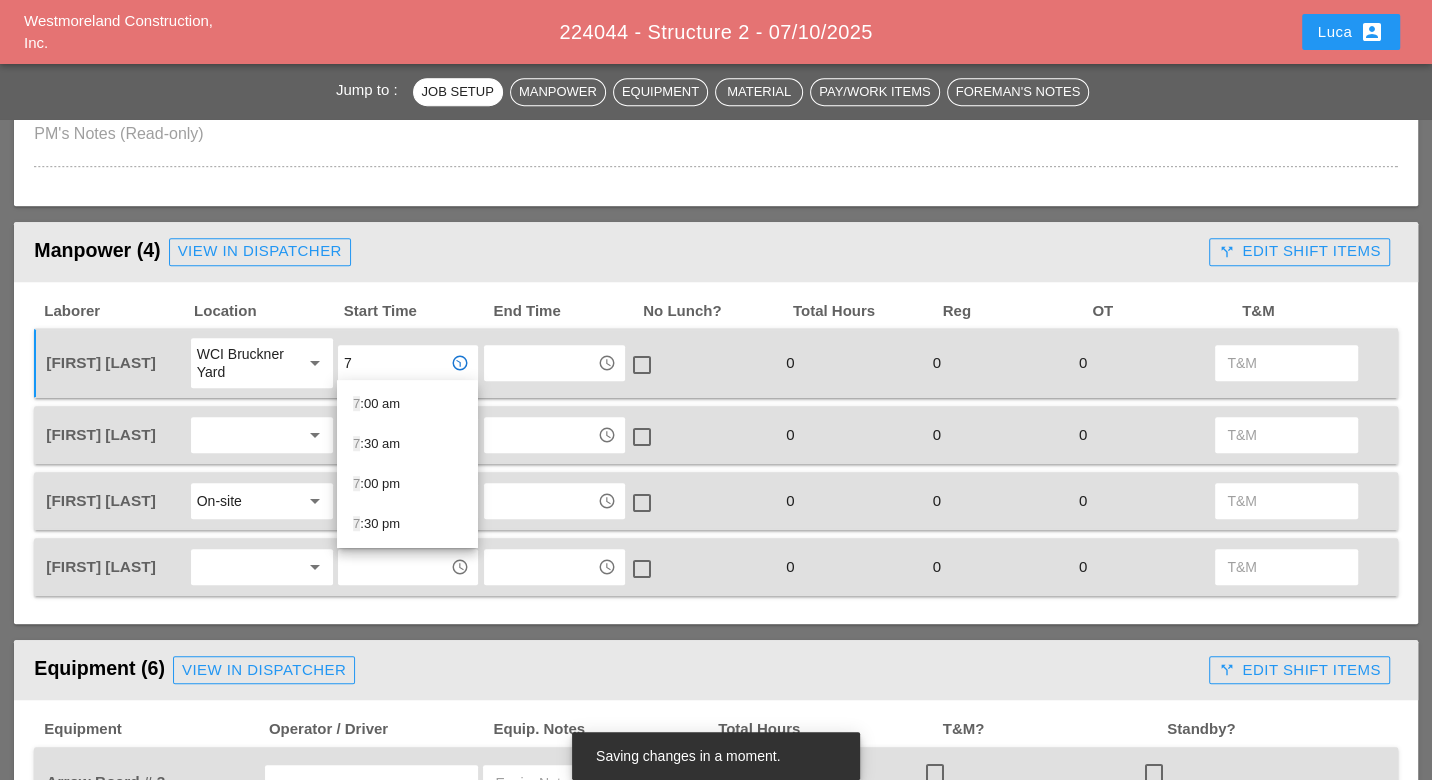 click on "7 :00 am" at bounding box center (407, 404) 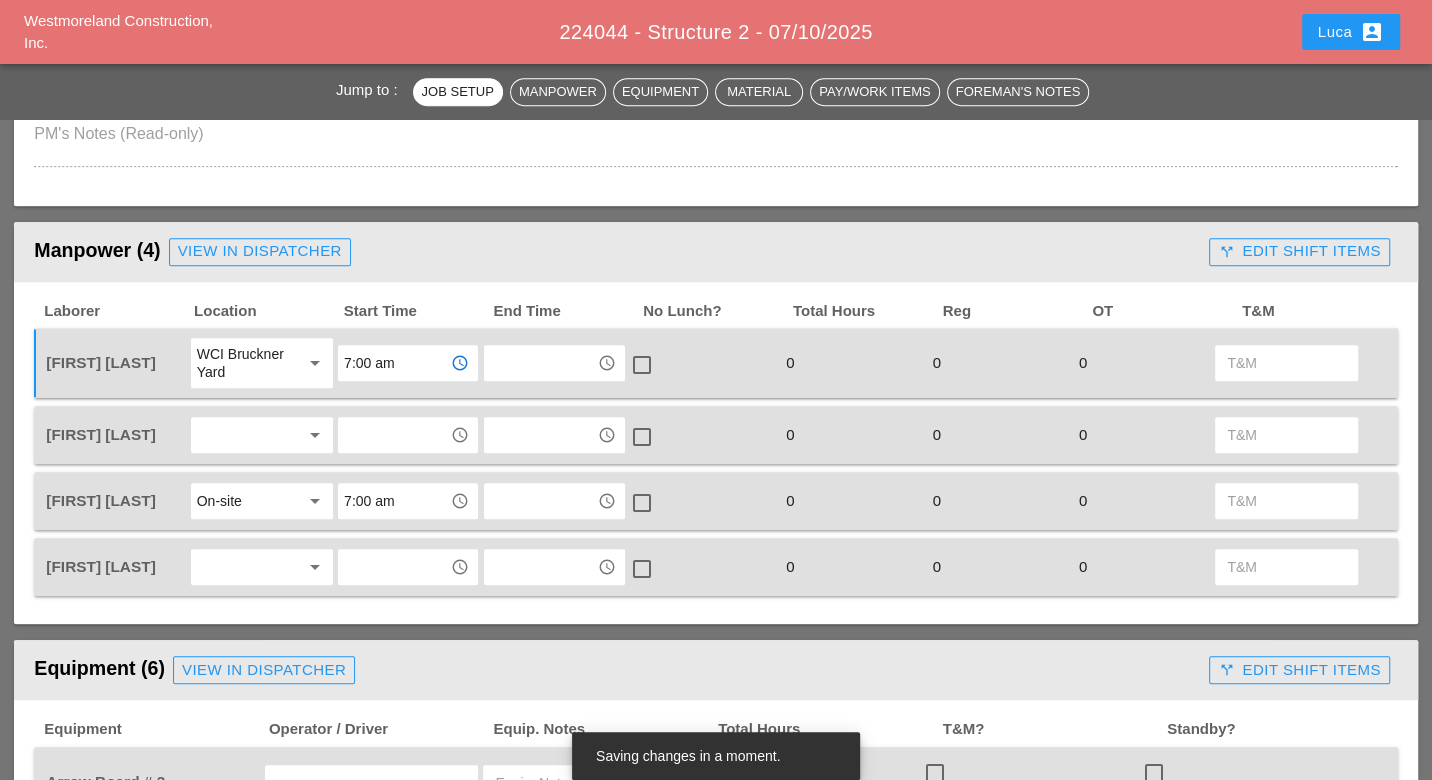 type on "7:00 am" 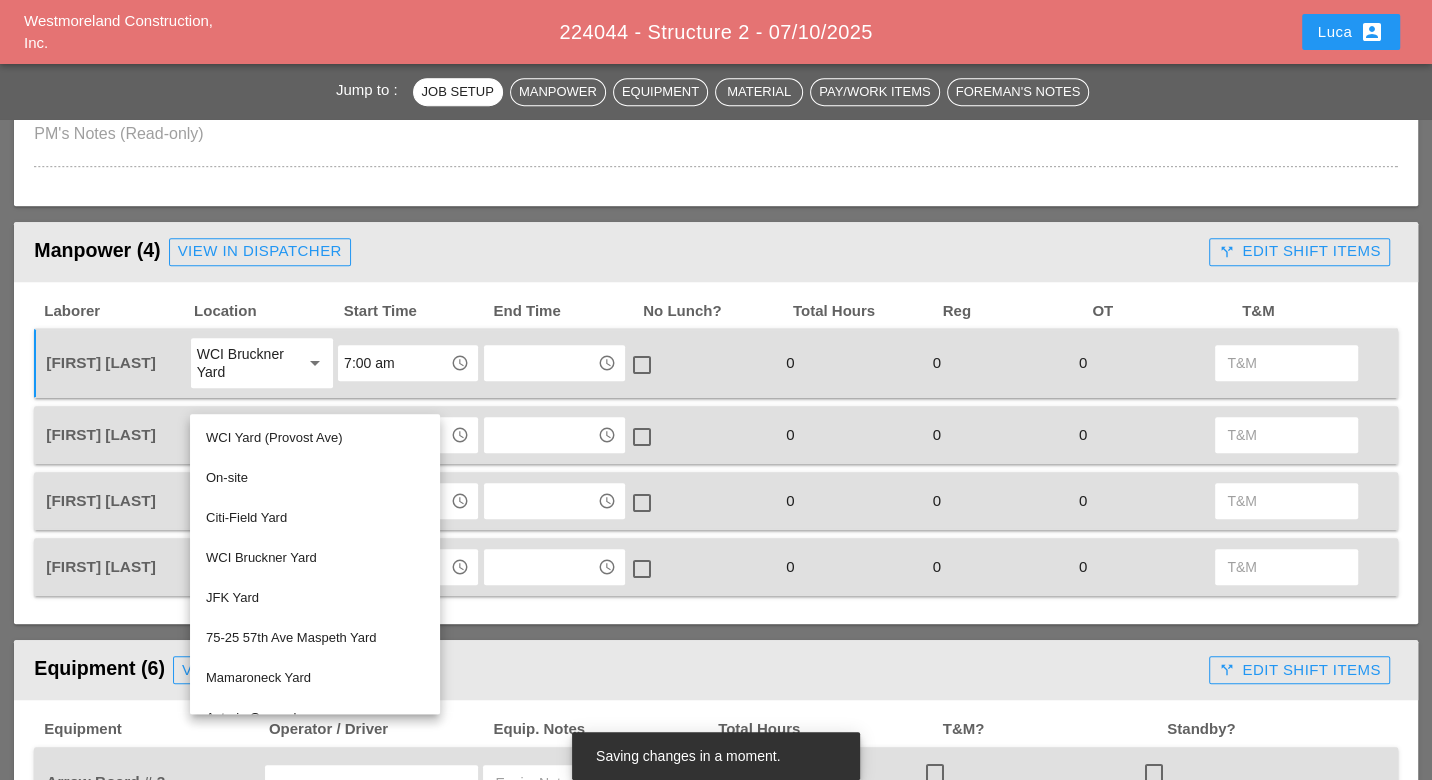 drag, startPoint x: 264, startPoint y: 433, endPoint x: 297, endPoint y: 430, distance: 33.13608 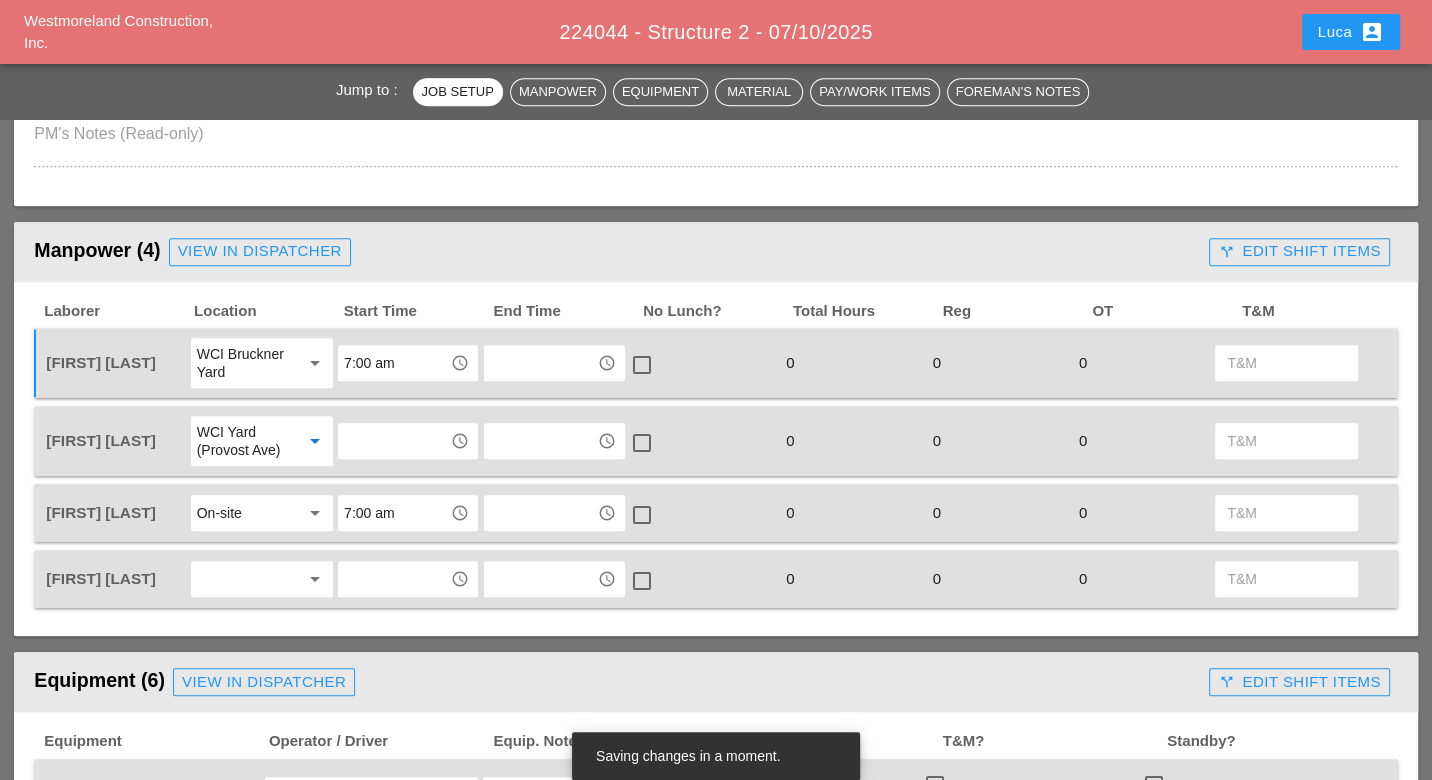 click at bounding box center (394, 363) 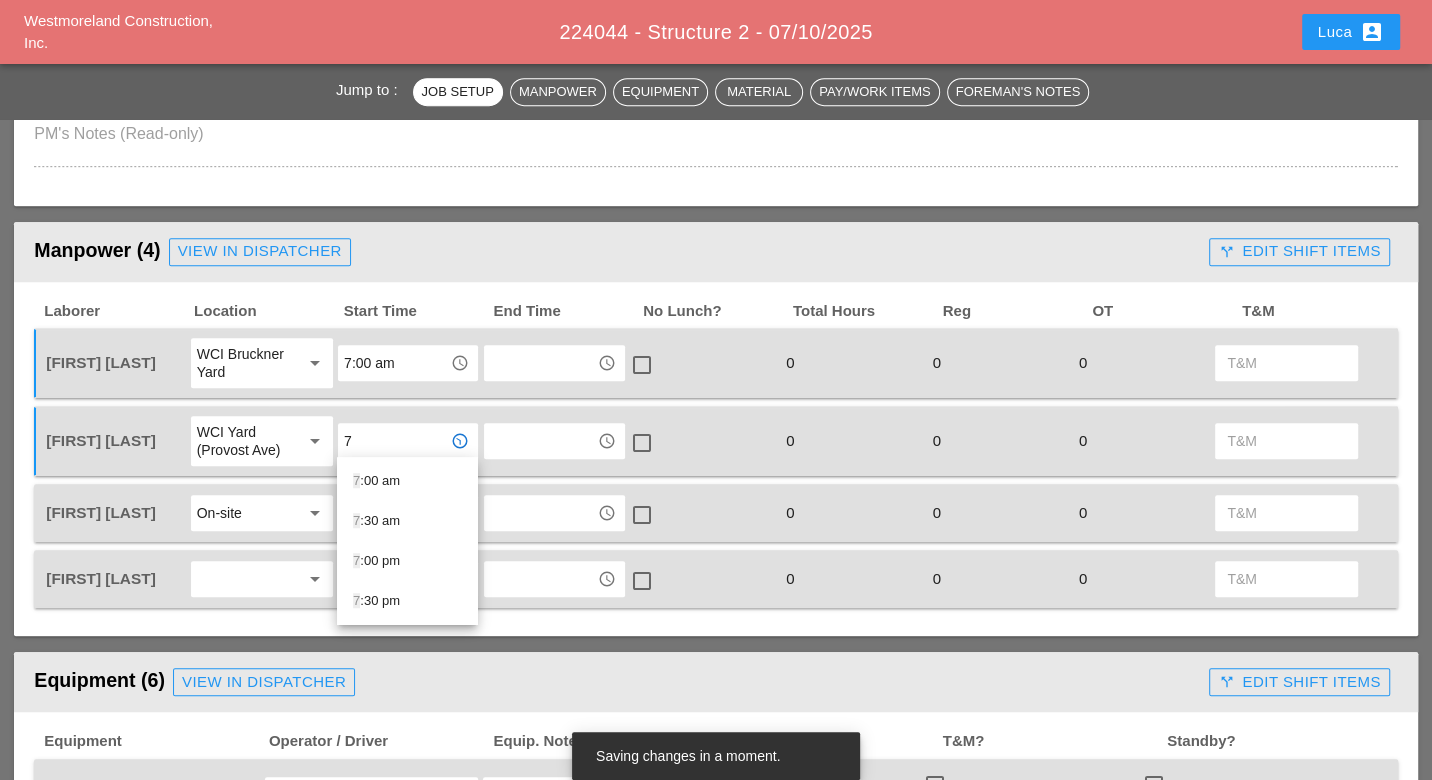 click on "7" at bounding box center (356, 480) 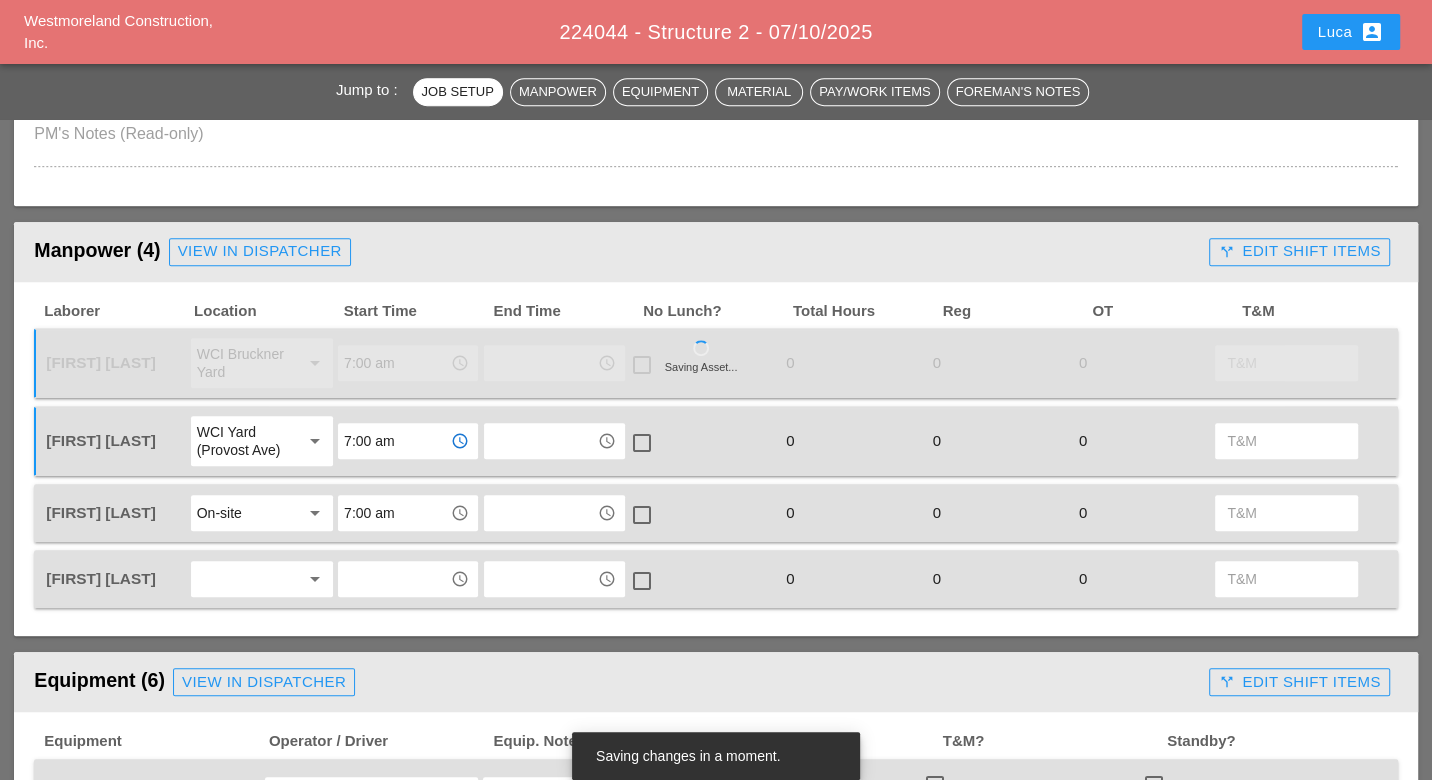 type on "7:00 am" 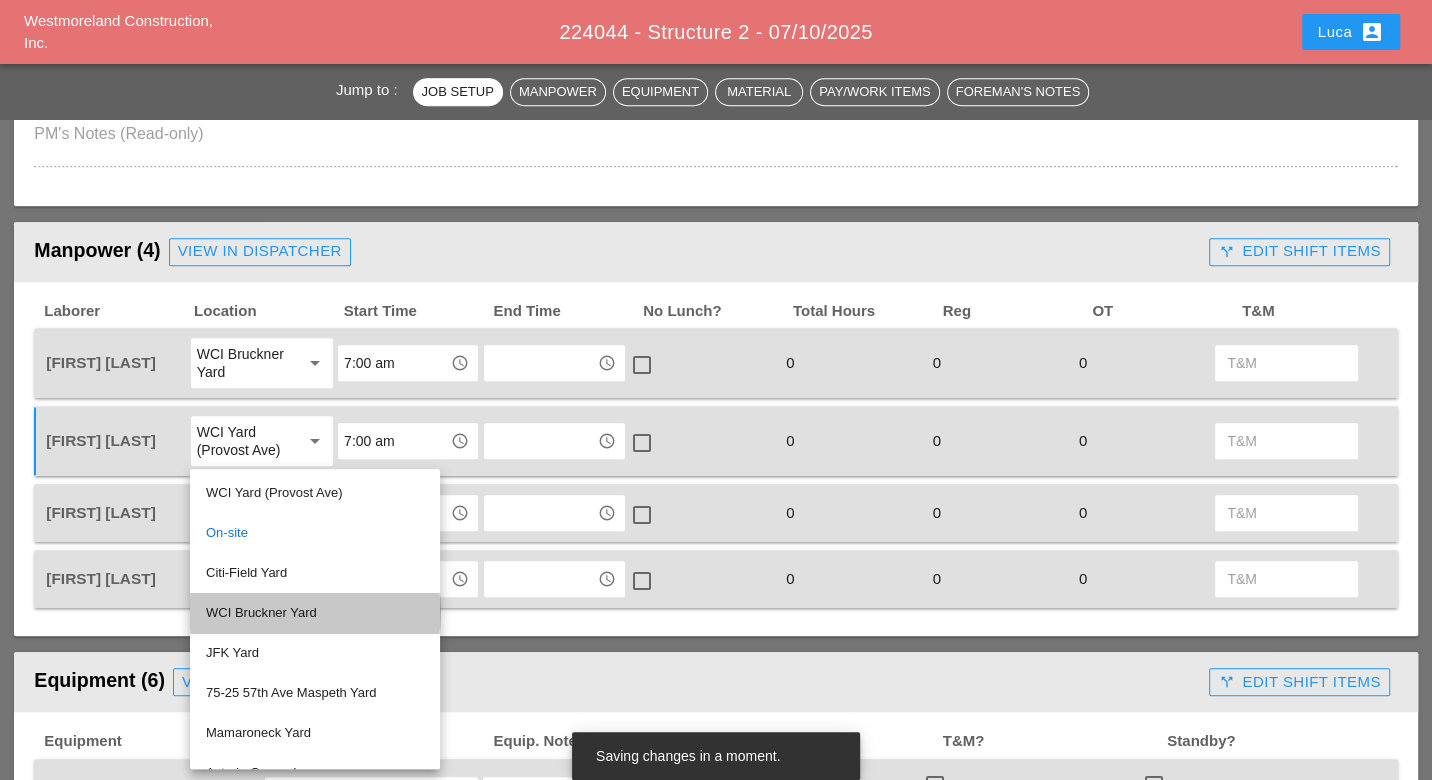 click on "WCI Bruckner Yard" at bounding box center [315, 493] 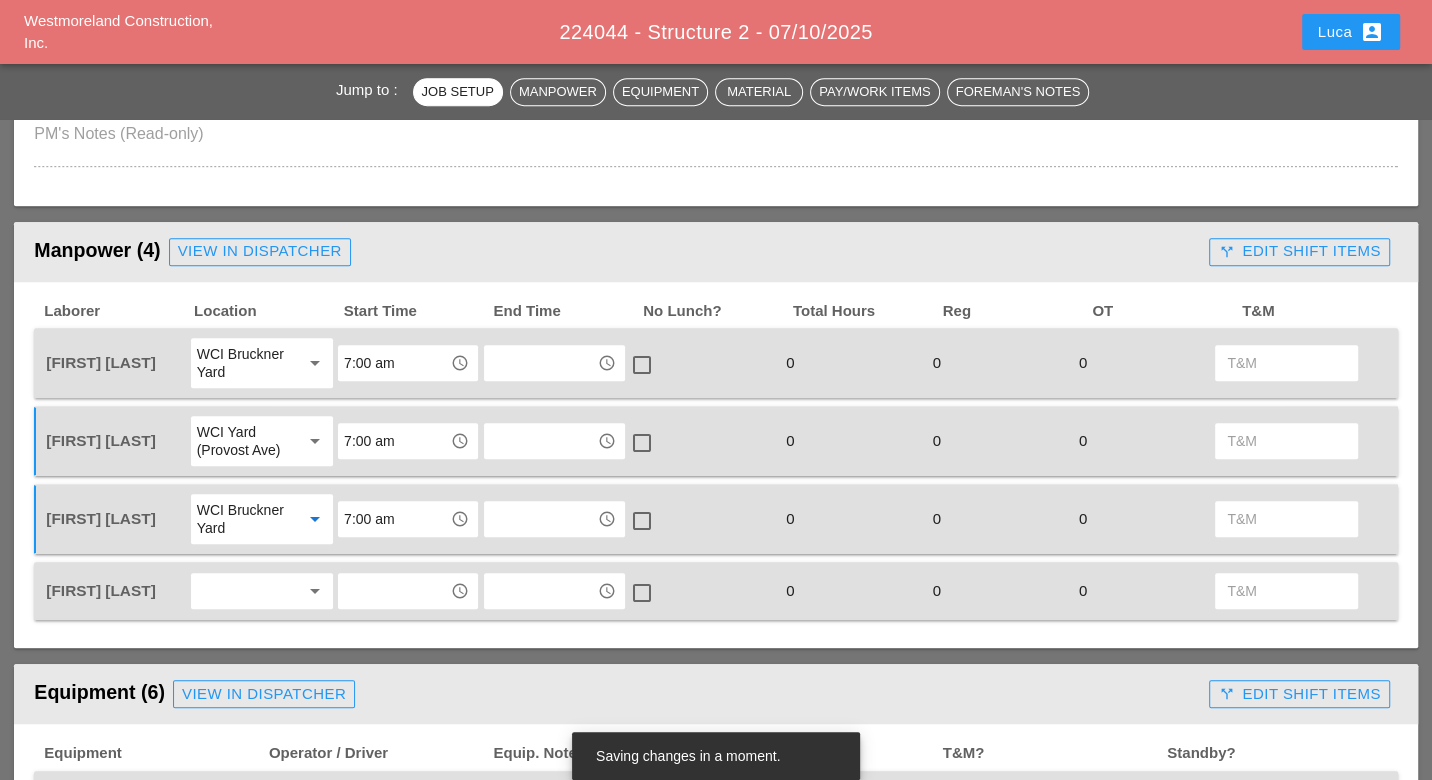 click at bounding box center [248, 363] 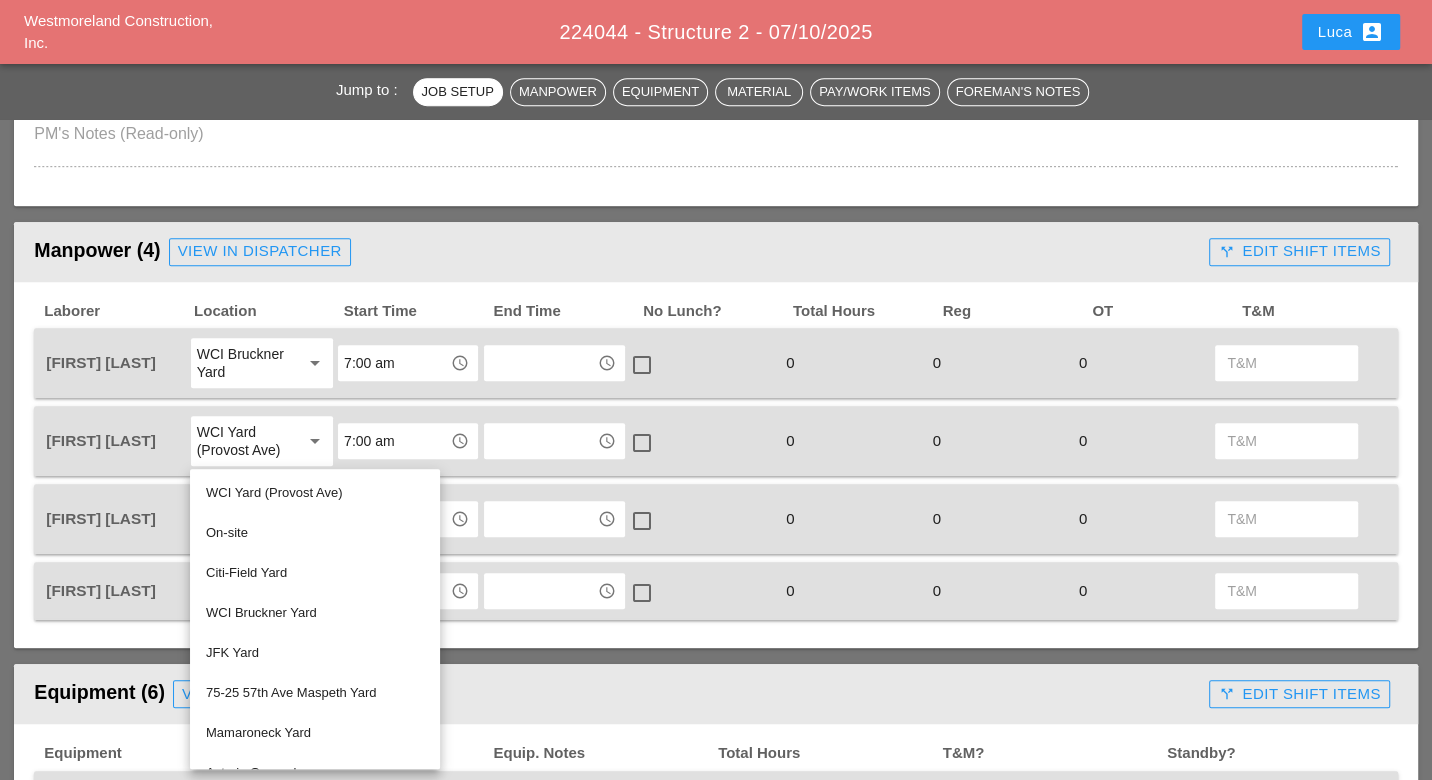 click at bounding box center [394, 363] 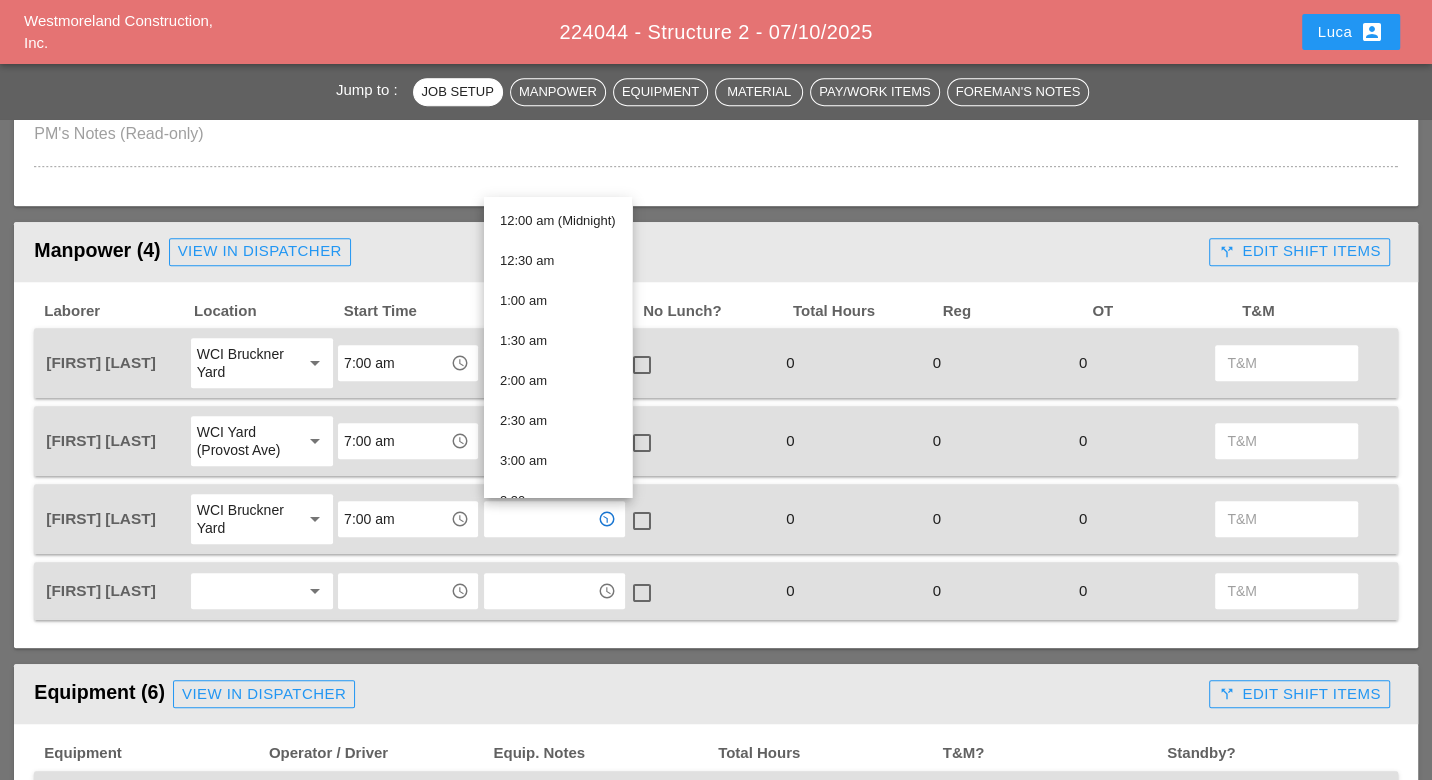 click at bounding box center [248, 363] 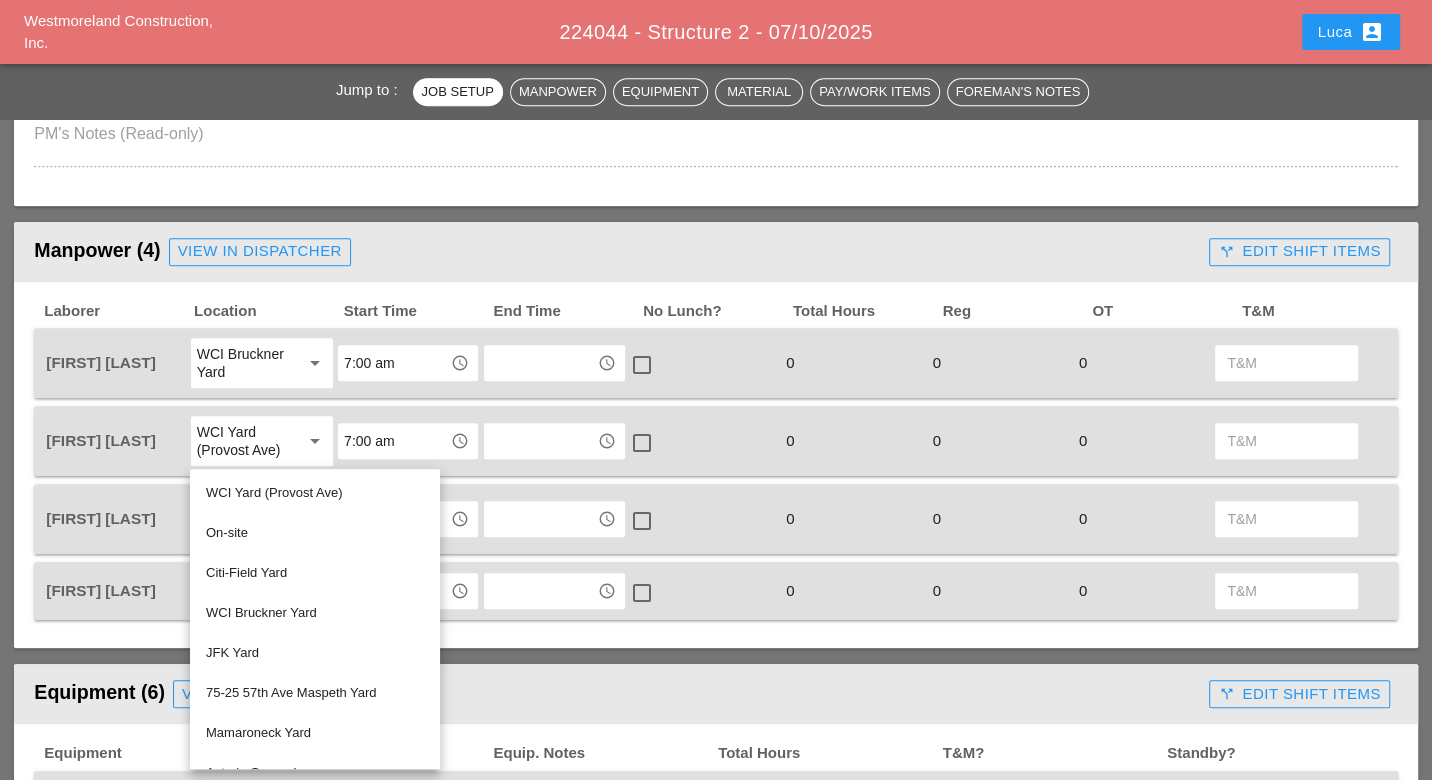 click on "WCI Yard (Provost Ave)" at bounding box center (315, 493) 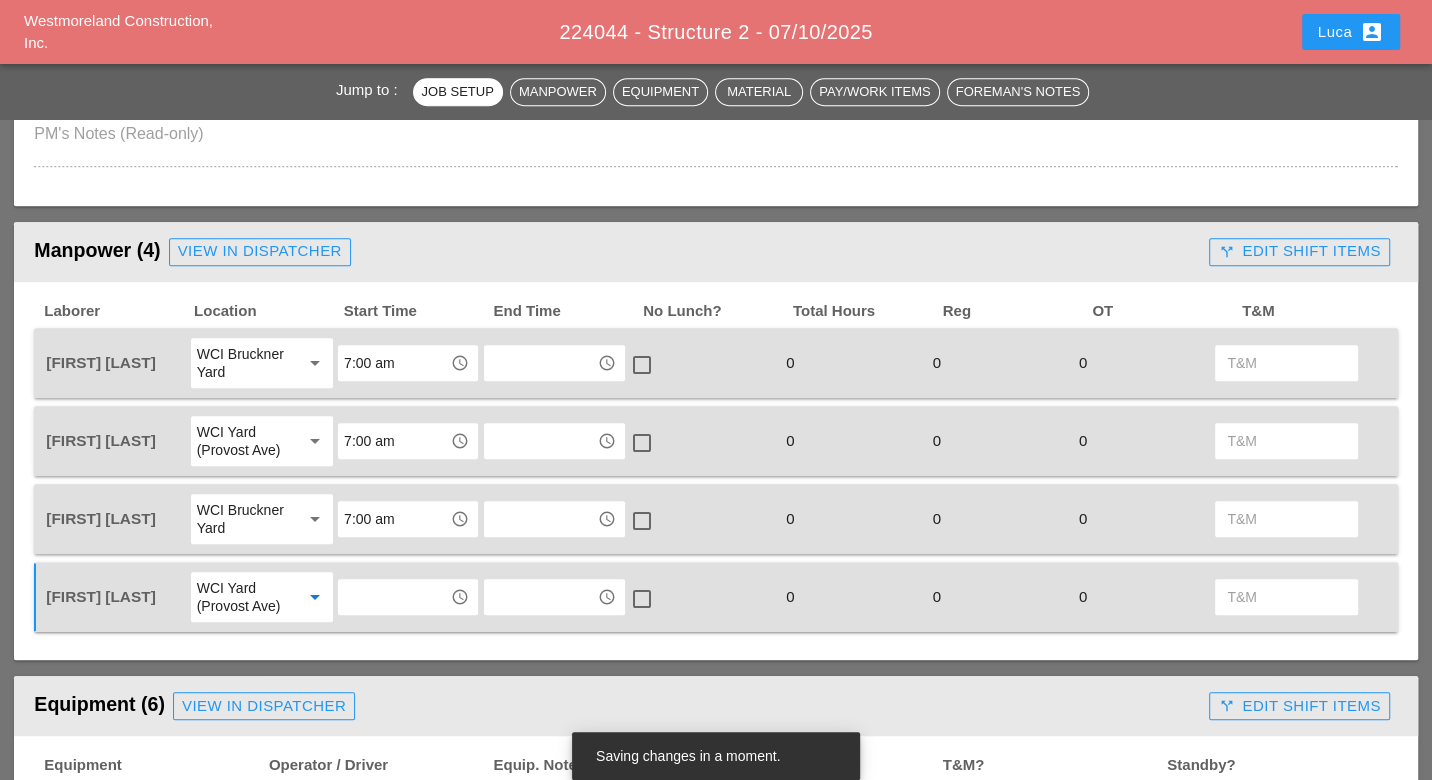click at bounding box center [394, 597] 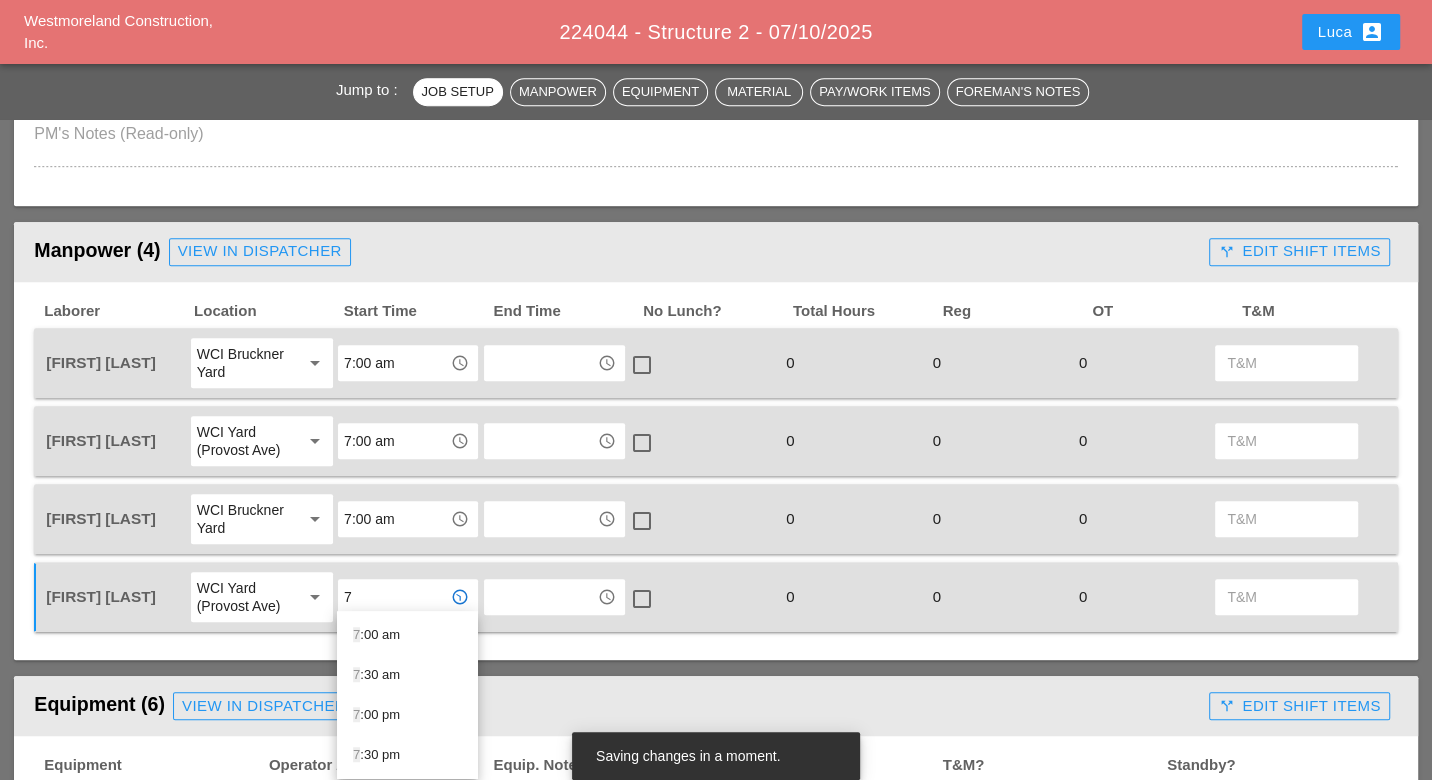 click on "7 :00 am" at bounding box center [407, 635] 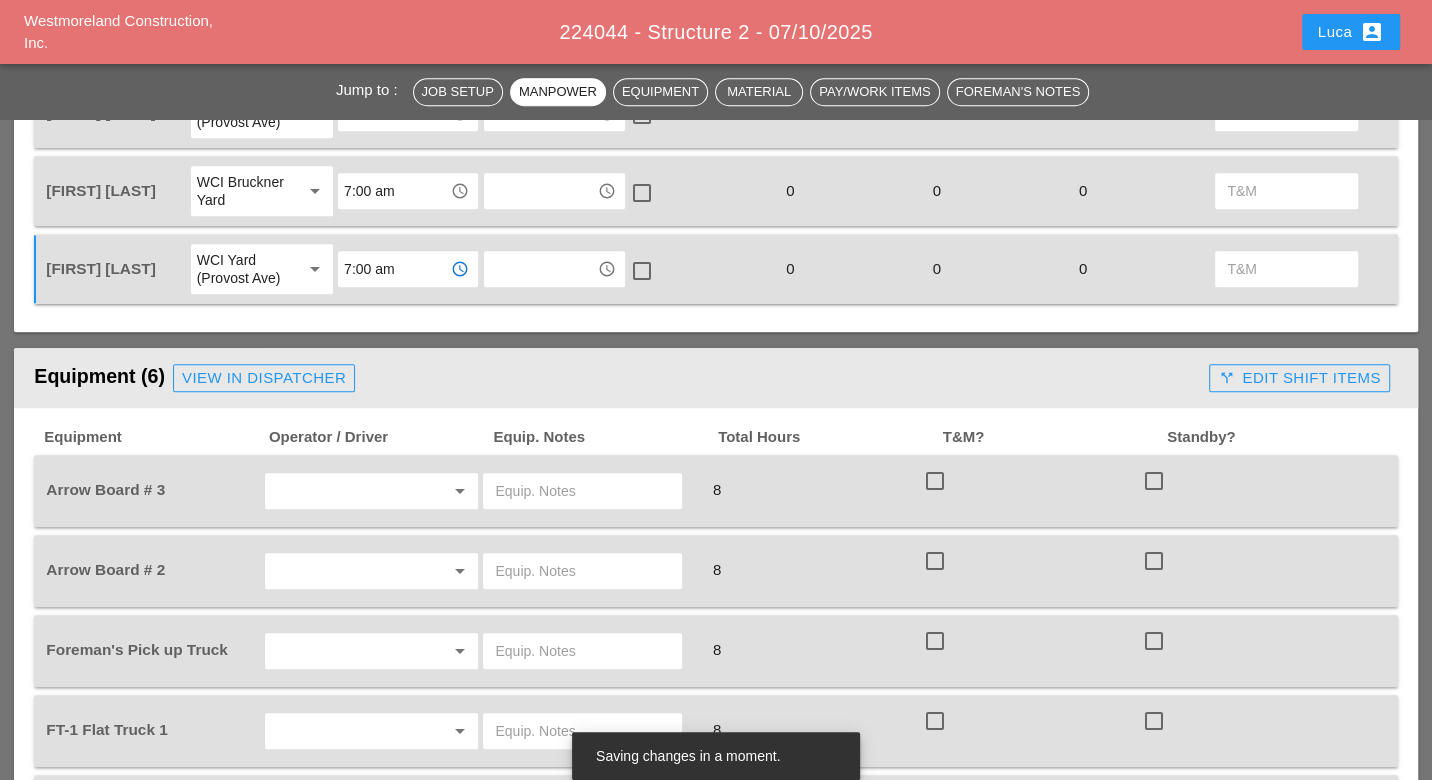 scroll, scrollTop: 1111, scrollLeft: 0, axis: vertical 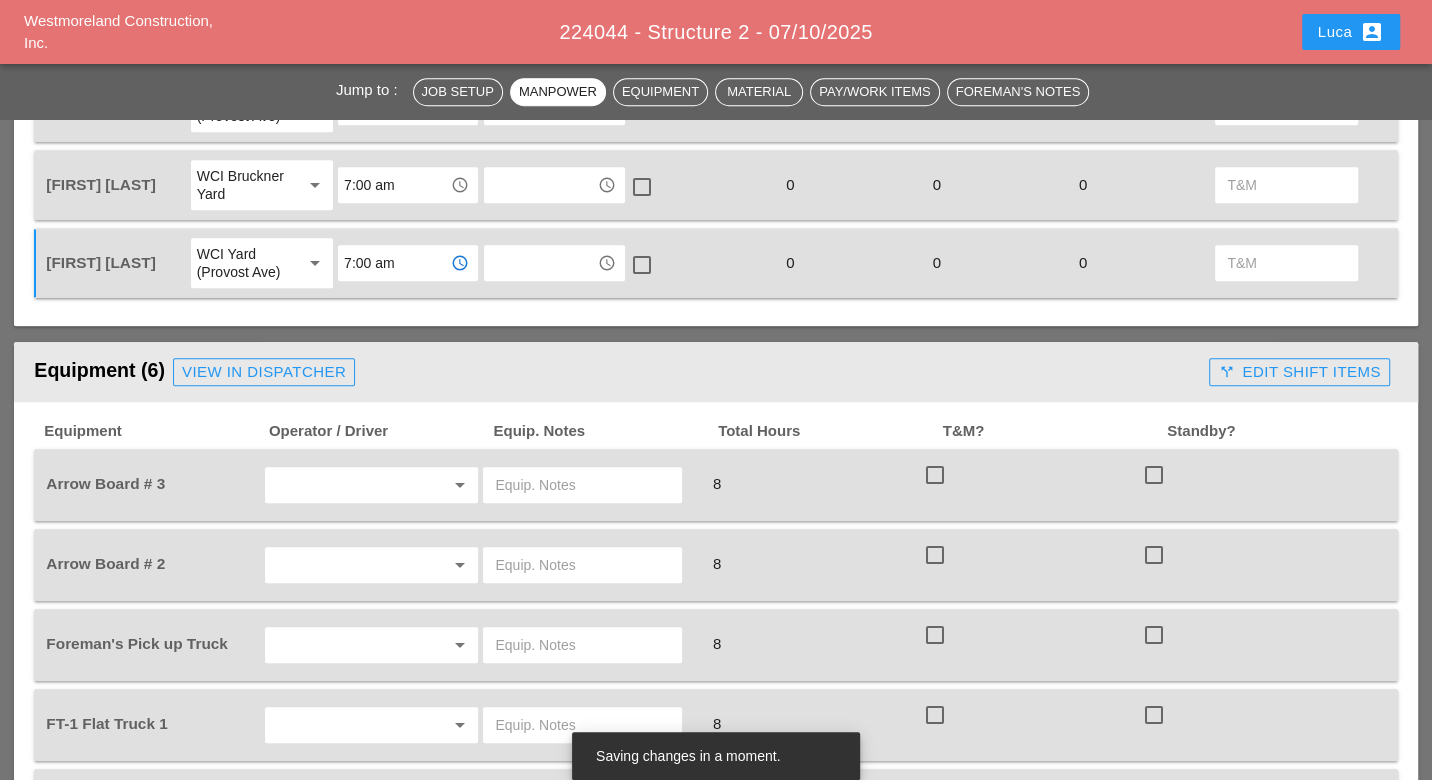 type on "7:00 am" 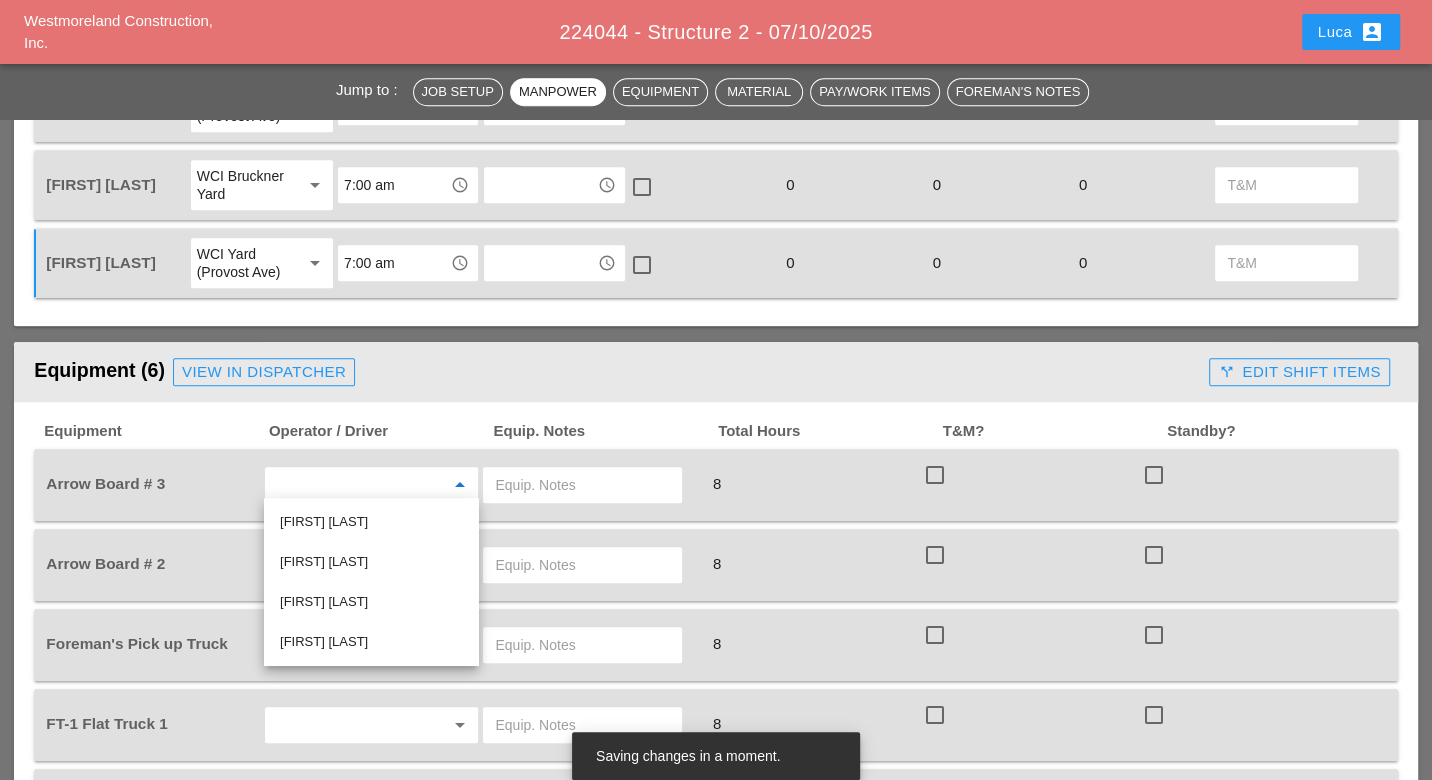 click on "[FIRST] [LAST]" at bounding box center (371, 522) 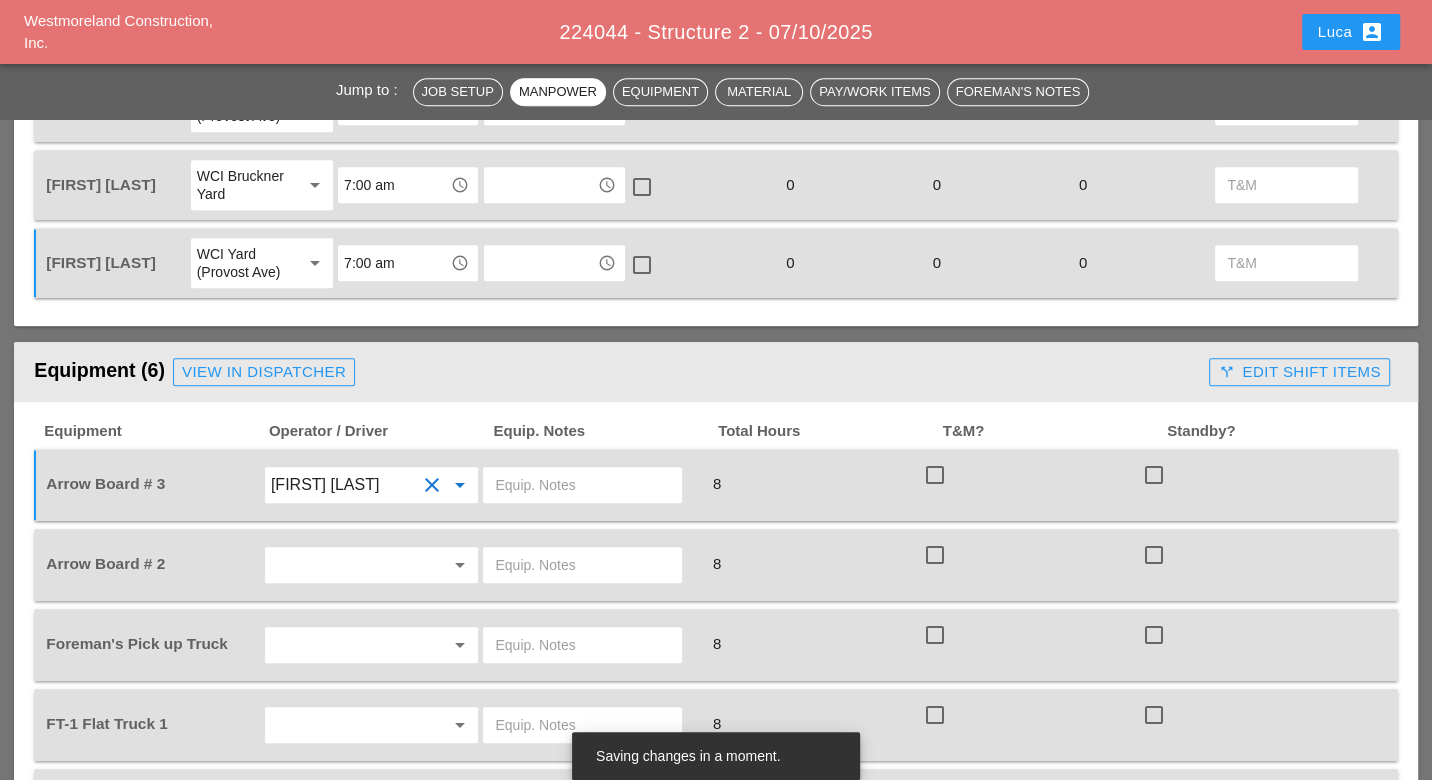 click at bounding box center (582, 485) 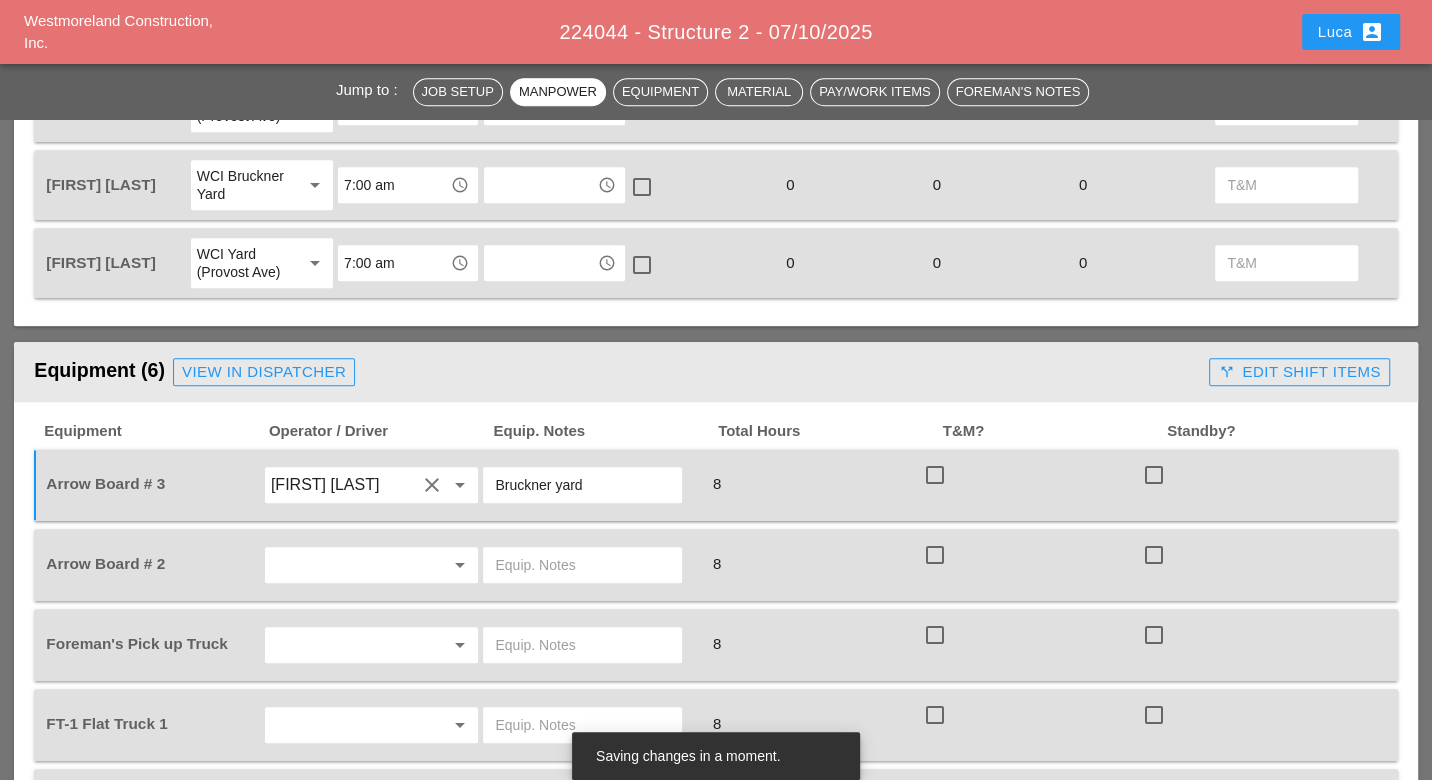 drag, startPoint x: 583, startPoint y: 477, endPoint x: 495, endPoint y: 476, distance: 88.005684 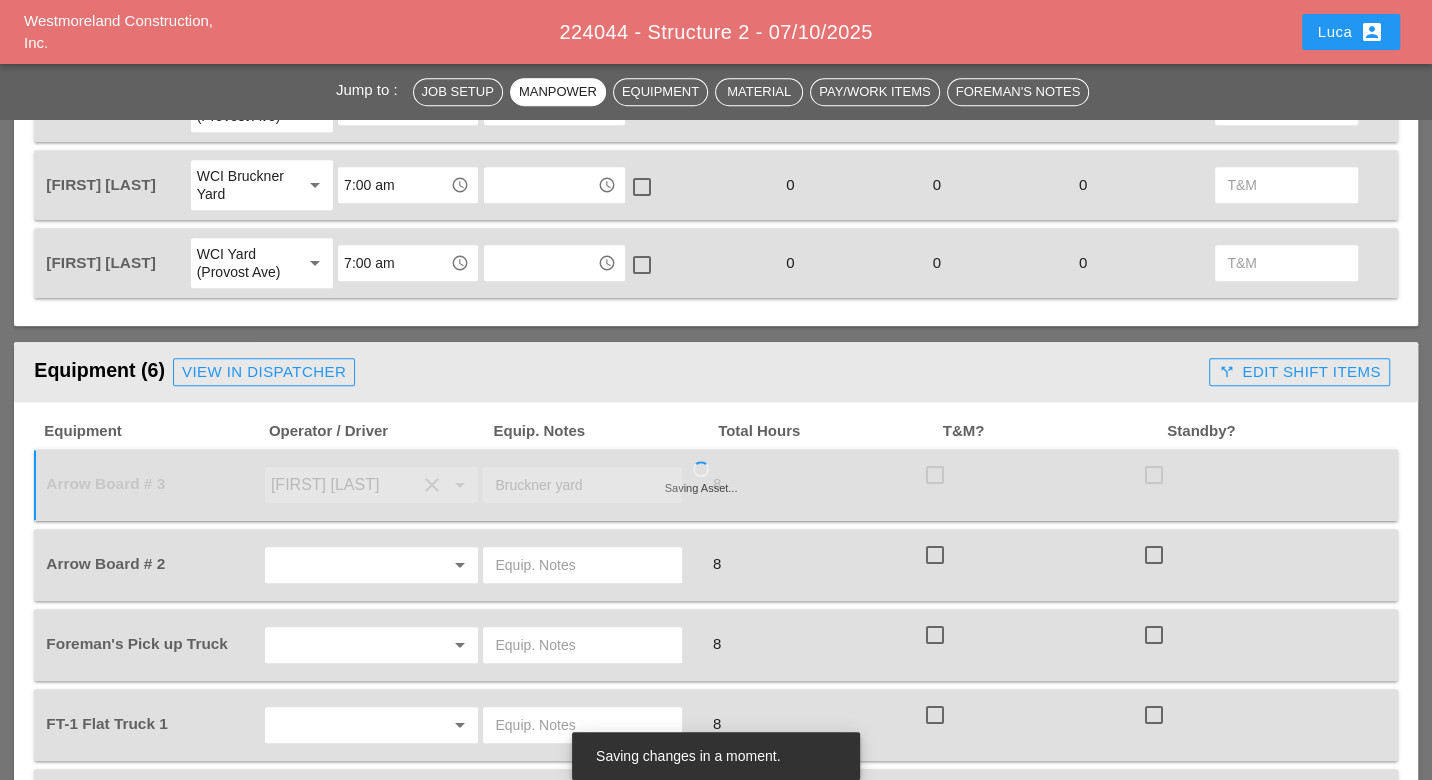 paste on "Bruckner yard" 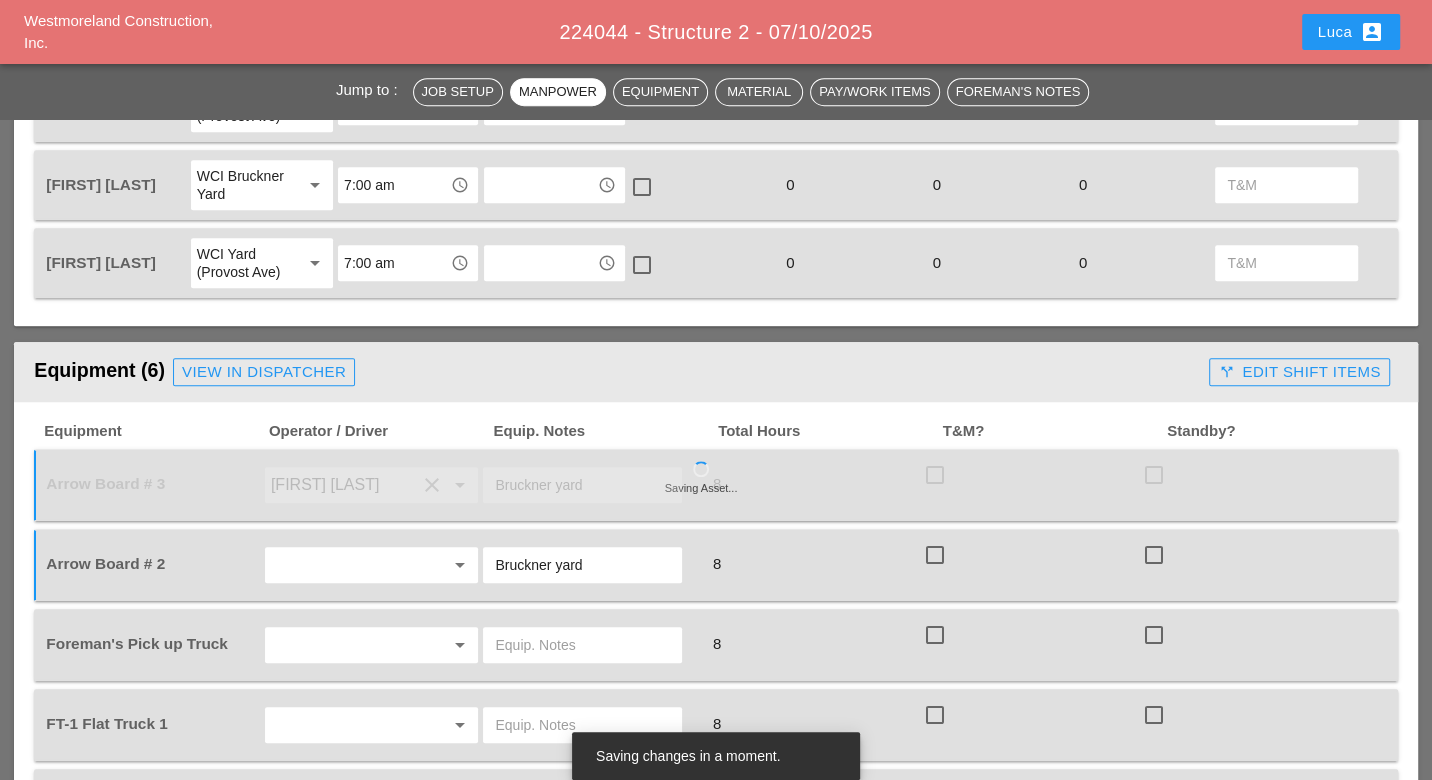 type on "Bruckner yard" 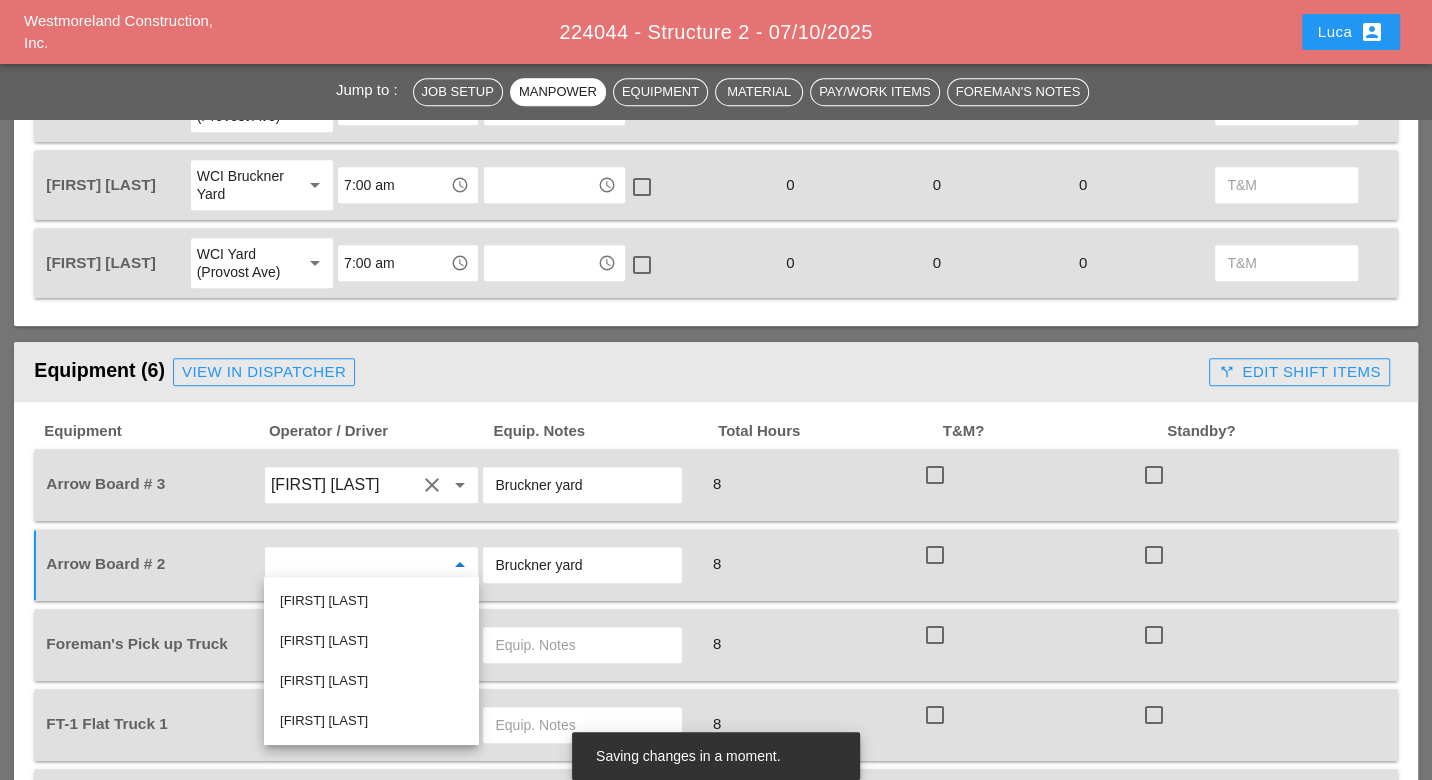 click on "[FIRST] [LAST]" at bounding box center (371, 601) 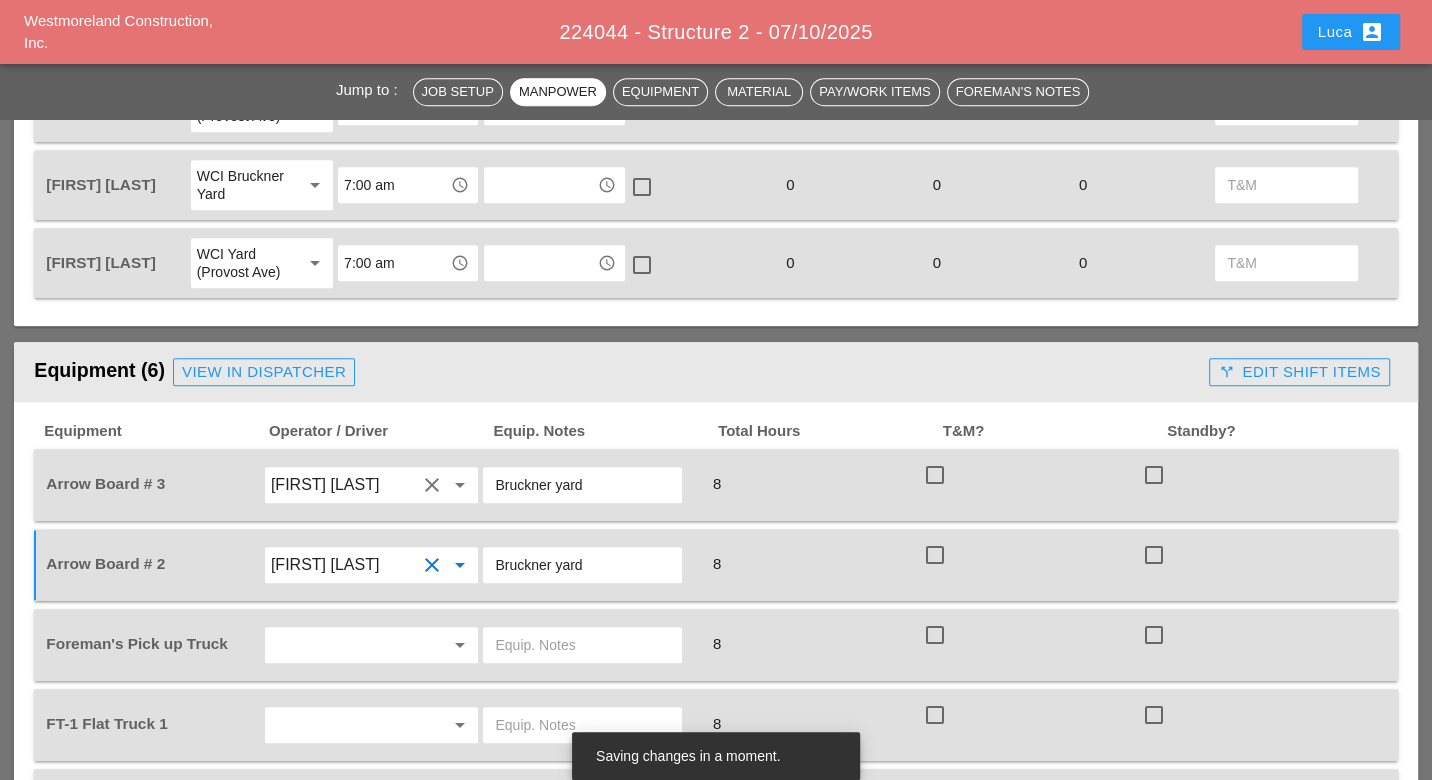 click at bounding box center [344, 565] 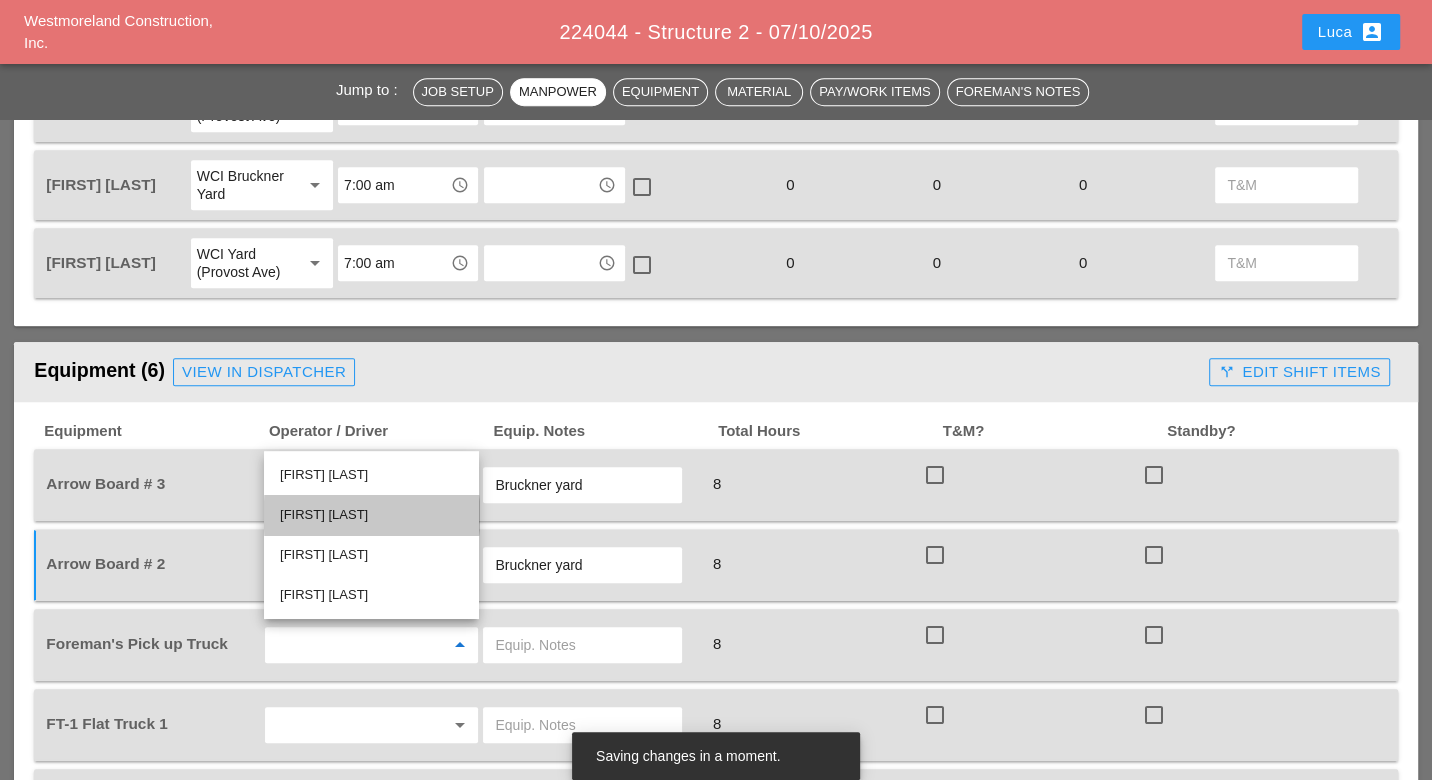 click on "[FIRST] [LAST]" at bounding box center [371, 475] 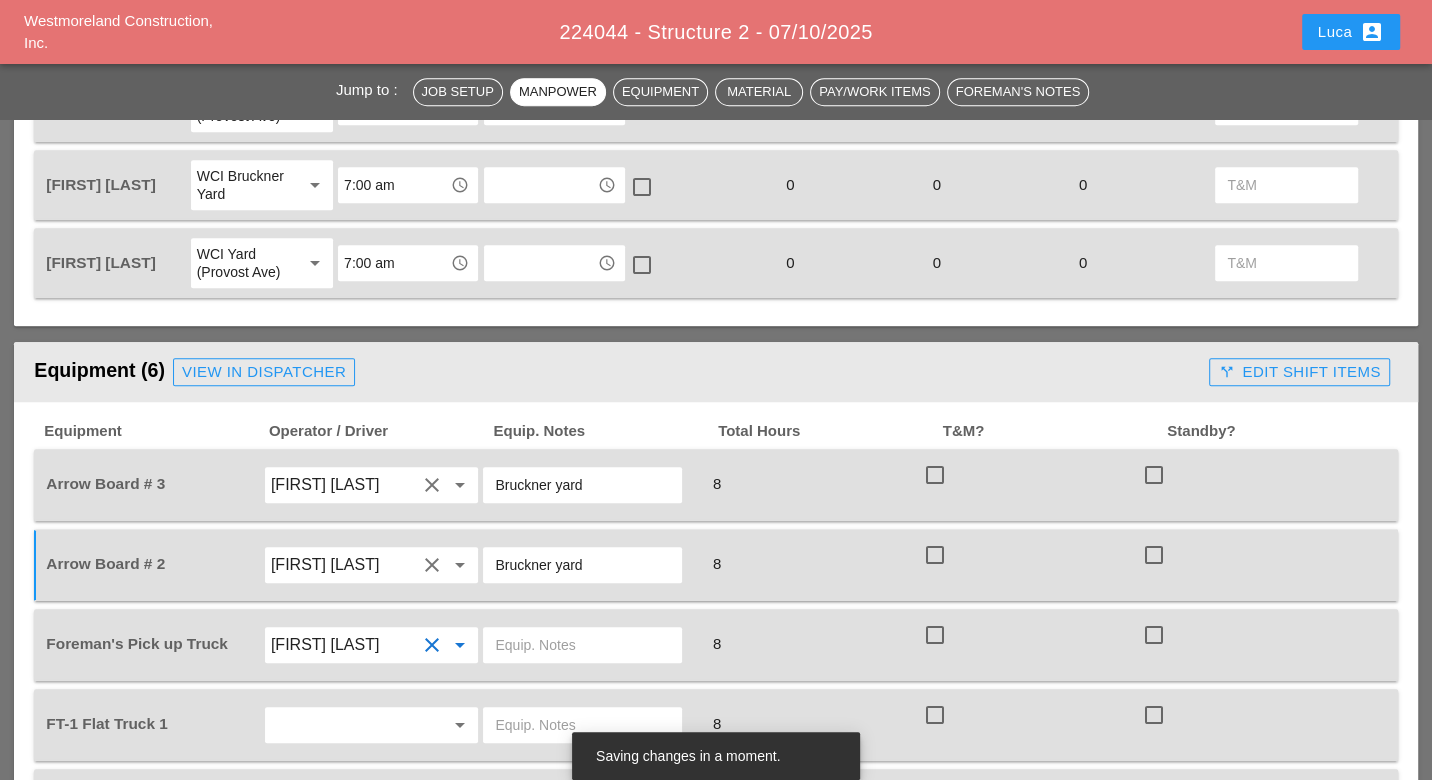 scroll, scrollTop: 1222, scrollLeft: 0, axis: vertical 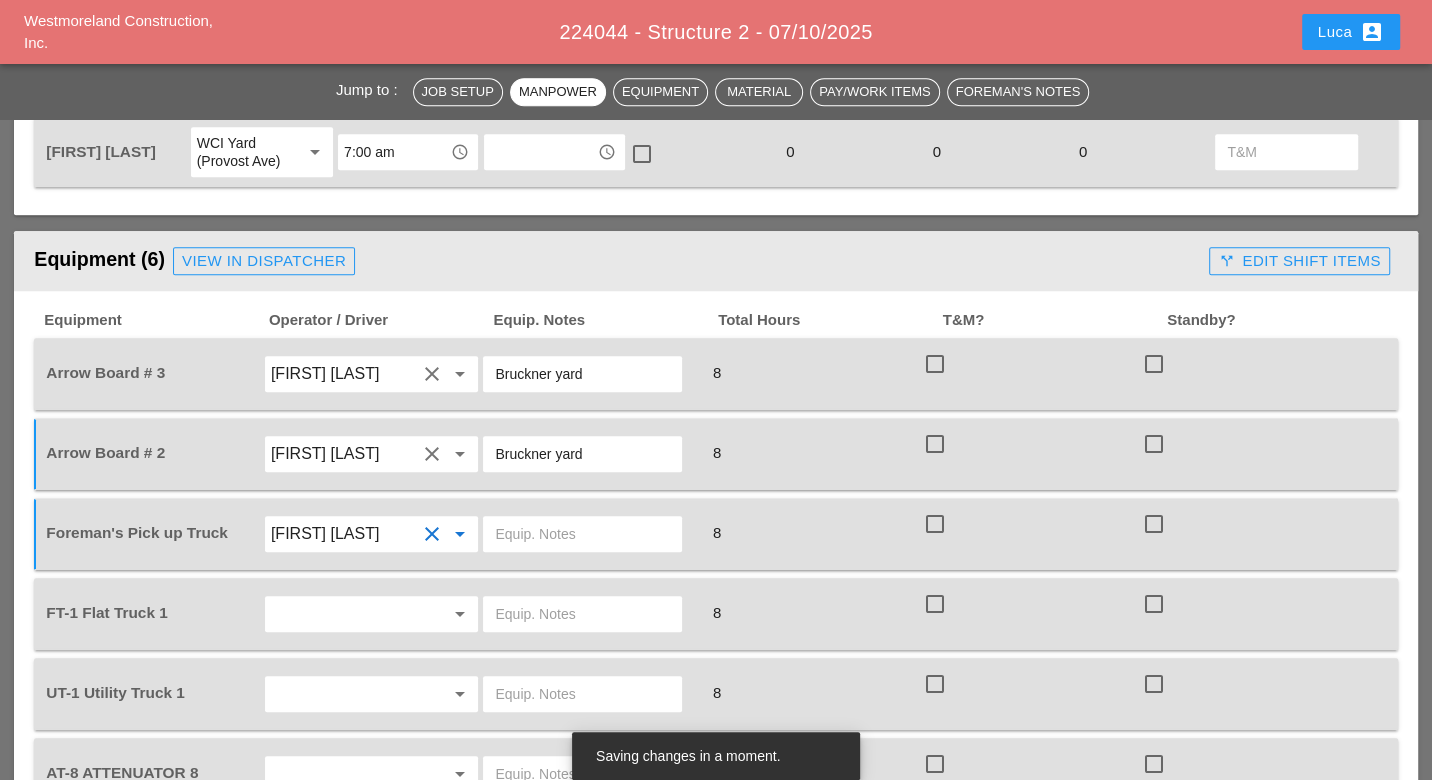 click at bounding box center (344, 454) 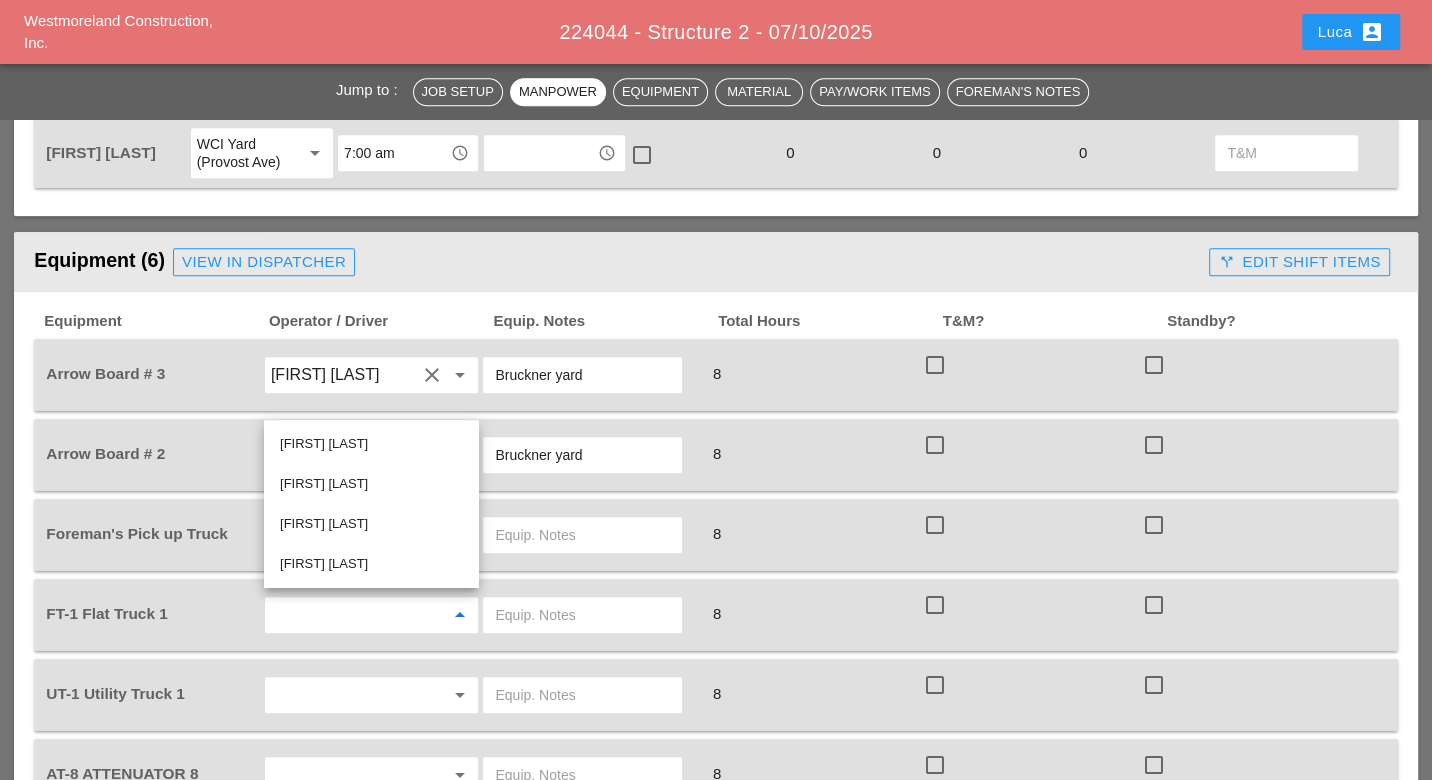 scroll, scrollTop: 1222, scrollLeft: 0, axis: vertical 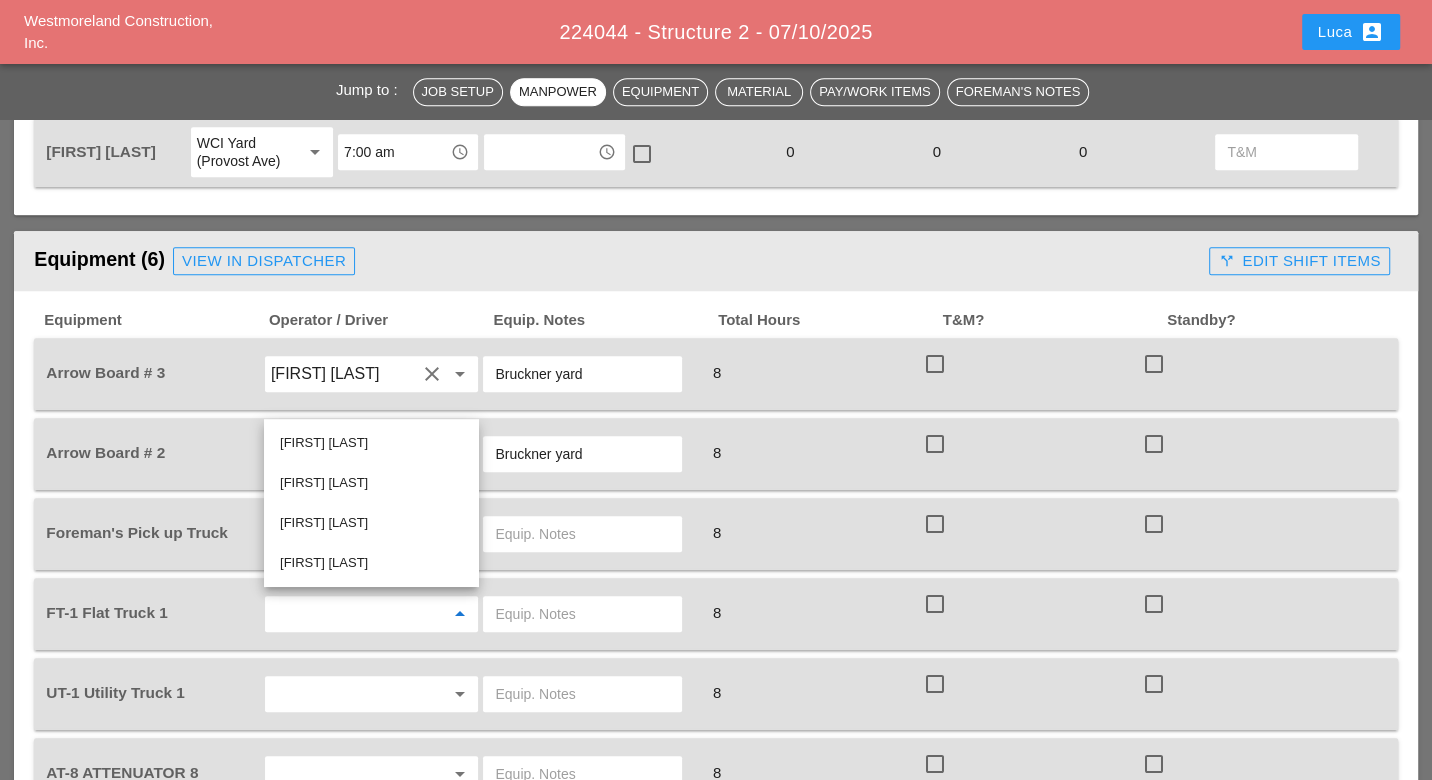 click on "[FIRST] [LAST]" at bounding box center (371, 443) 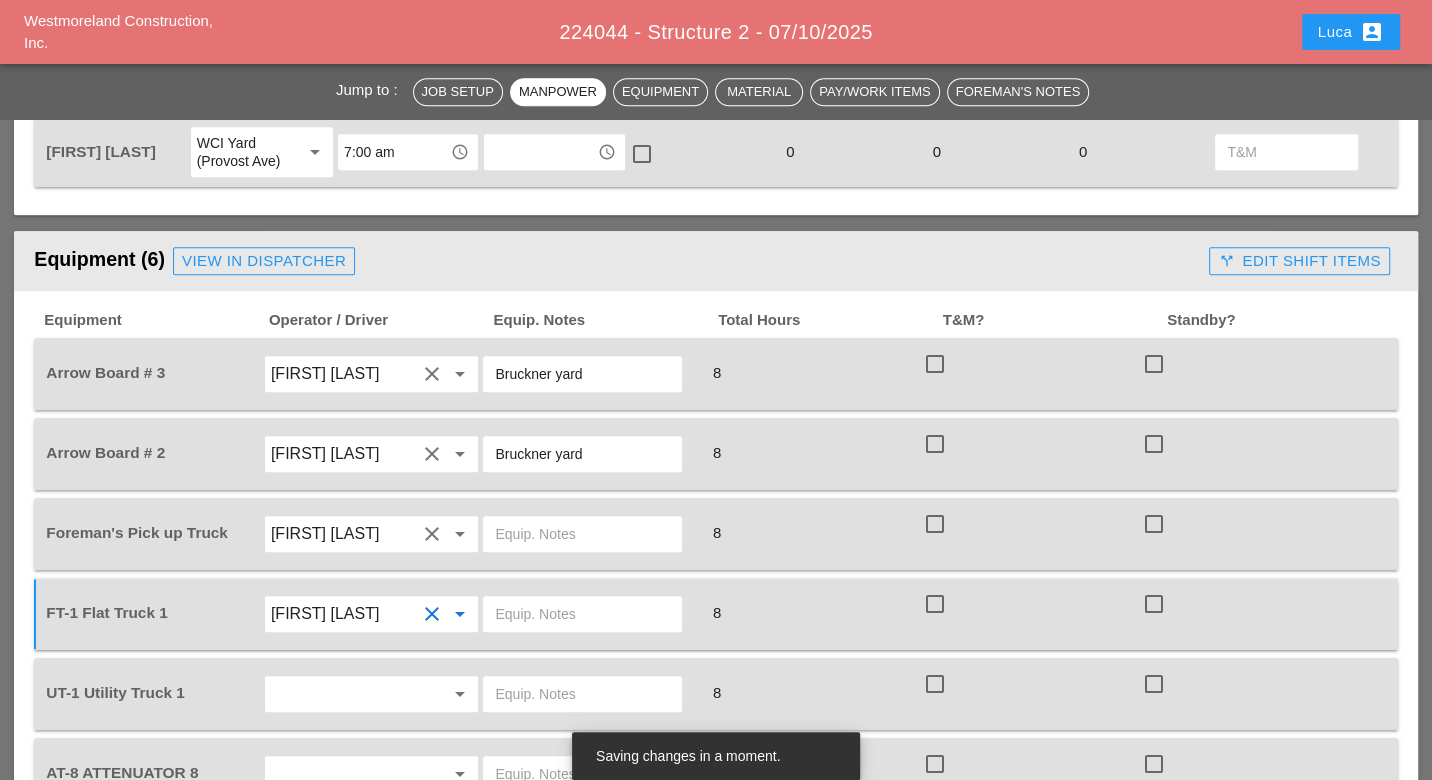 click at bounding box center (344, 614) 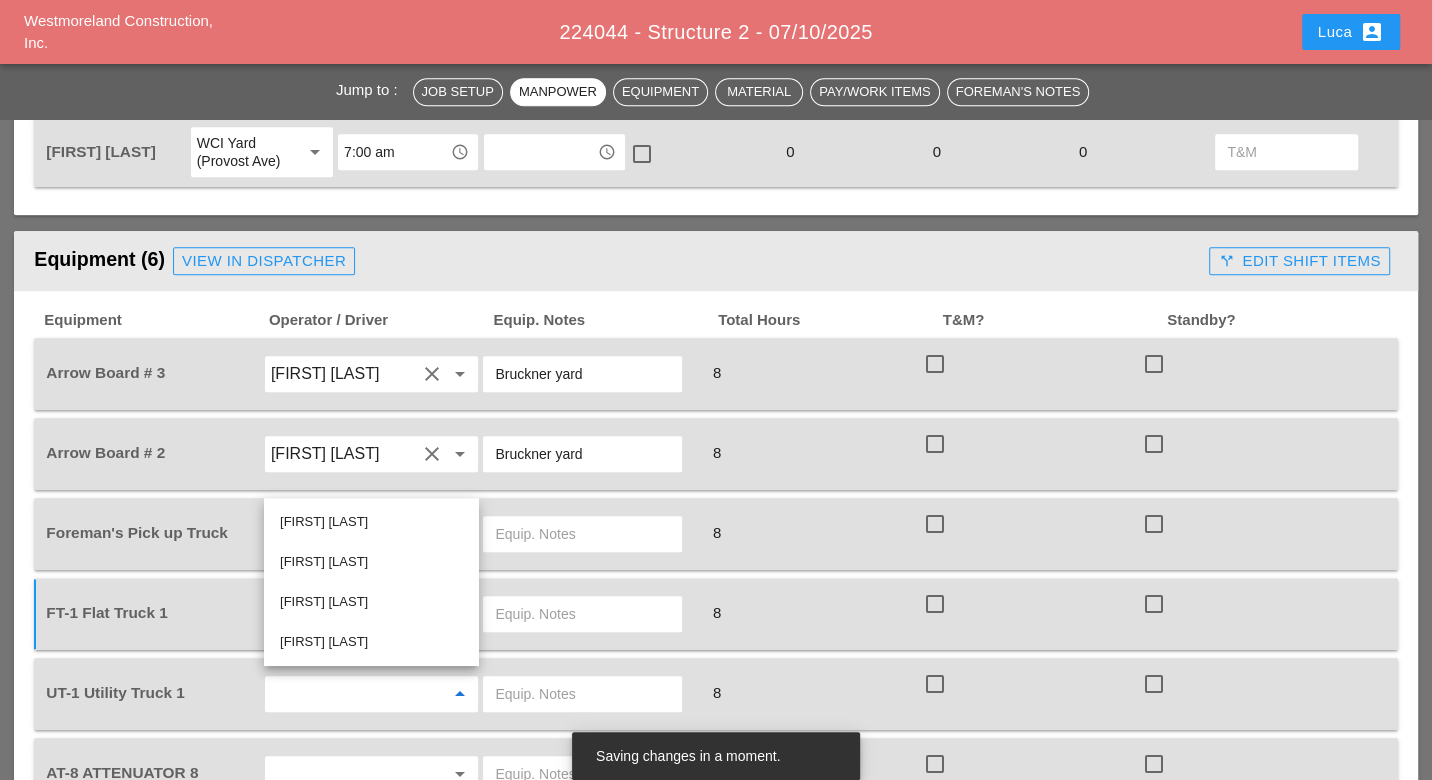 click on "[FIRST] [LAST]" at bounding box center [371, 522] 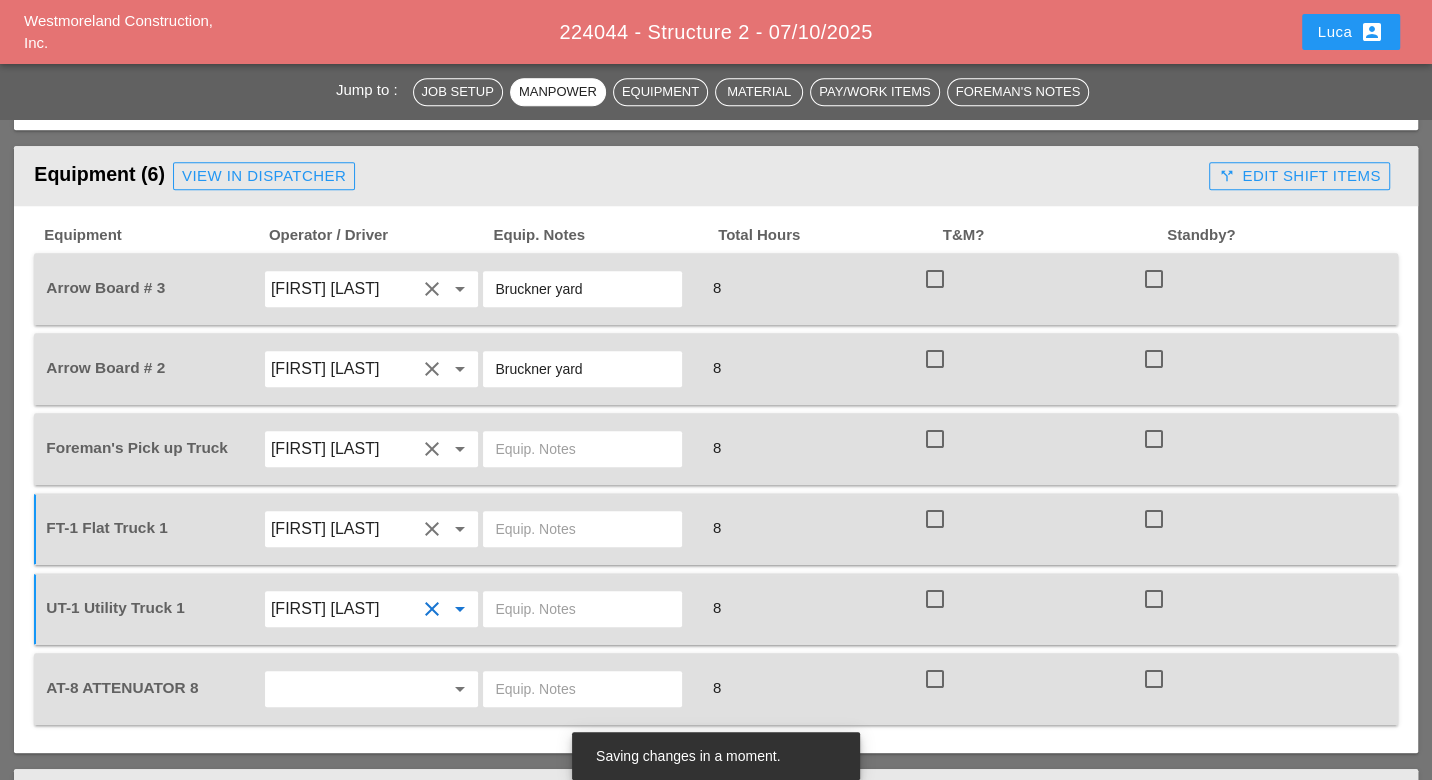 scroll, scrollTop: 1333, scrollLeft: 0, axis: vertical 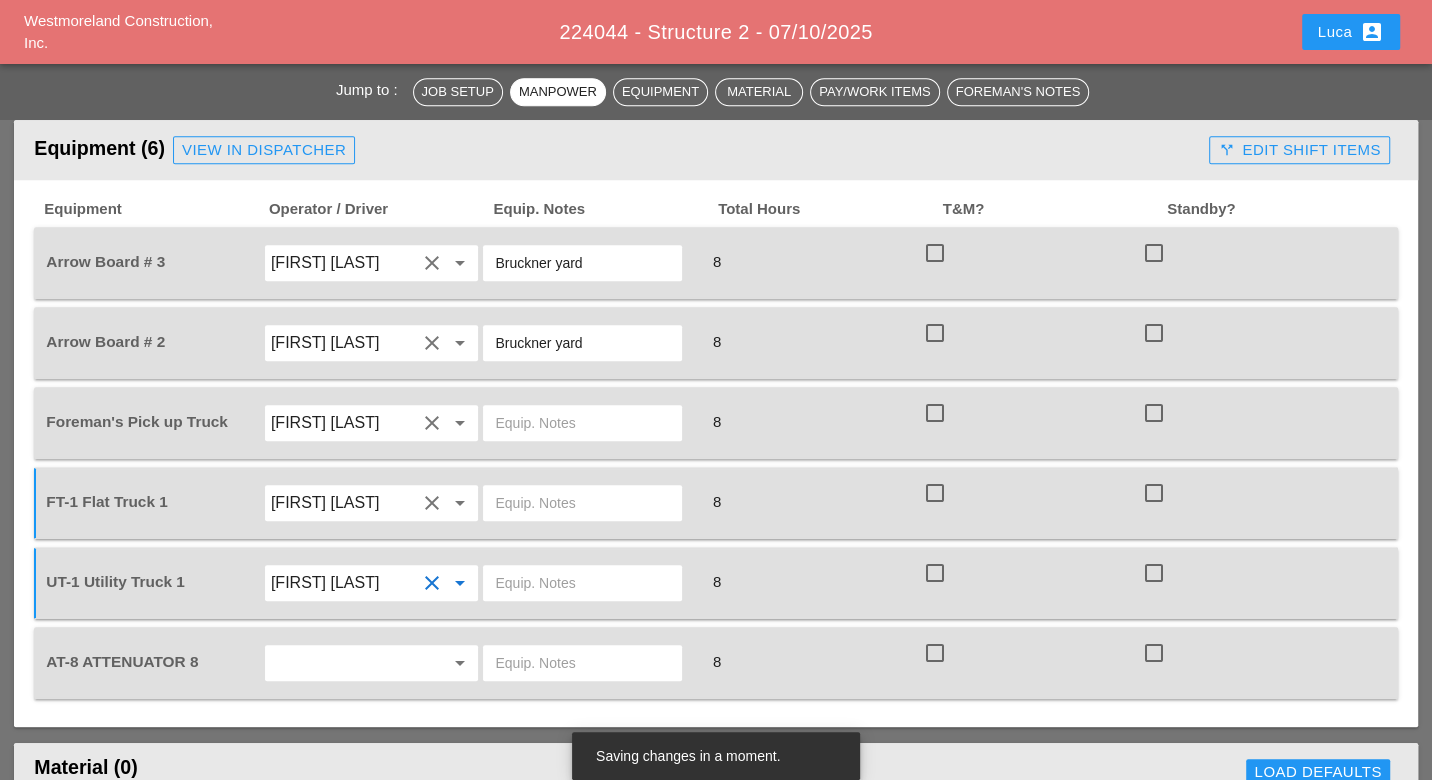 click at bounding box center [344, 503] 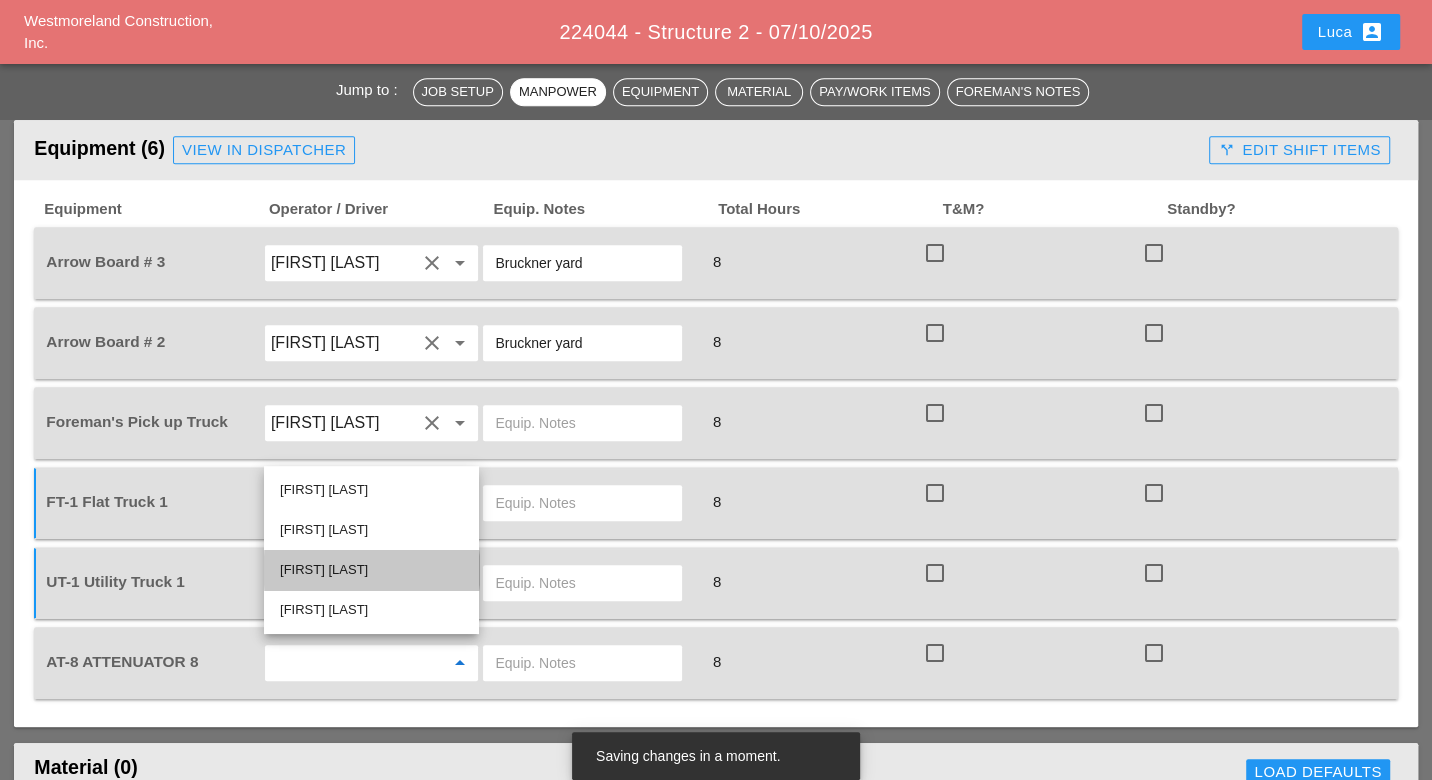 click on "[FIRST] [LAST]" at bounding box center (371, 490) 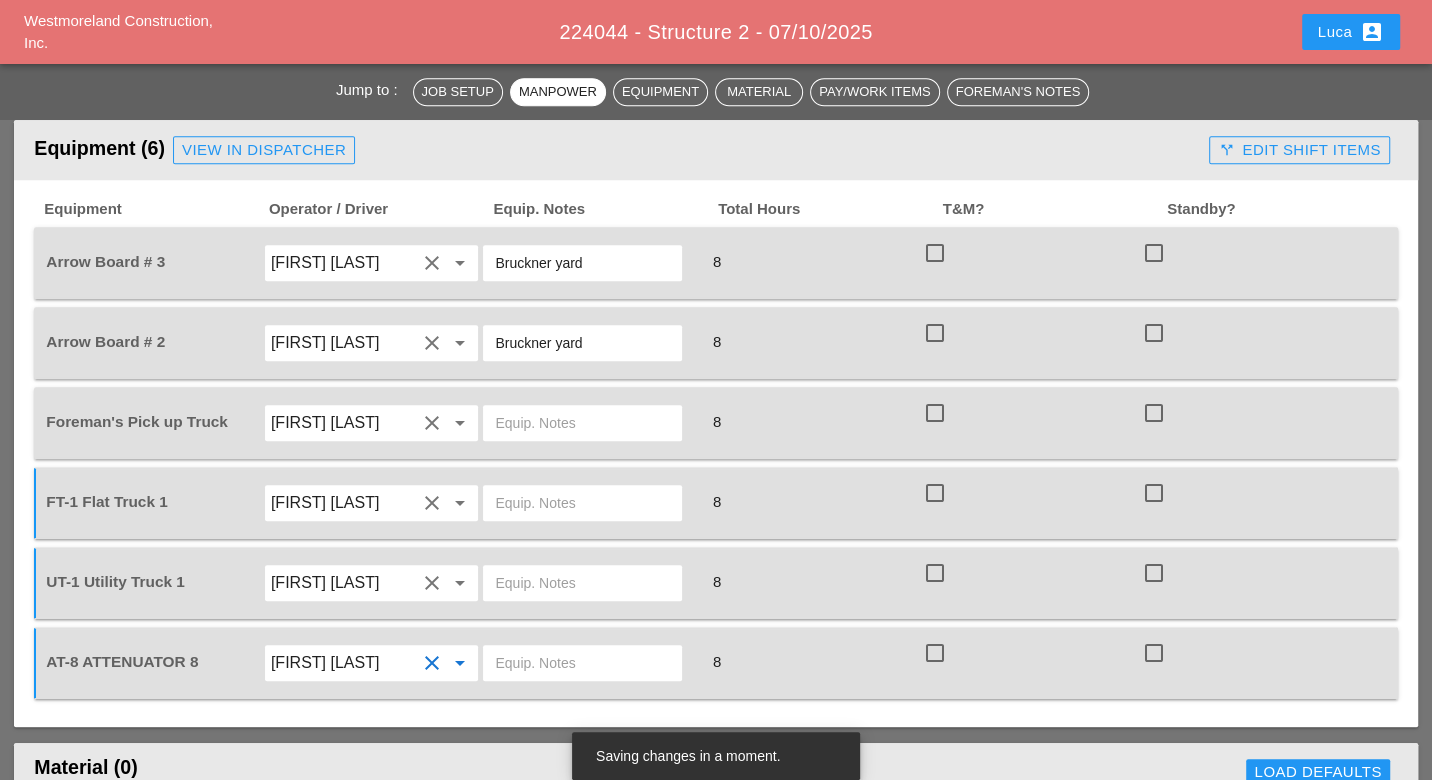click at bounding box center [582, 663] 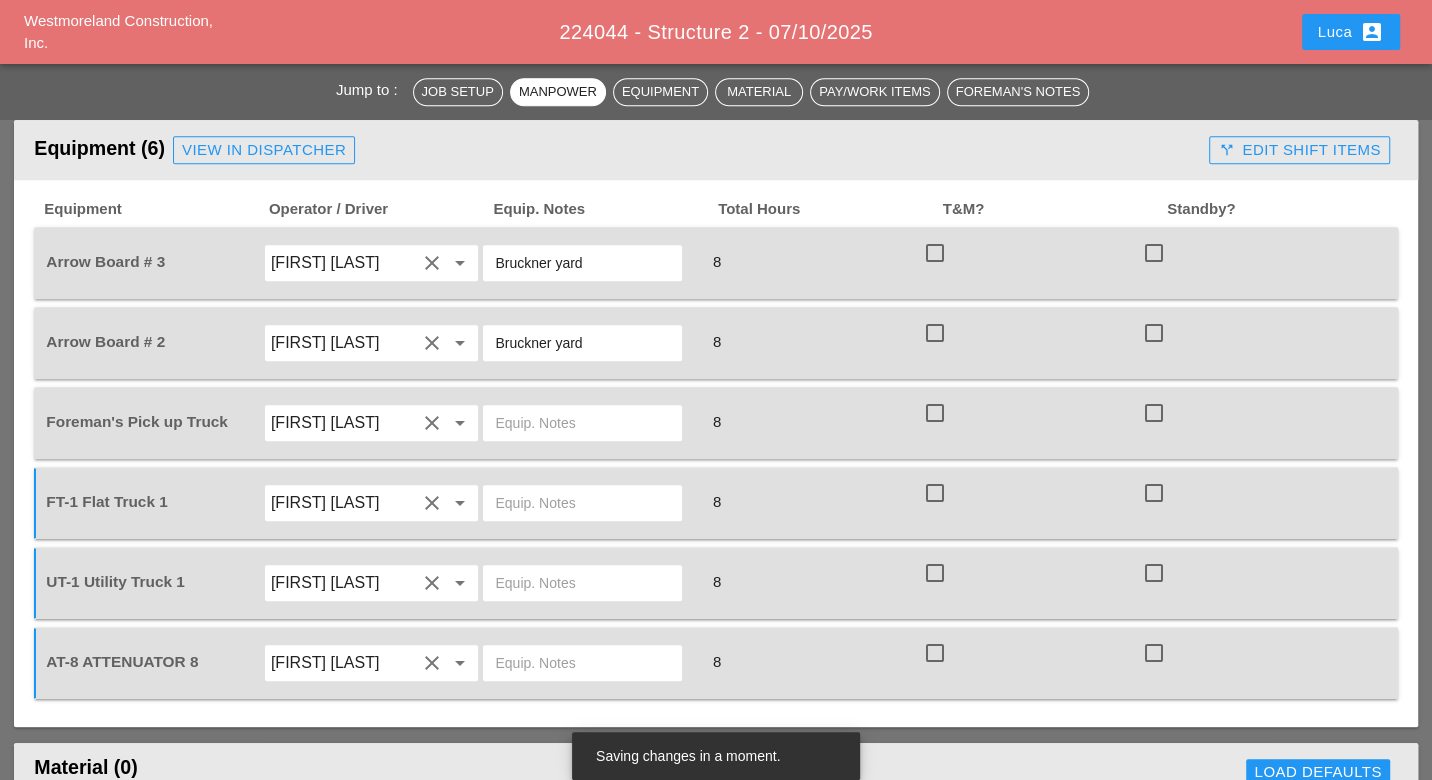 paste on "Bruckner yard" 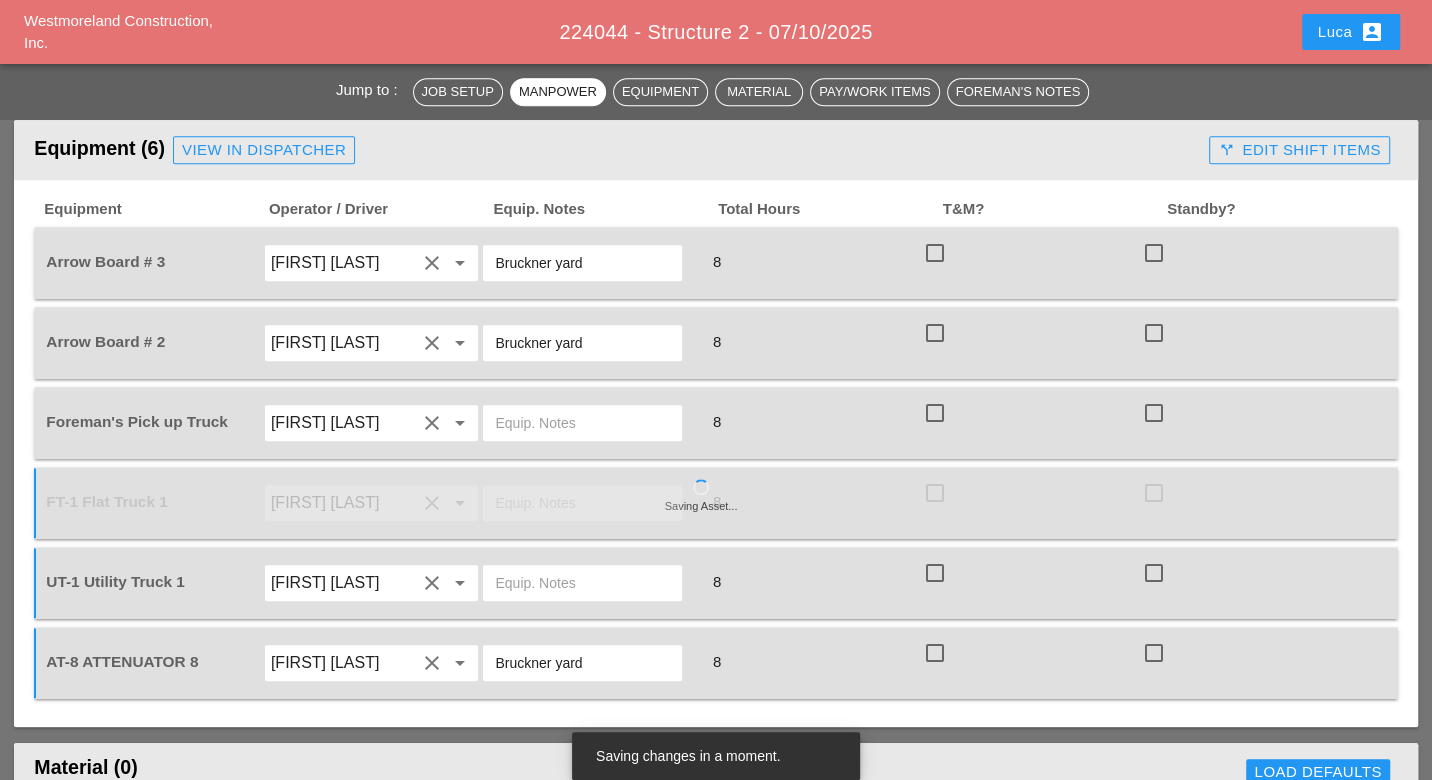 type on "Bruckner yard" 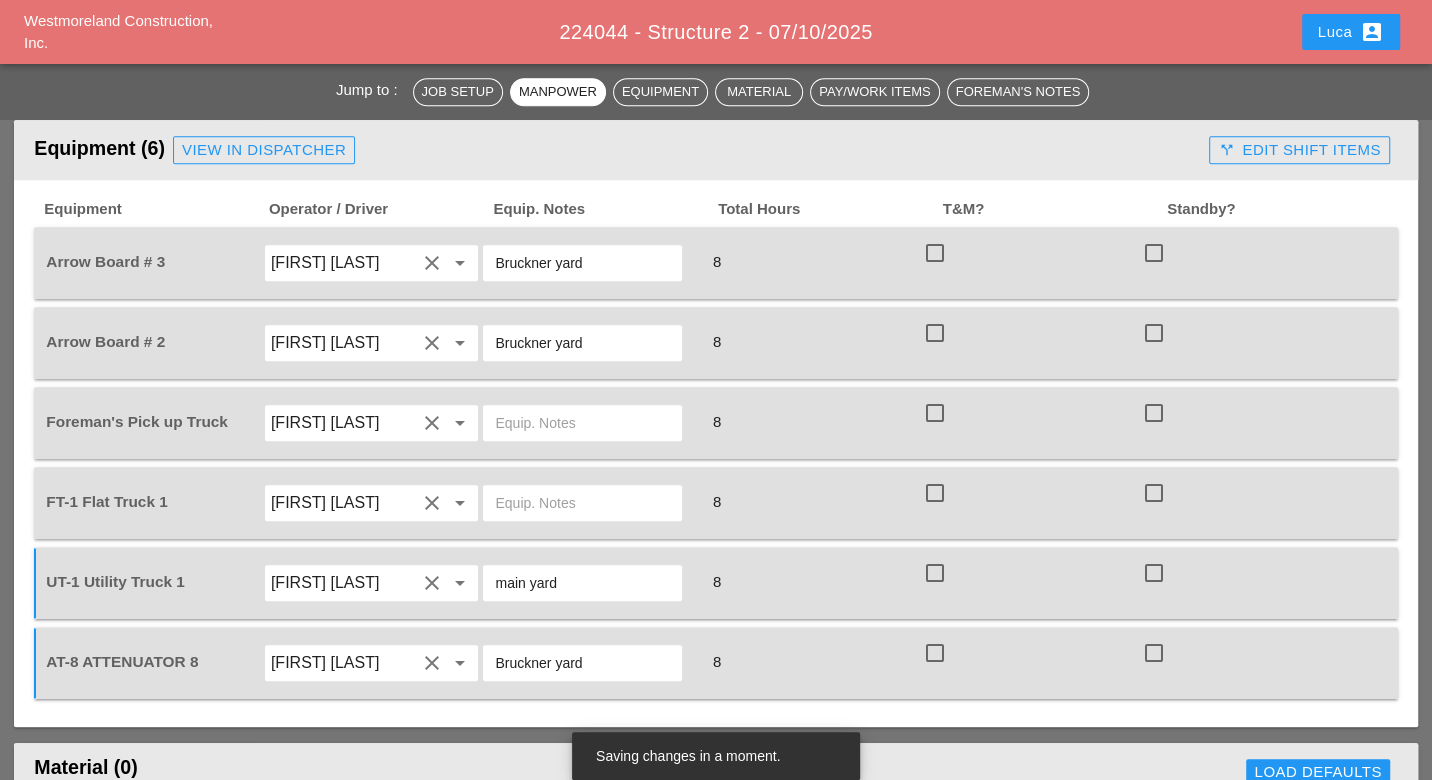 type on "main yard" 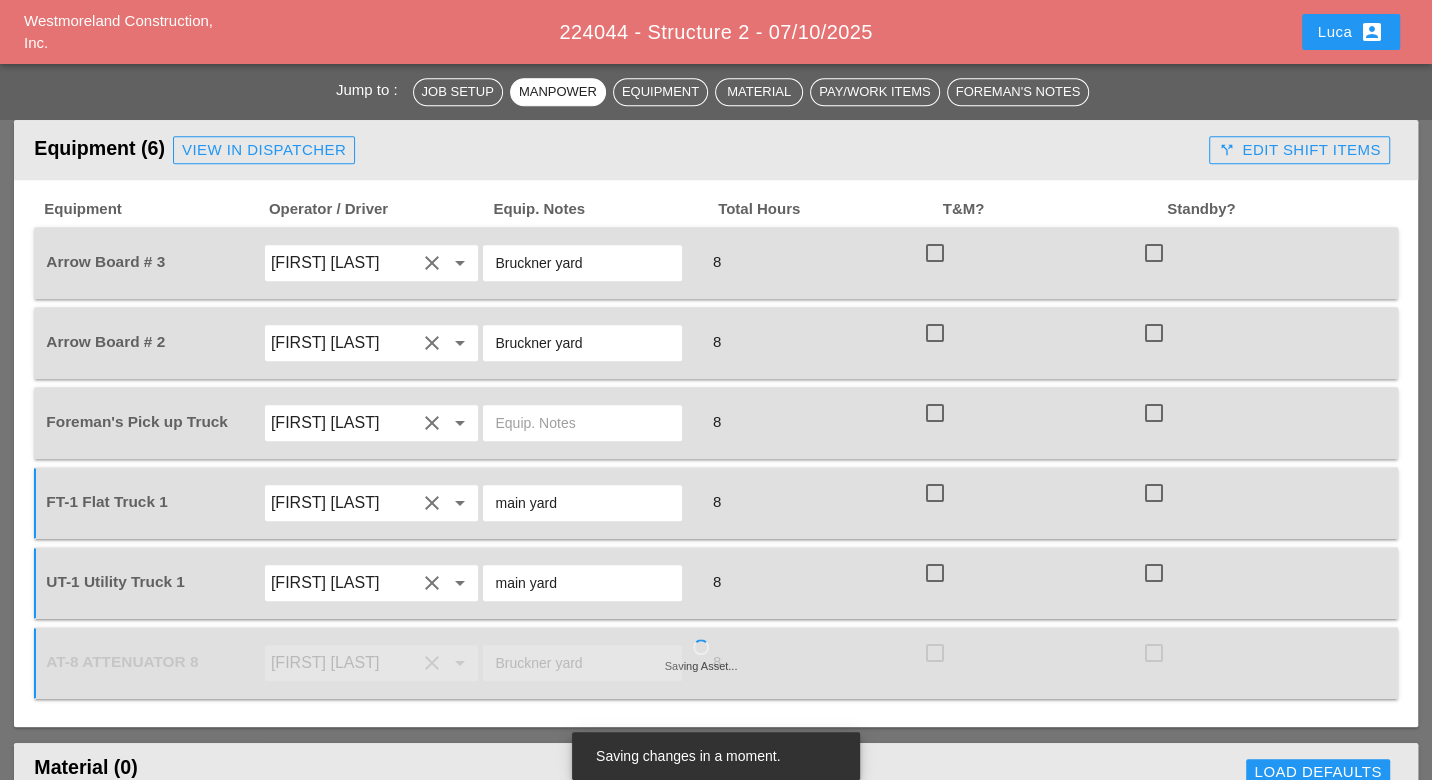 type on "main yard" 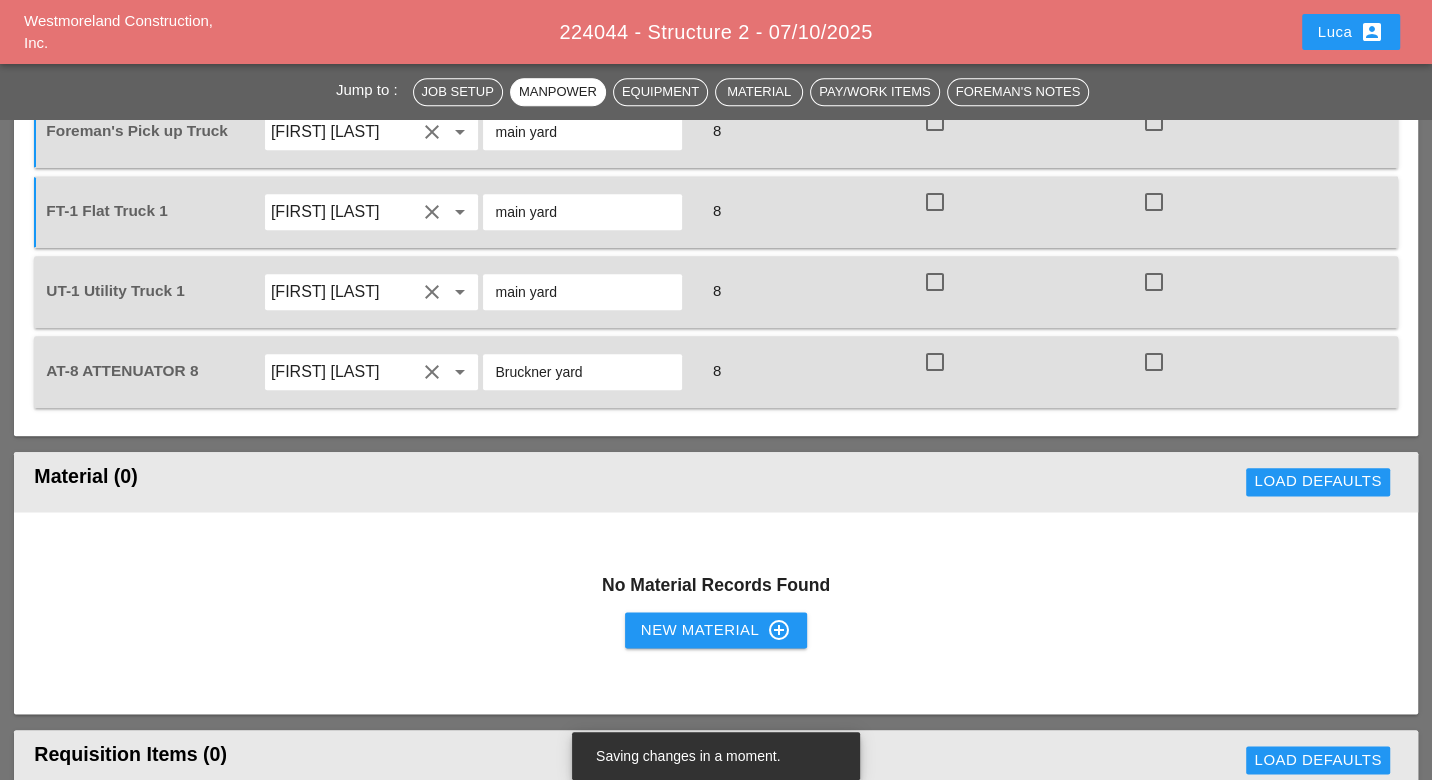scroll, scrollTop: 1730, scrollLeft: 0, axis: vertical 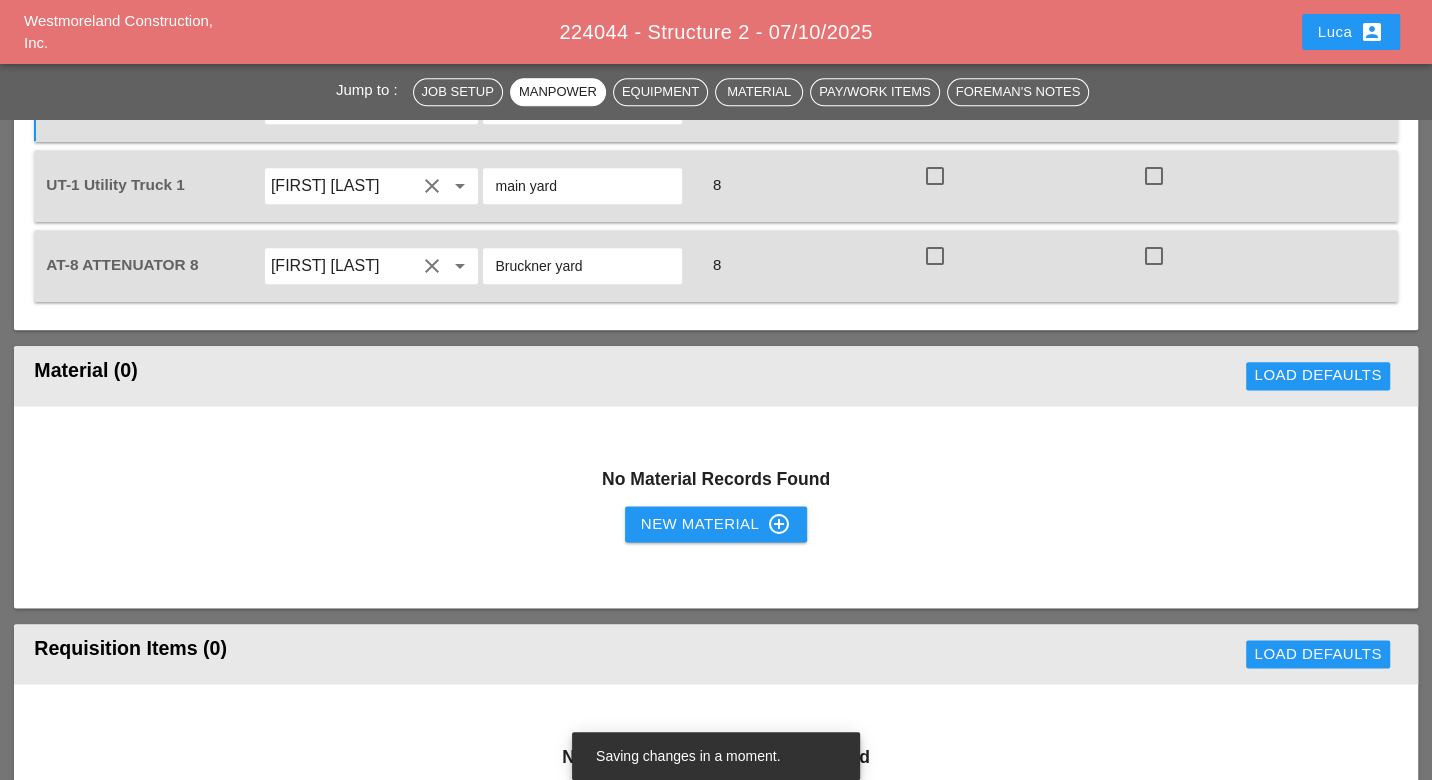 type on "main yard" 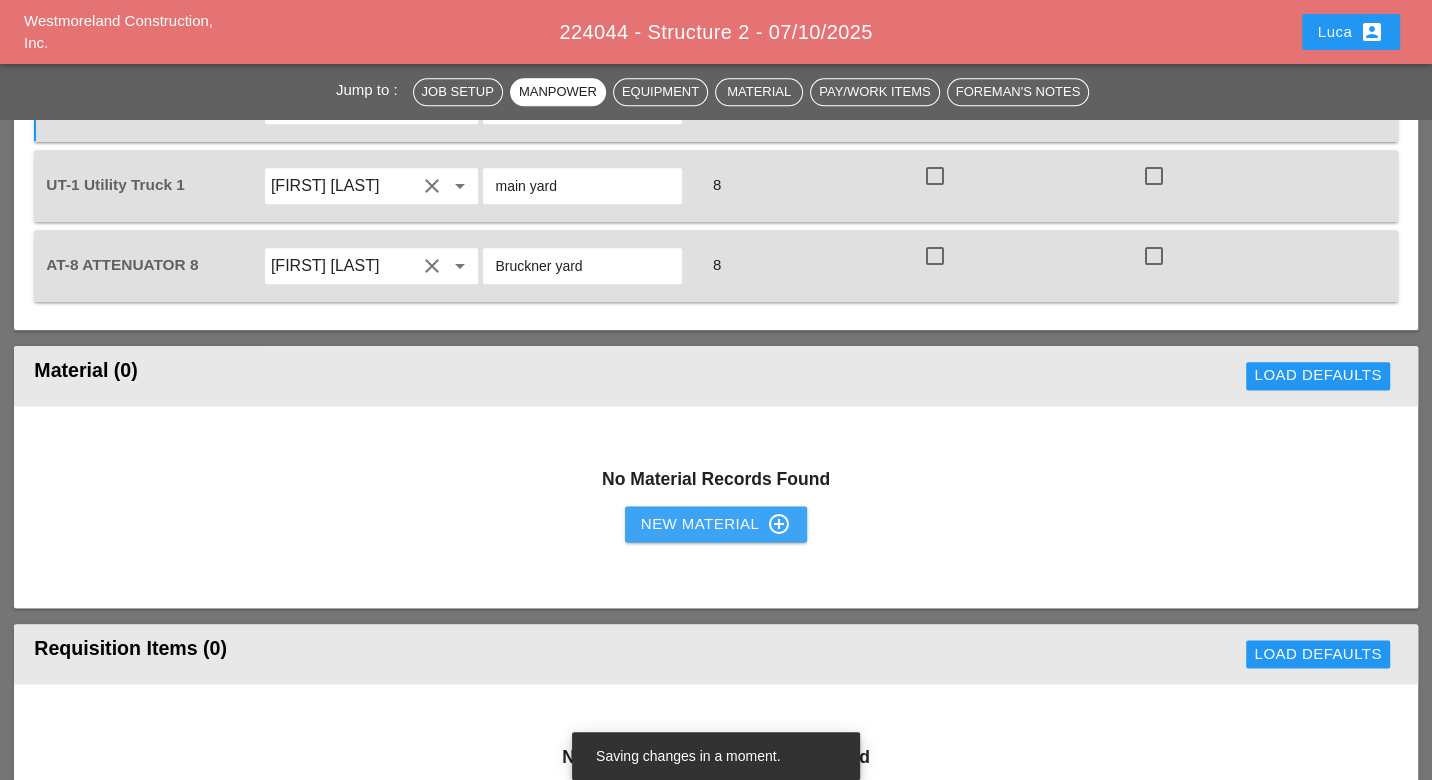 click on "New Material control_point" at bounding box center [716, 524] 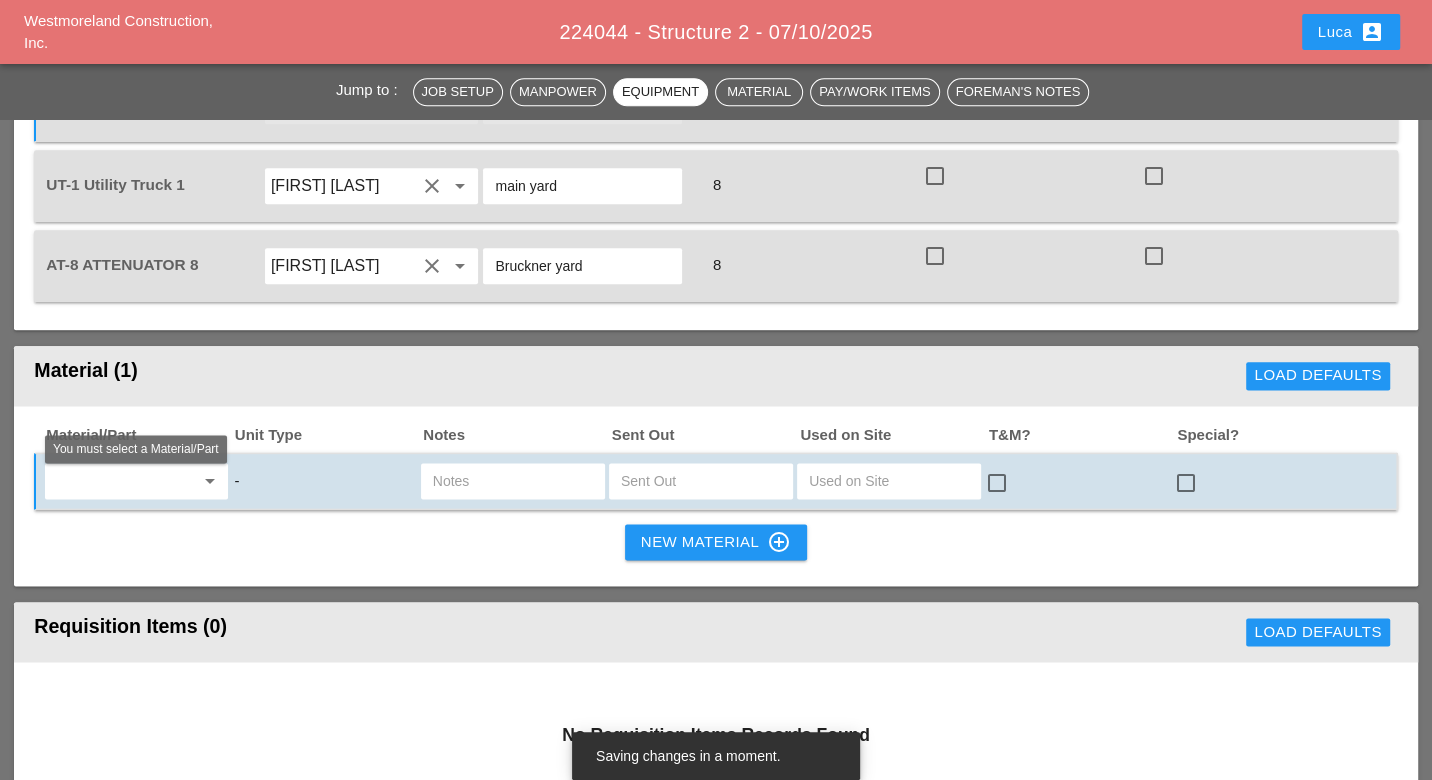 click at bounding box center (122, 481) 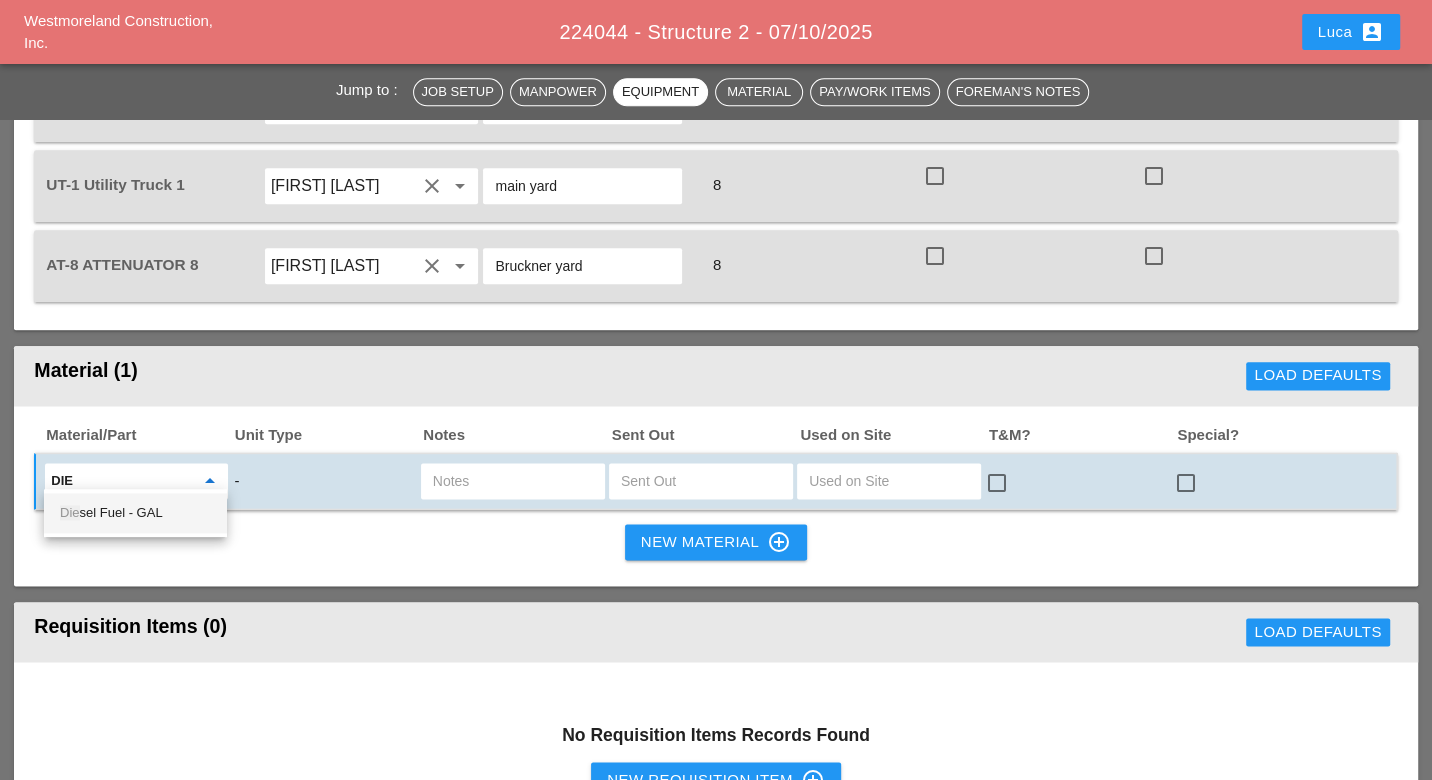 drag, startPoint x: 148, startPoint y: 513, endPoint x: 191, endPoint y: 510, distance: 43.104523 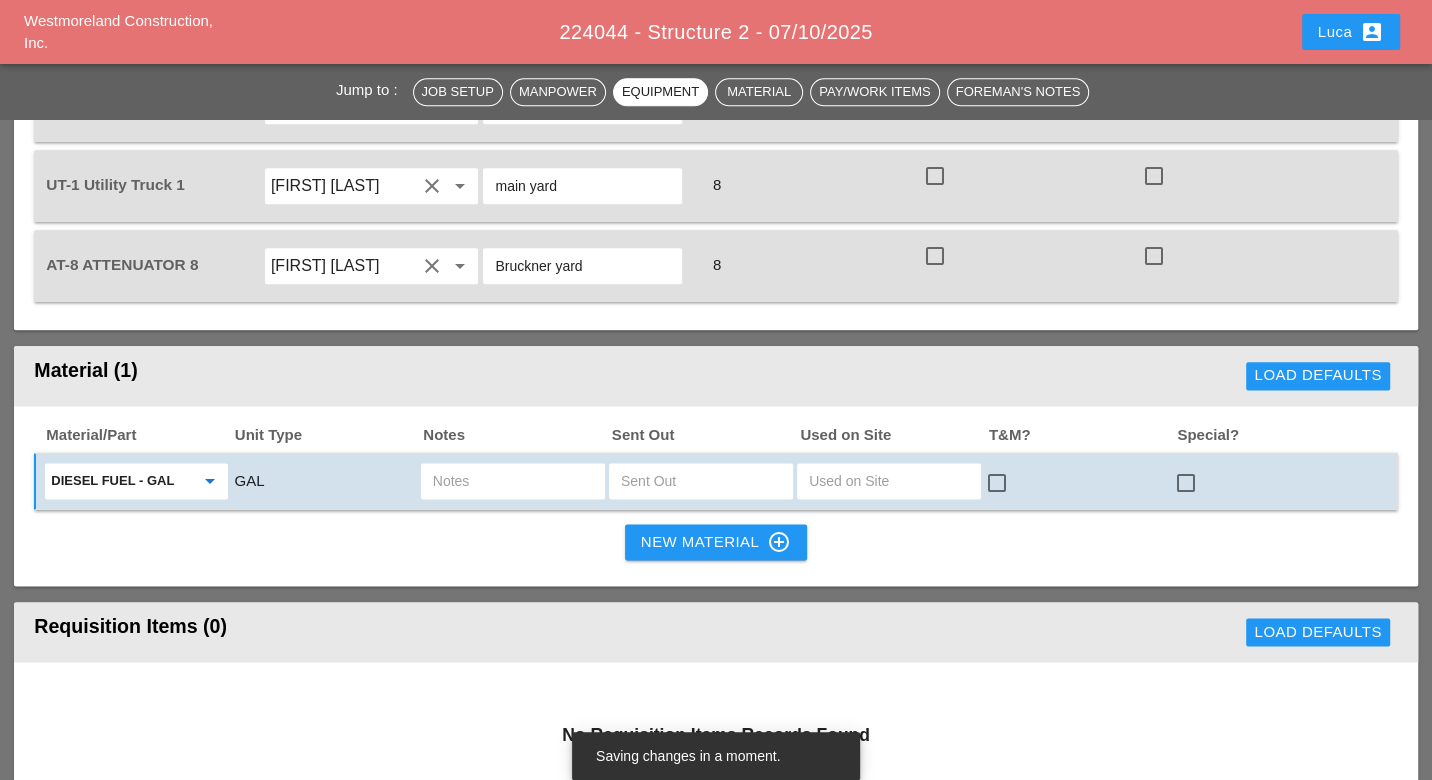 type on "Diesel Fuel - GAL" 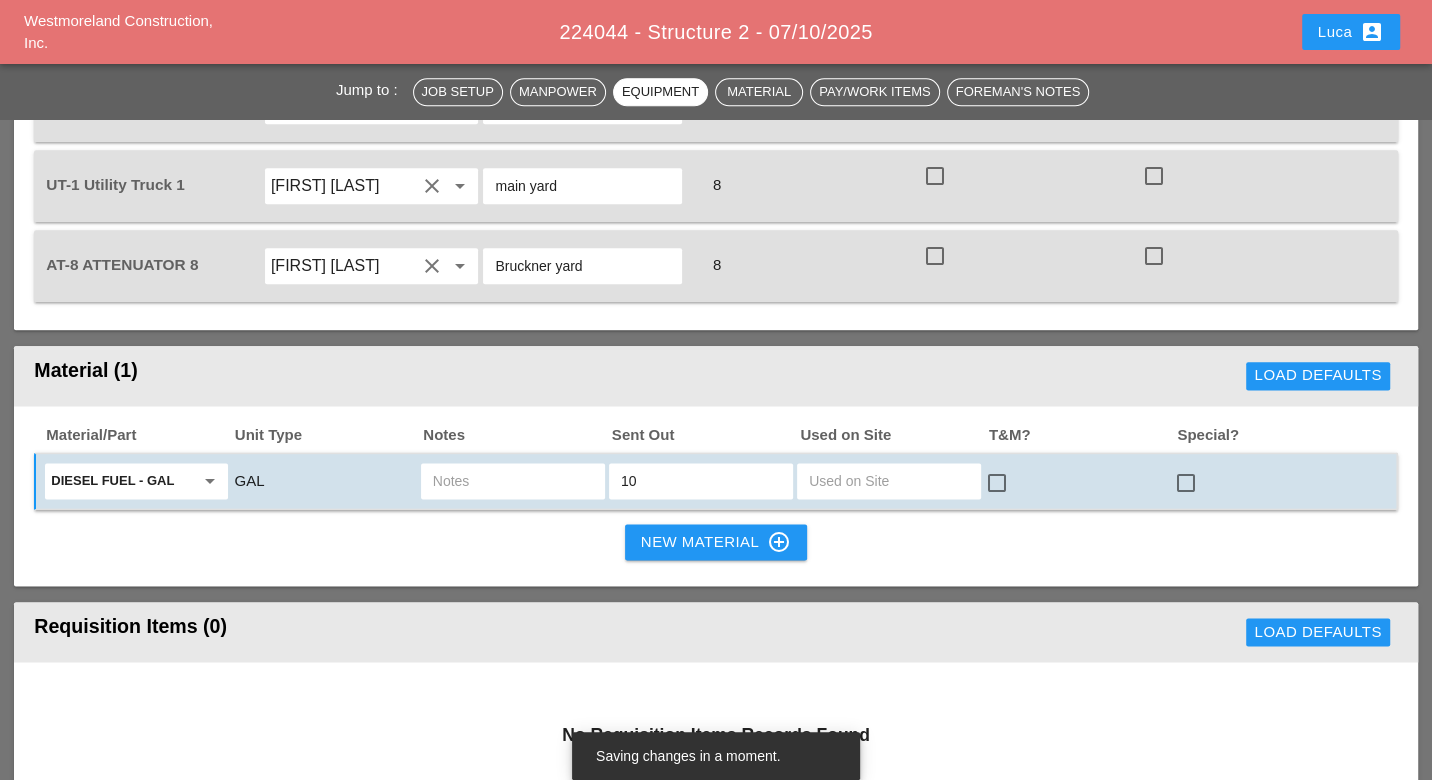 type on "10" 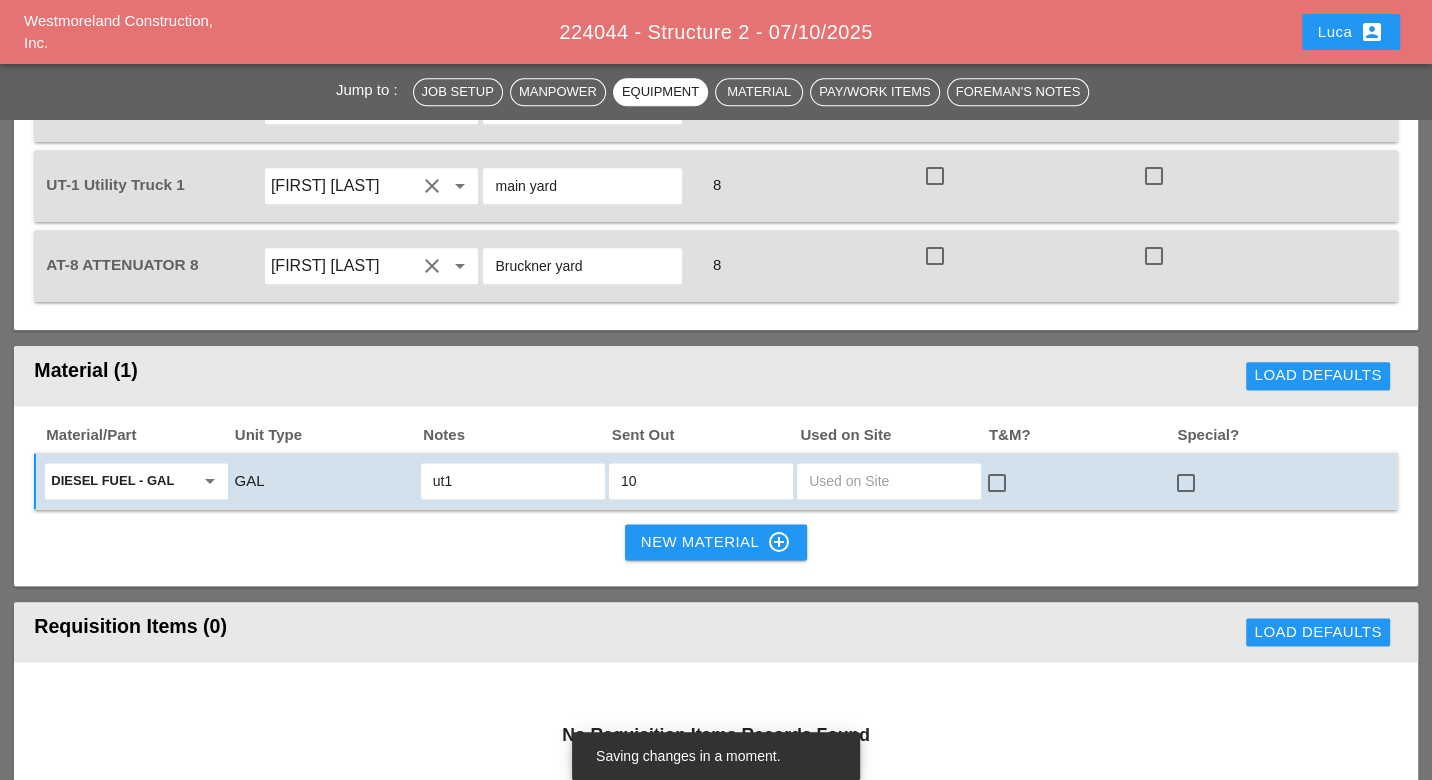 type on "ut1" 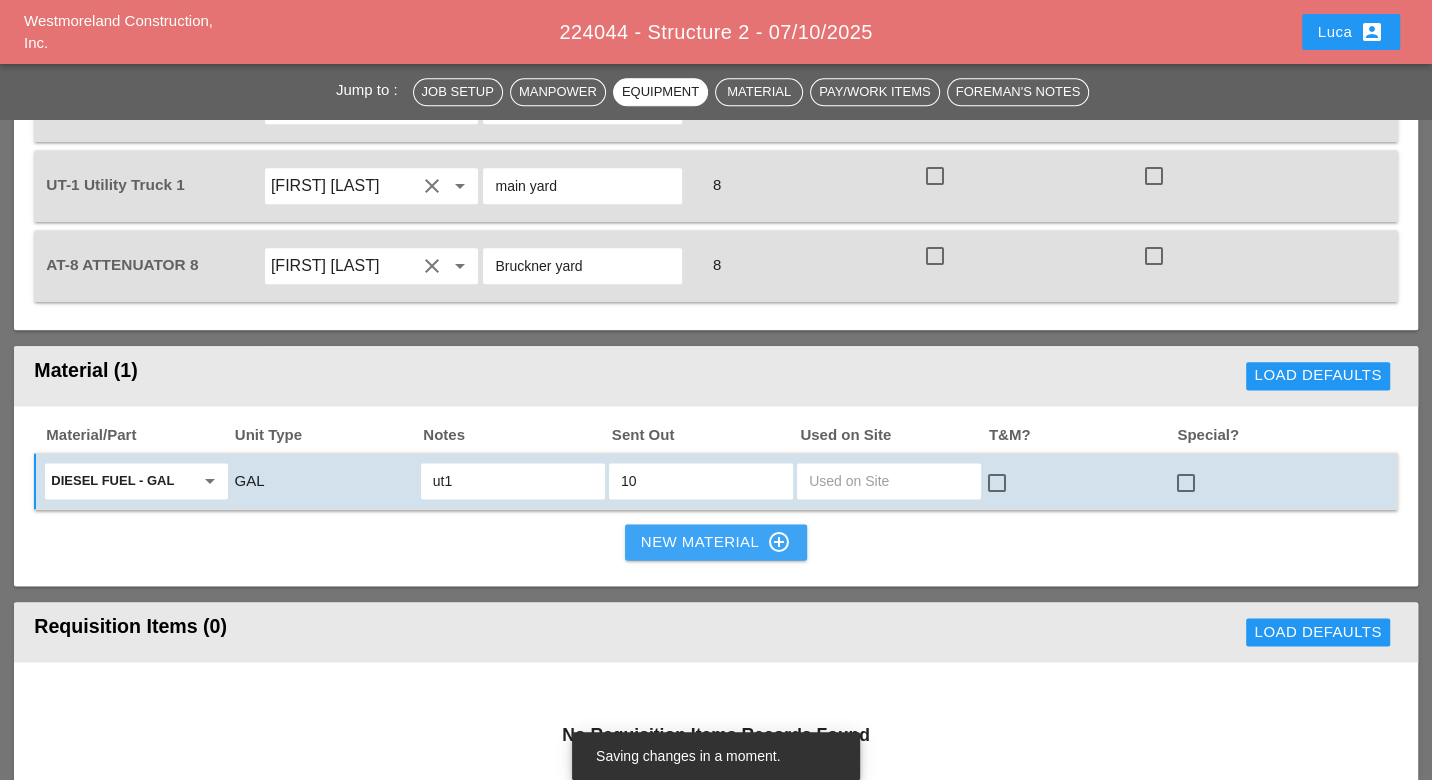 click on "New Material control_point" at bounding box center (716, 542) 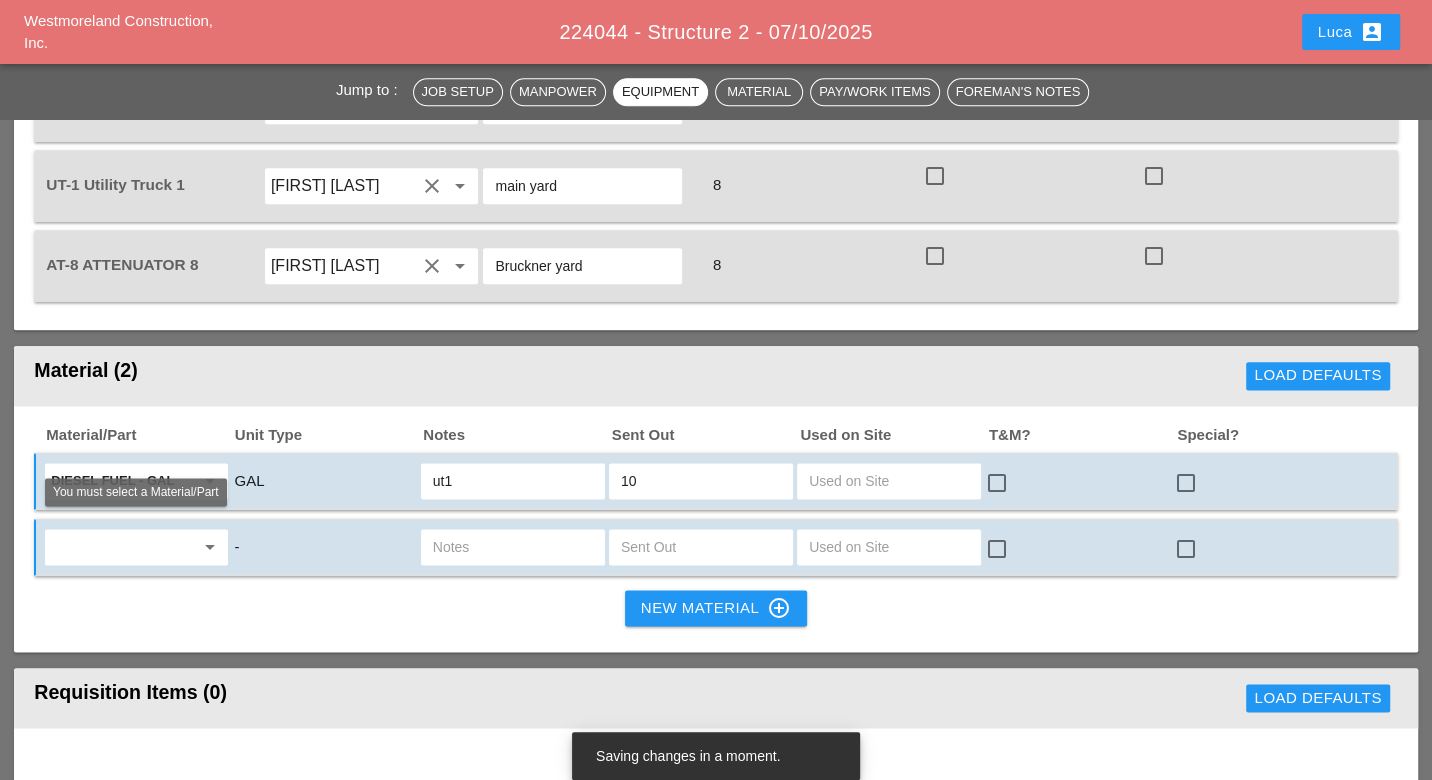 click at bounding box center [122, 481] 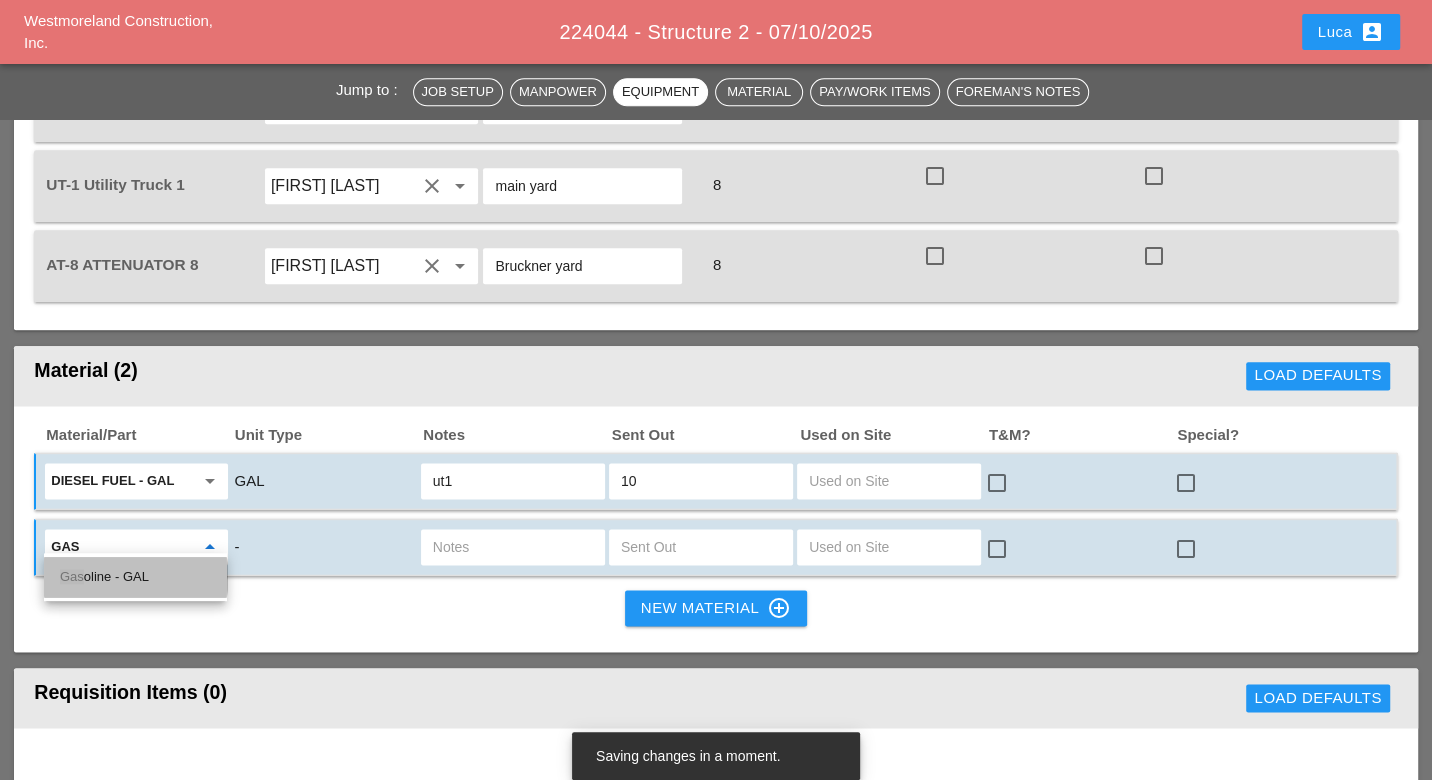 drag, startPoint x: 134, startPoint y: 568, endPoint x: 230, endPoint y: 563, distance: 96.13012 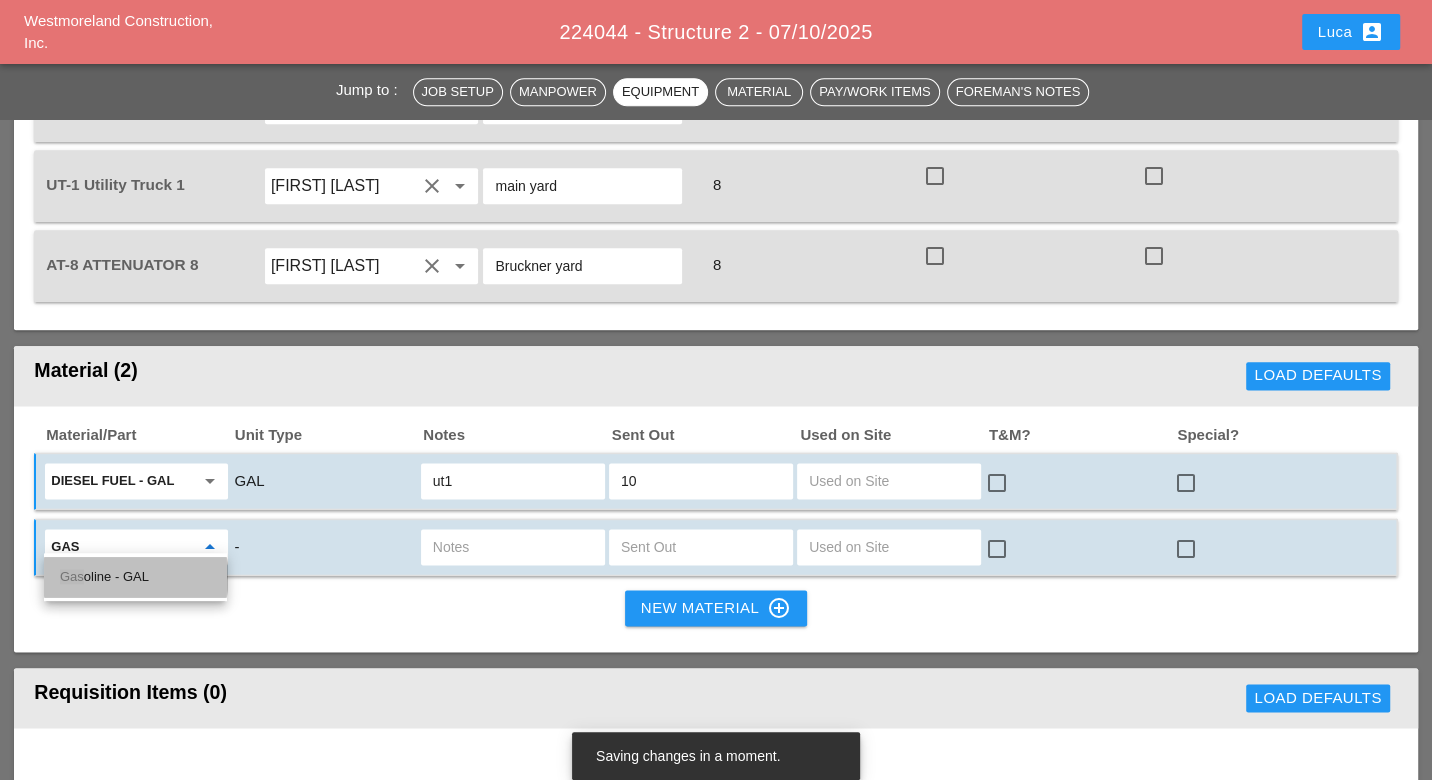 click on "Gas oline - GAL" at bounding box center [135, 577] 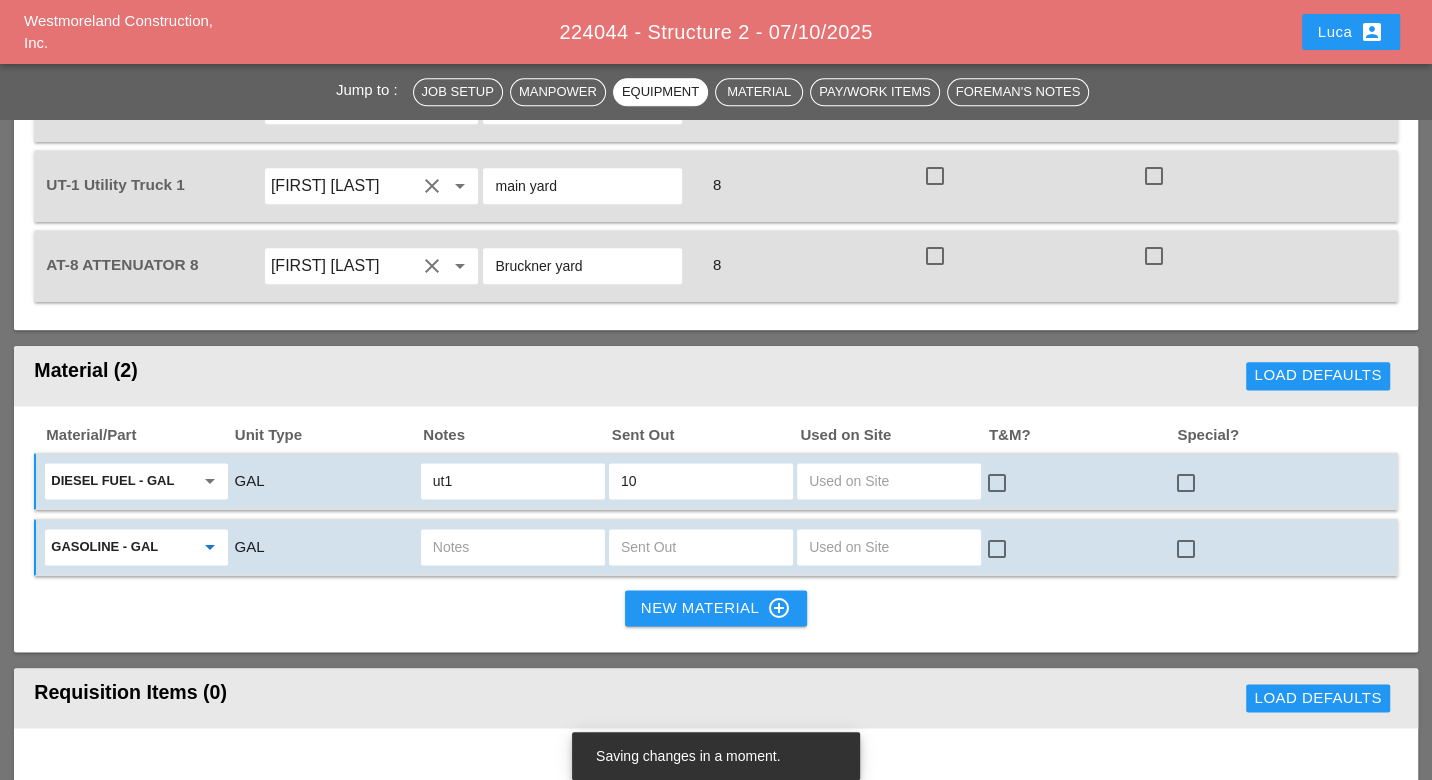 type on "Gasoline - GAL" 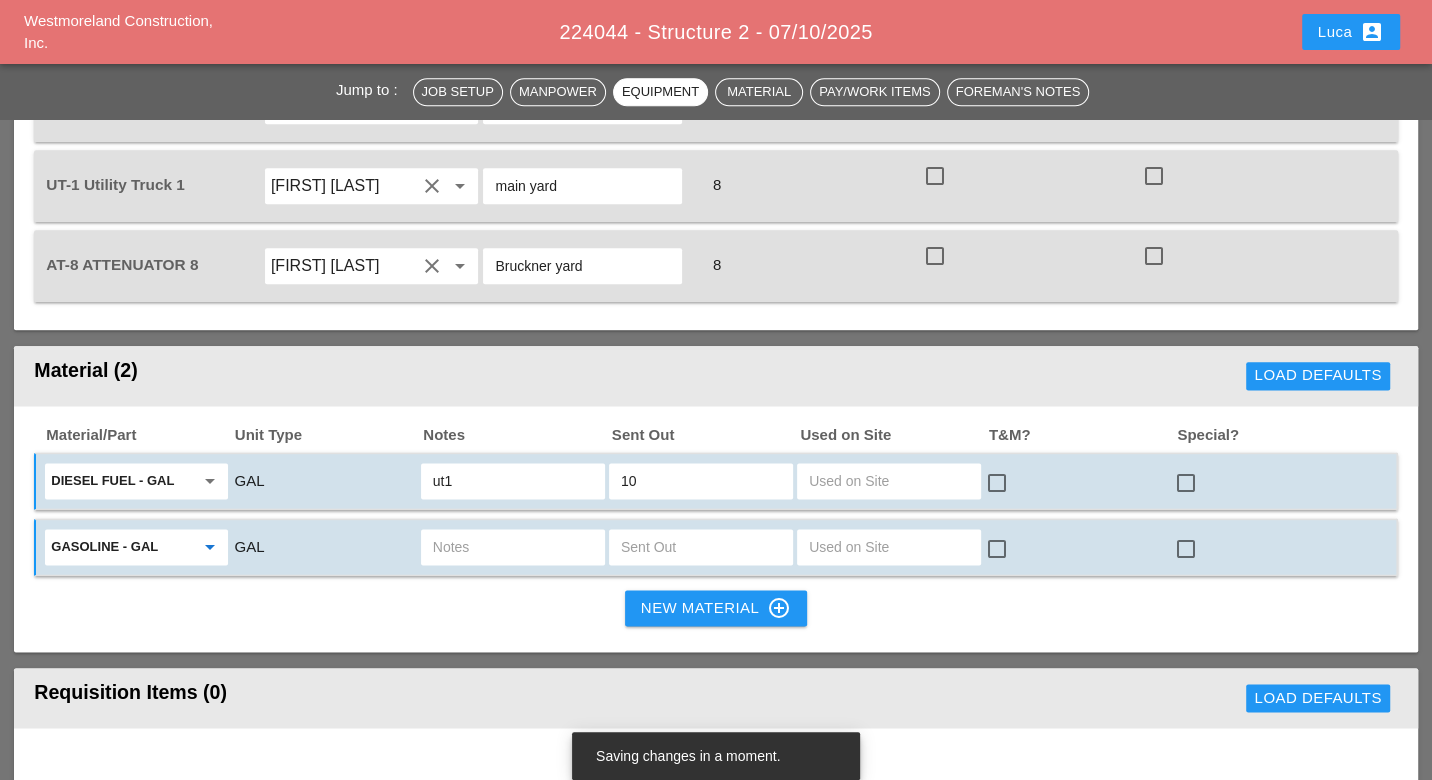click at bounding box center (513, 481) 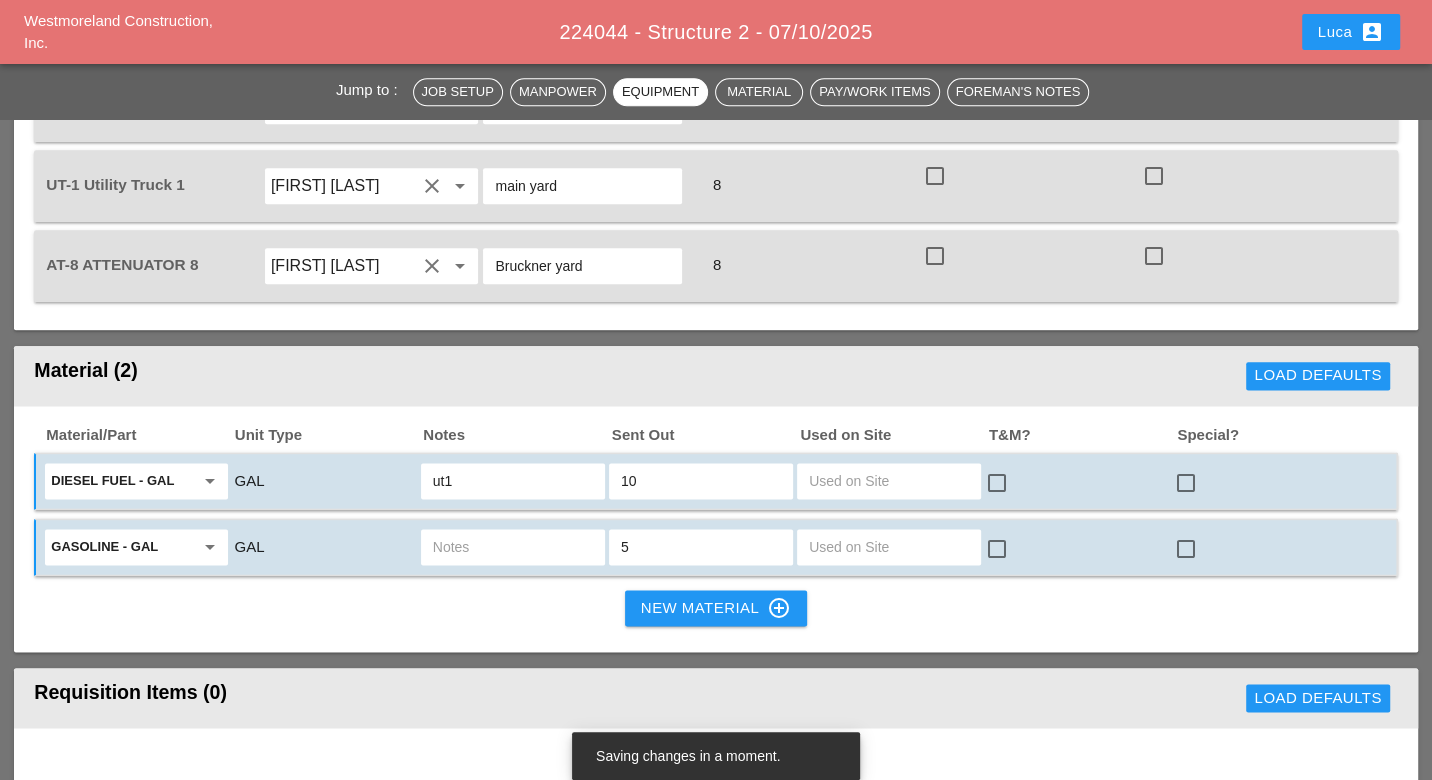 type on "5" 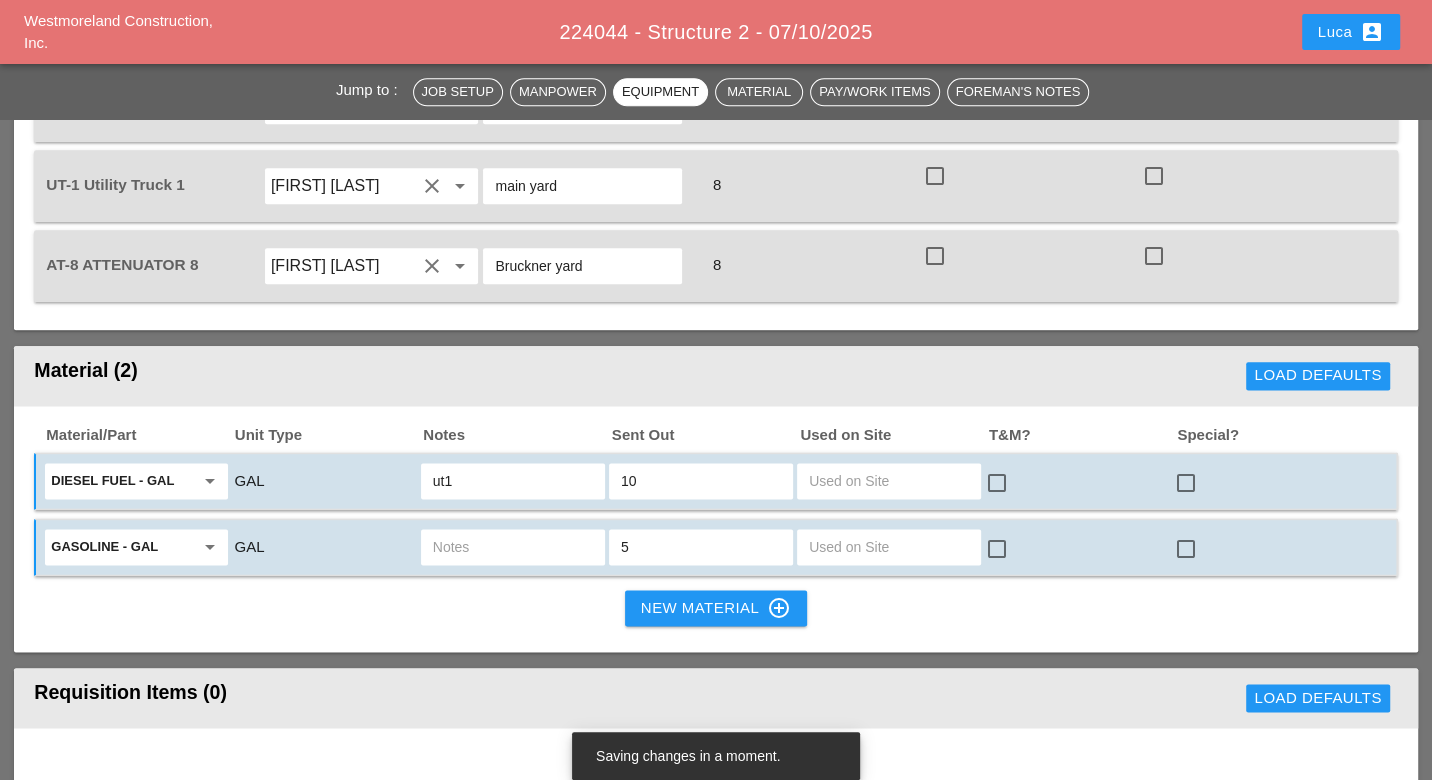 click at bounding box center (513, 547) 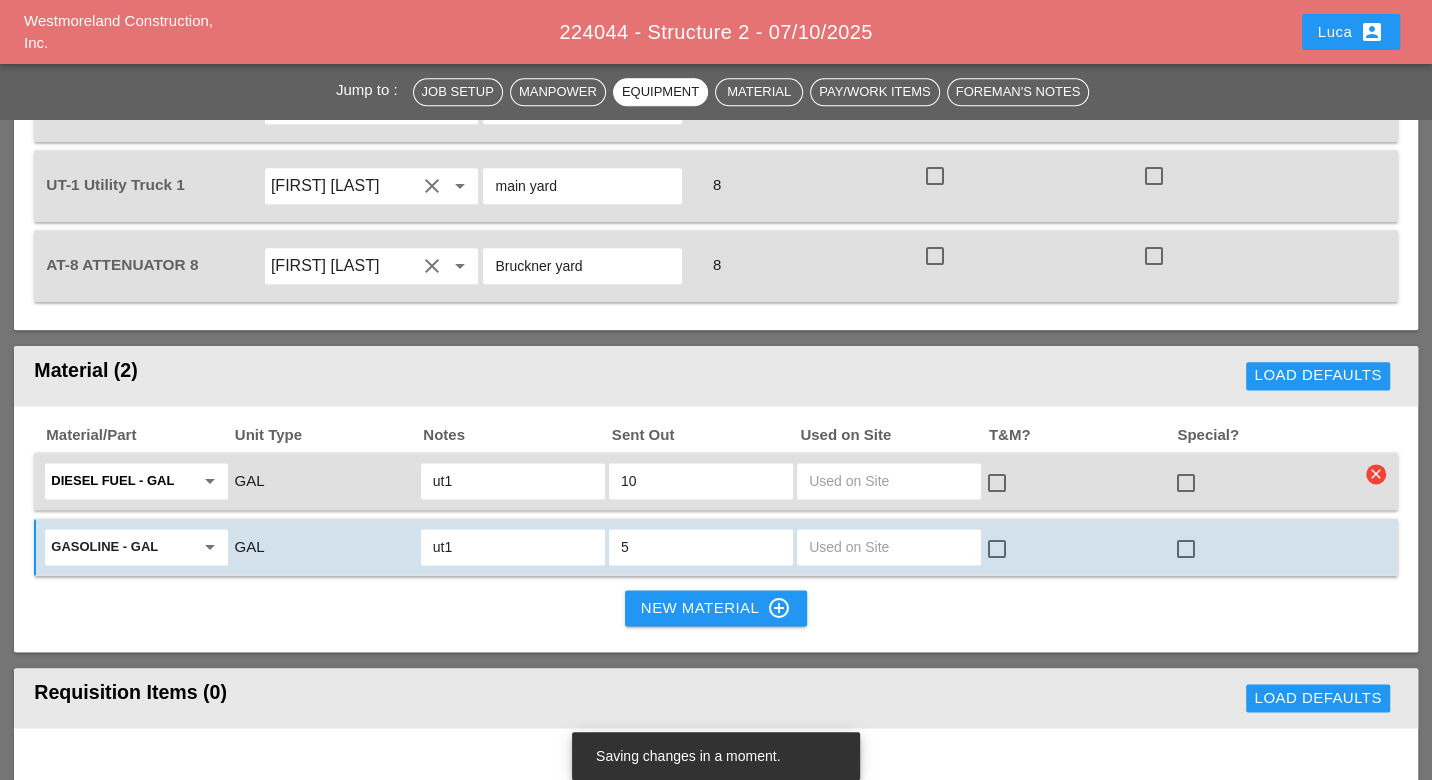 type on "ut1" 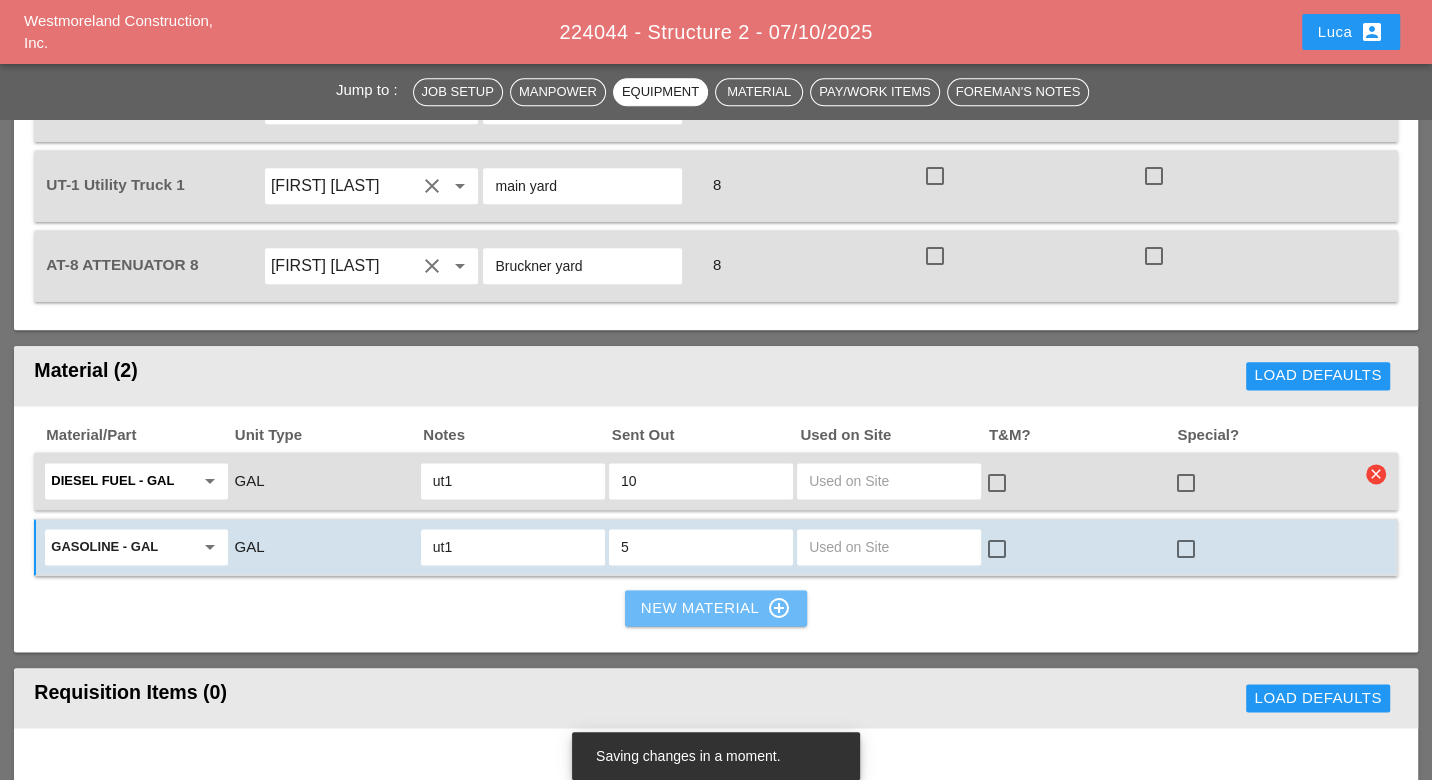 click on "New Material control_point" at bounding box center (716, 608) 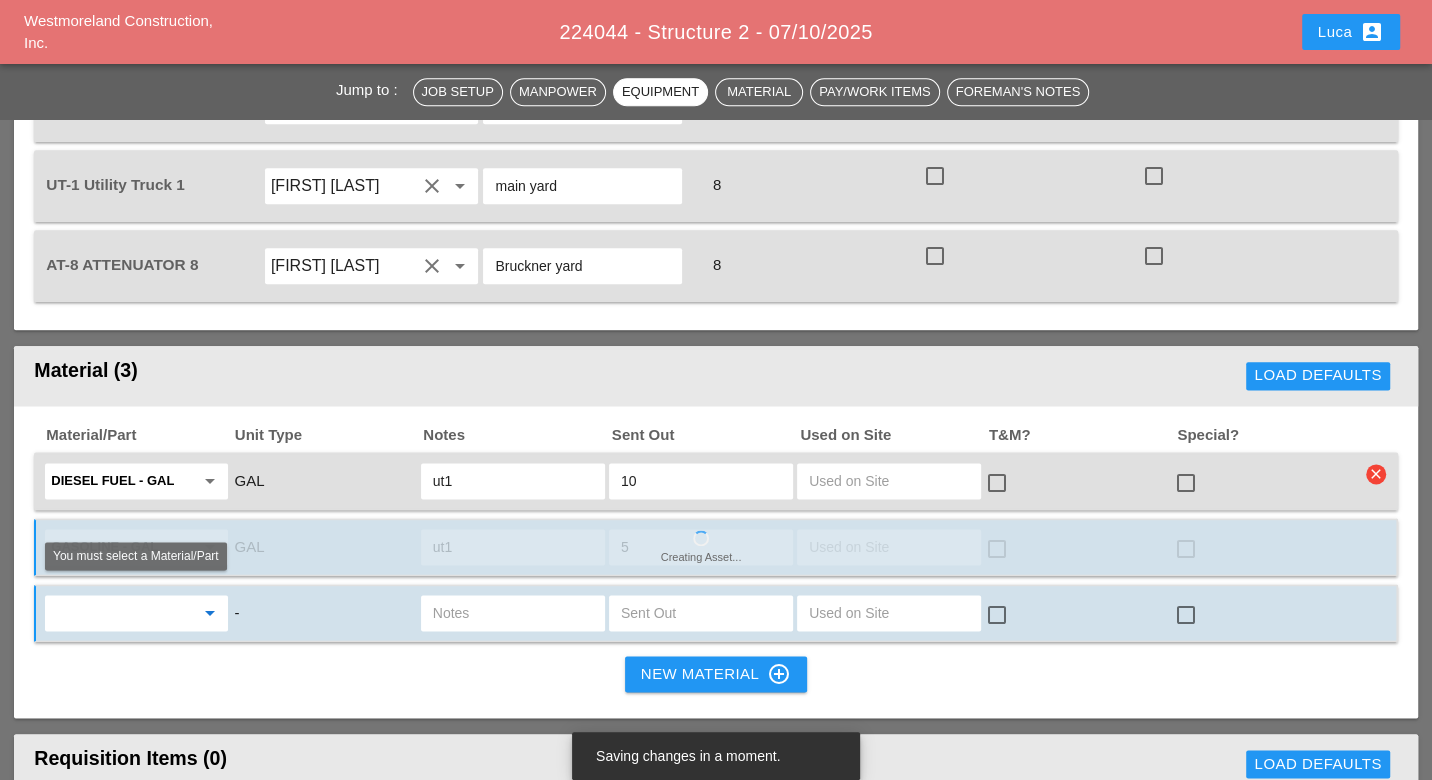 click at bounding box center (122, 613) 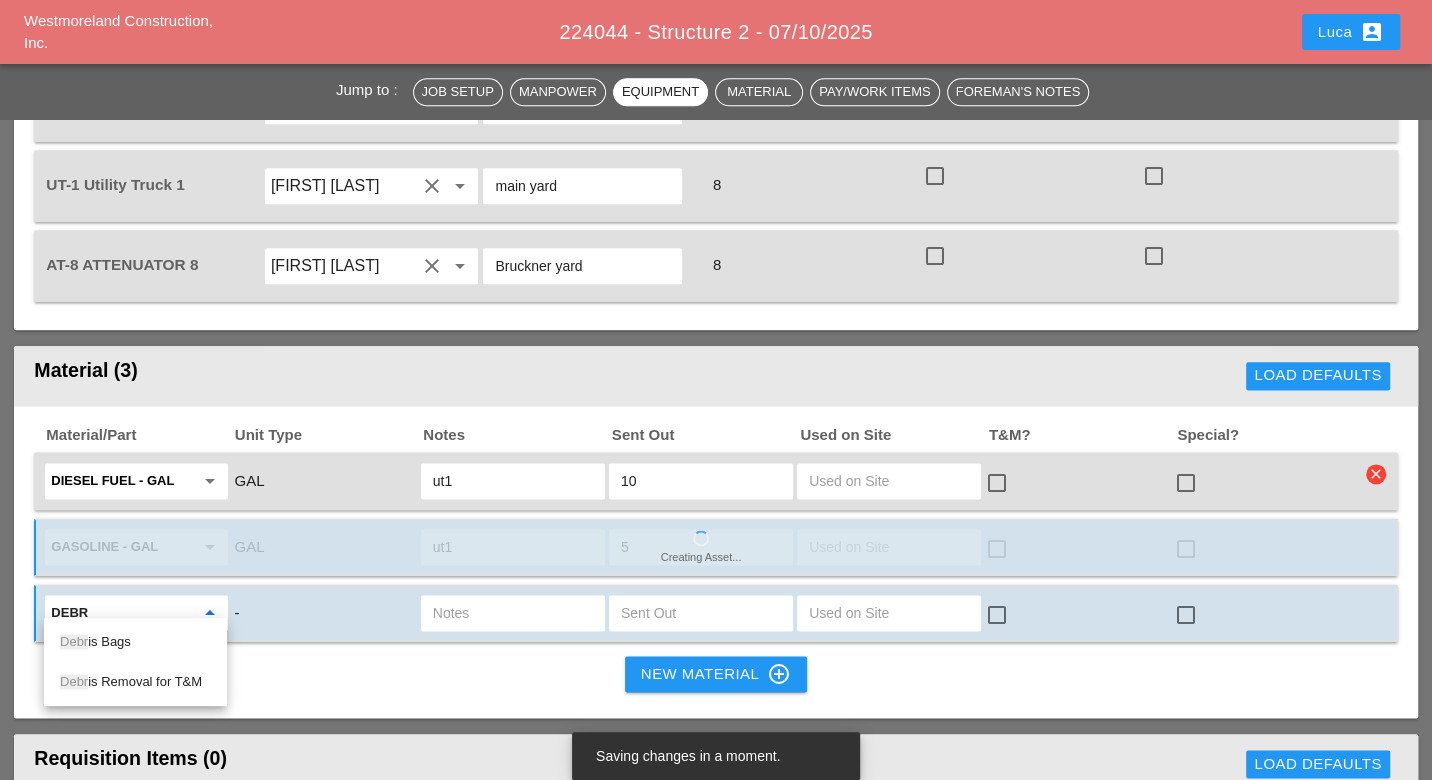 click on "Debr is Bags" at bounding box center (135, 642) 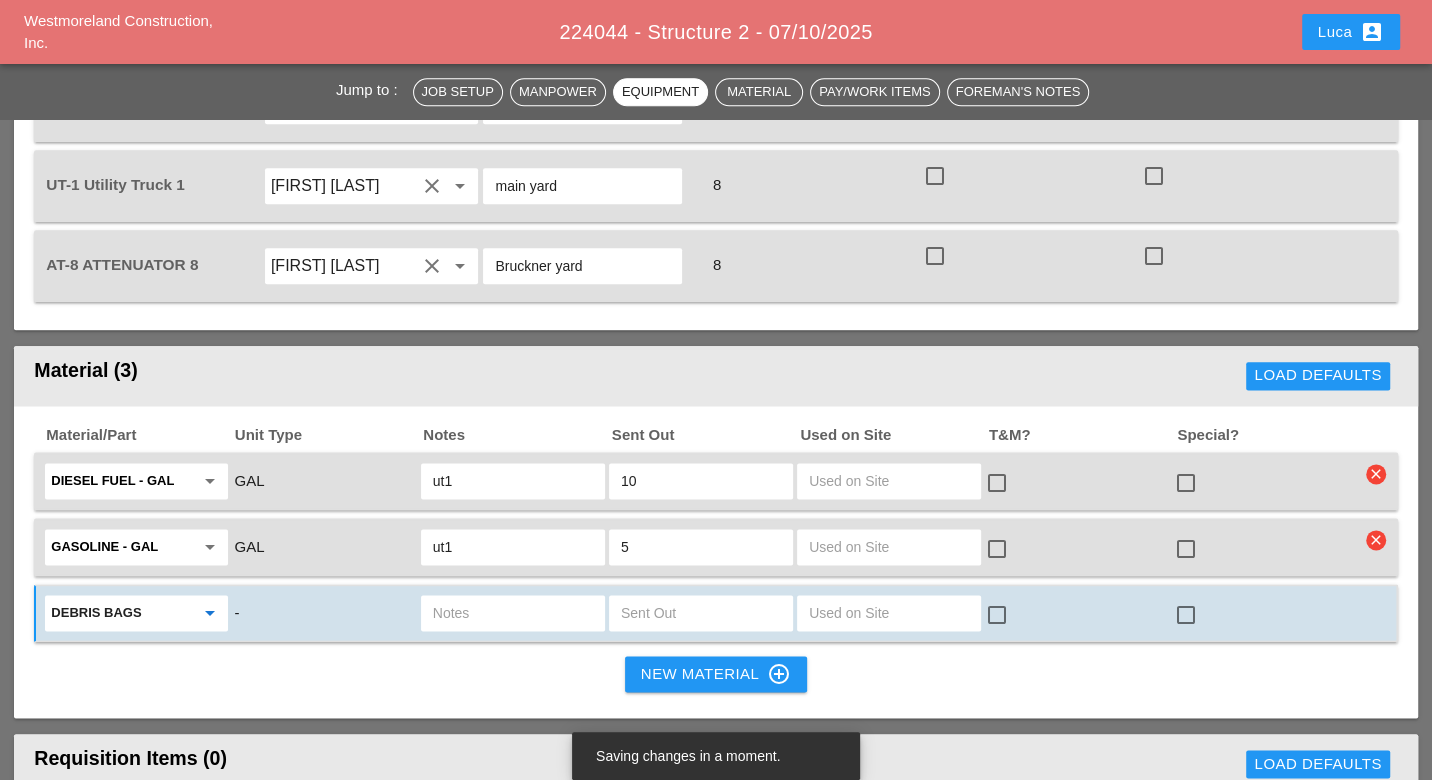 type on "Debris Bags" 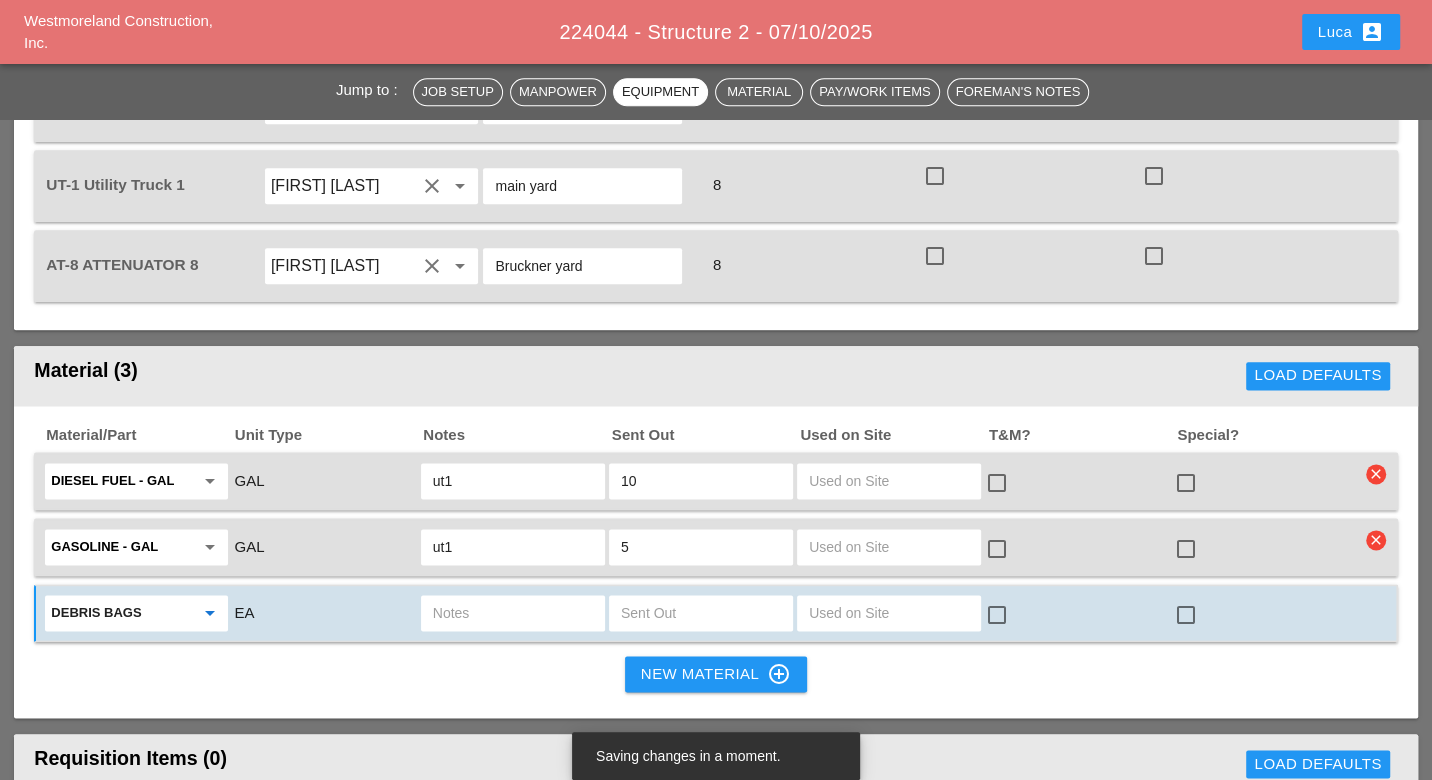 click at bounding box center [701, 613] 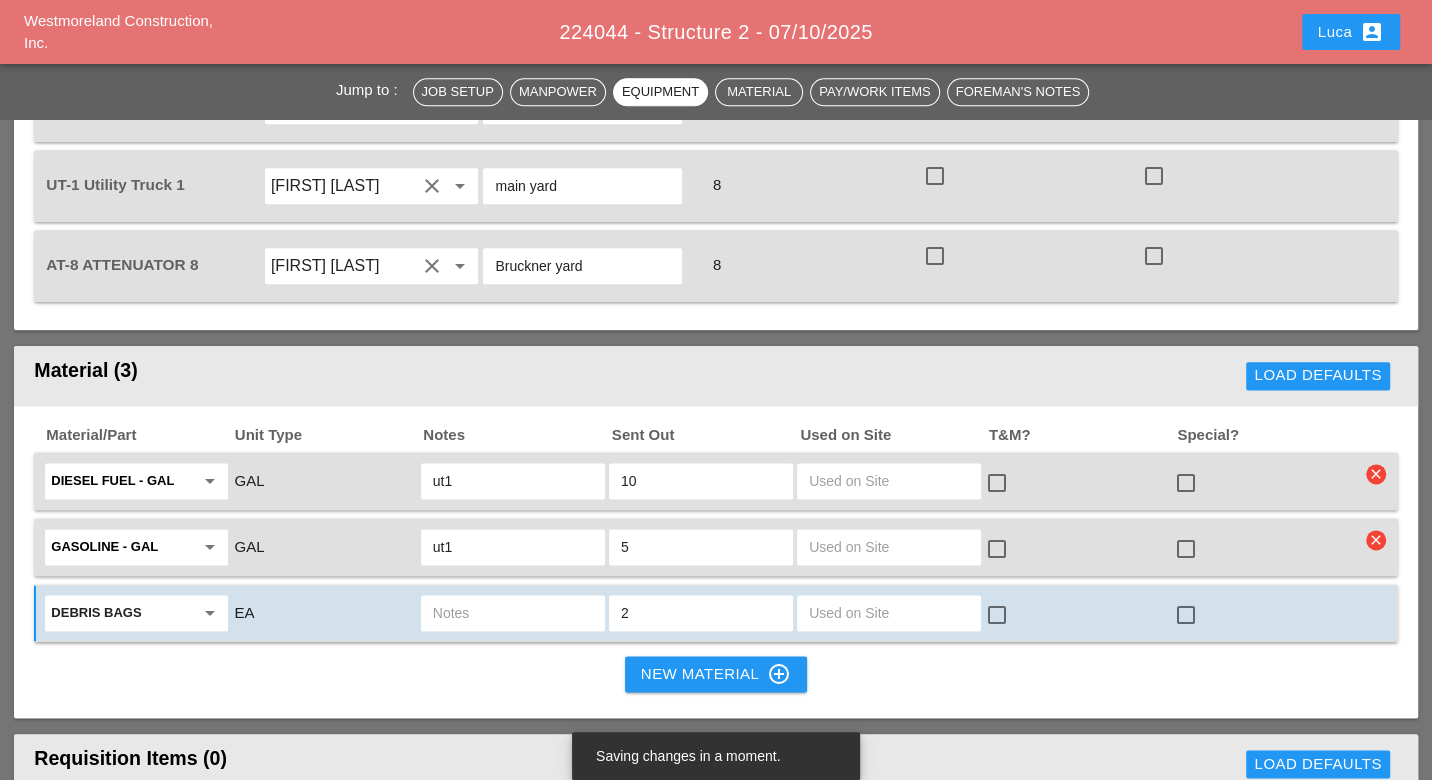 type on "2" 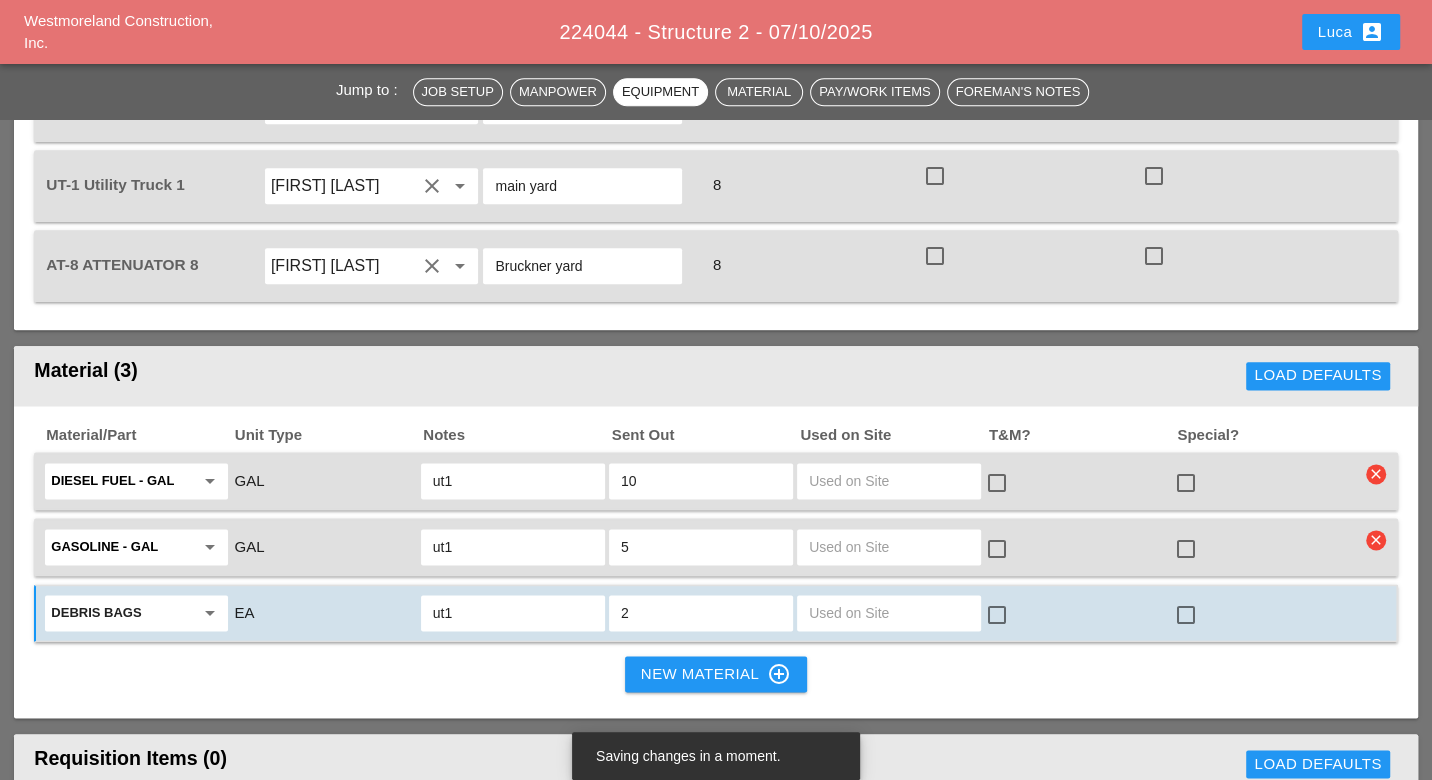 type on "ut1" 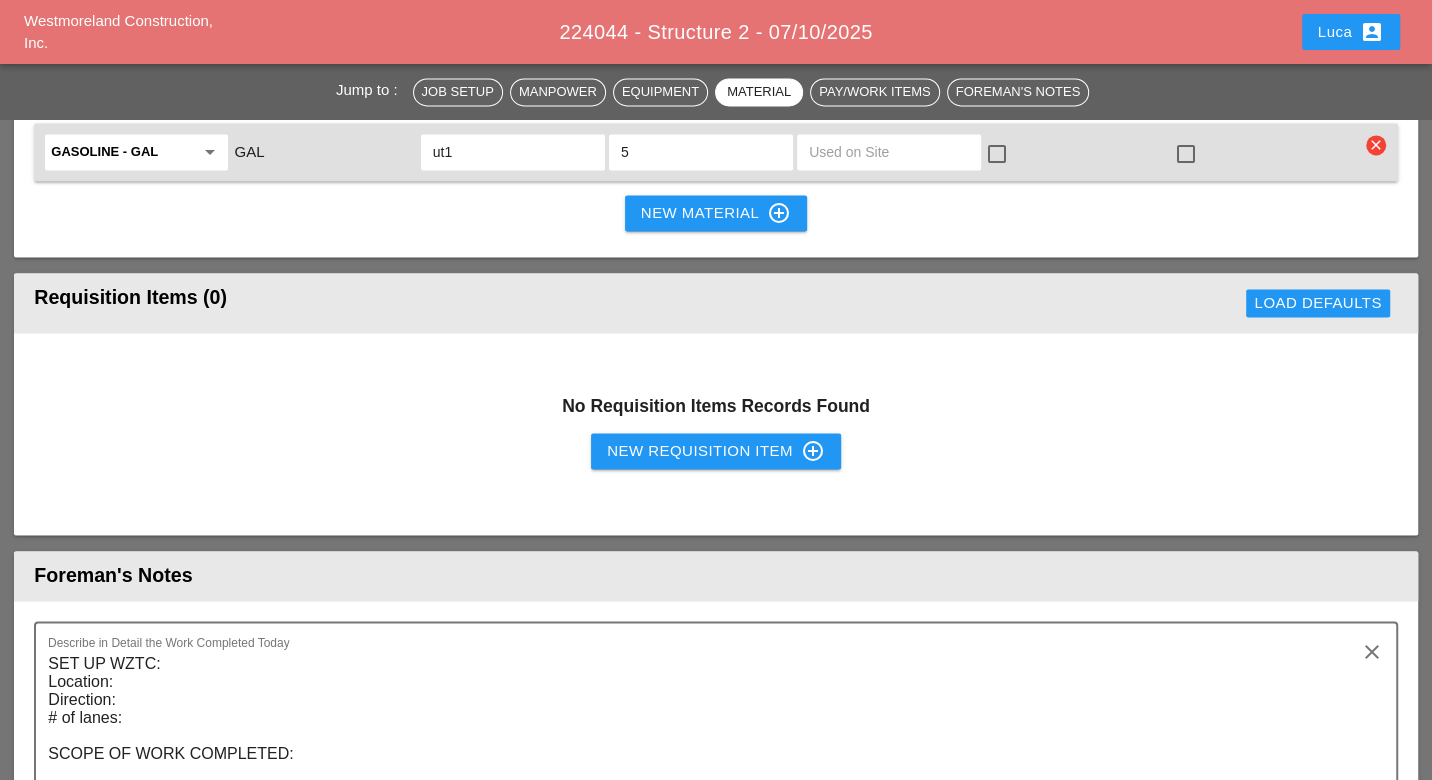 scroll, scrollTop: 2286, scrollLeft: 0, axis: vertical 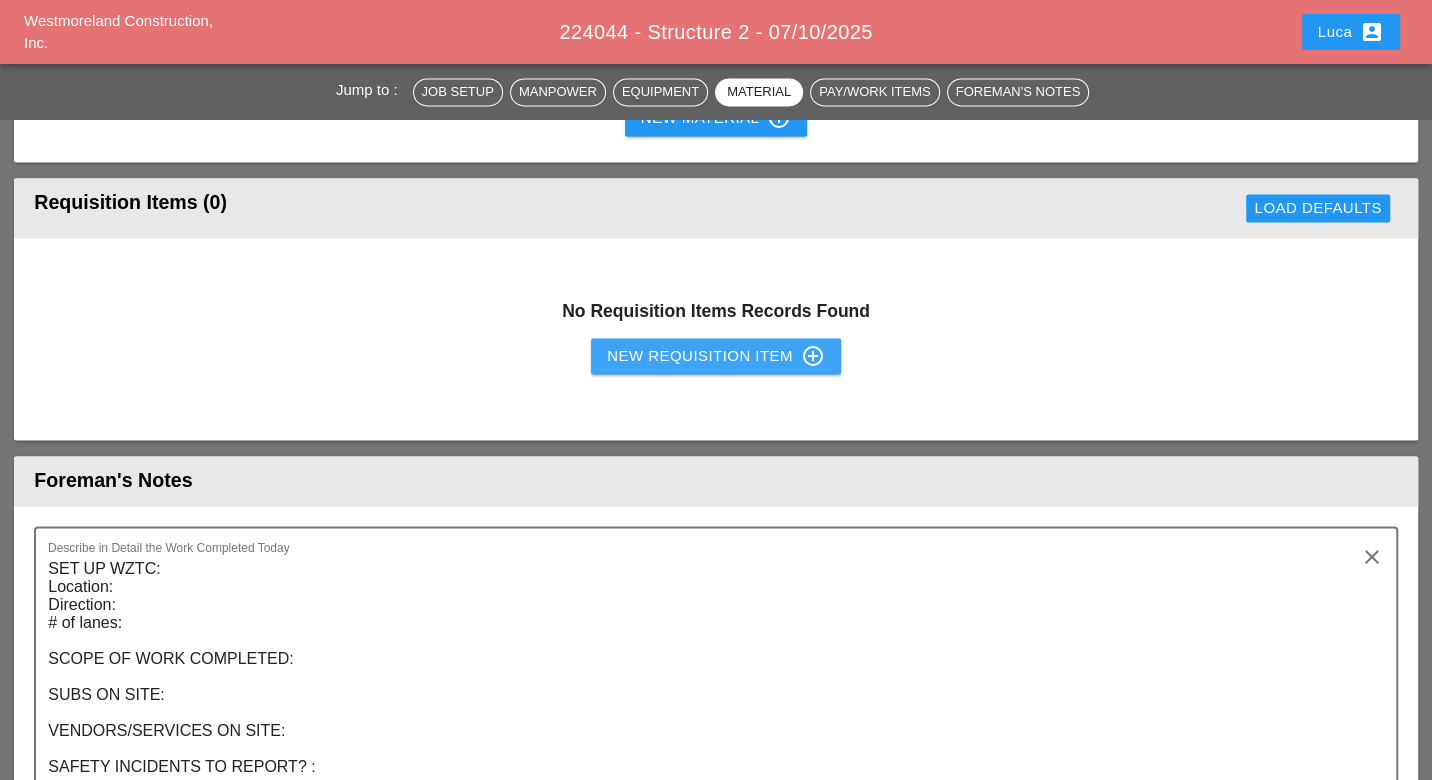 click on "New Requisition Item control_point" at bounding box center (716, 356) 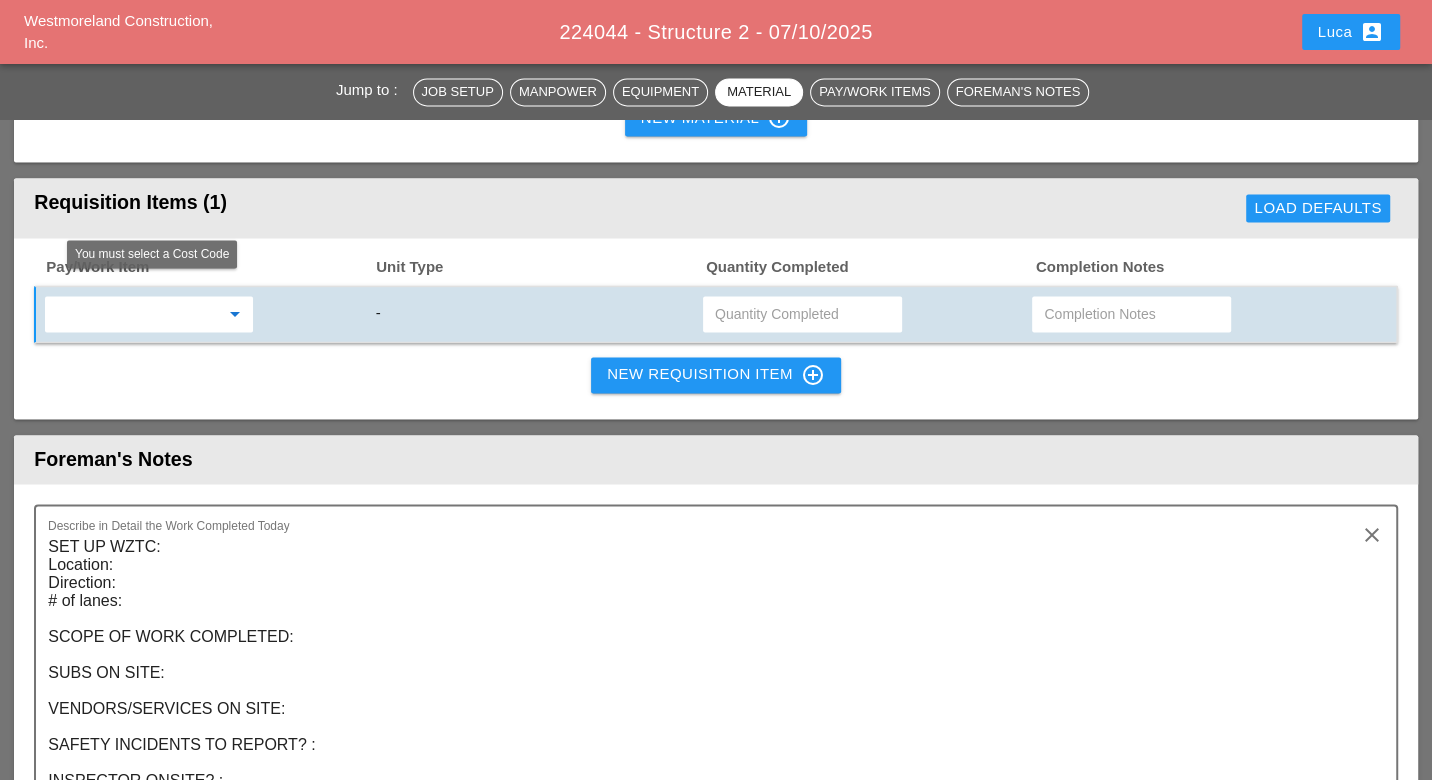 click at bounding box center (135, 314) 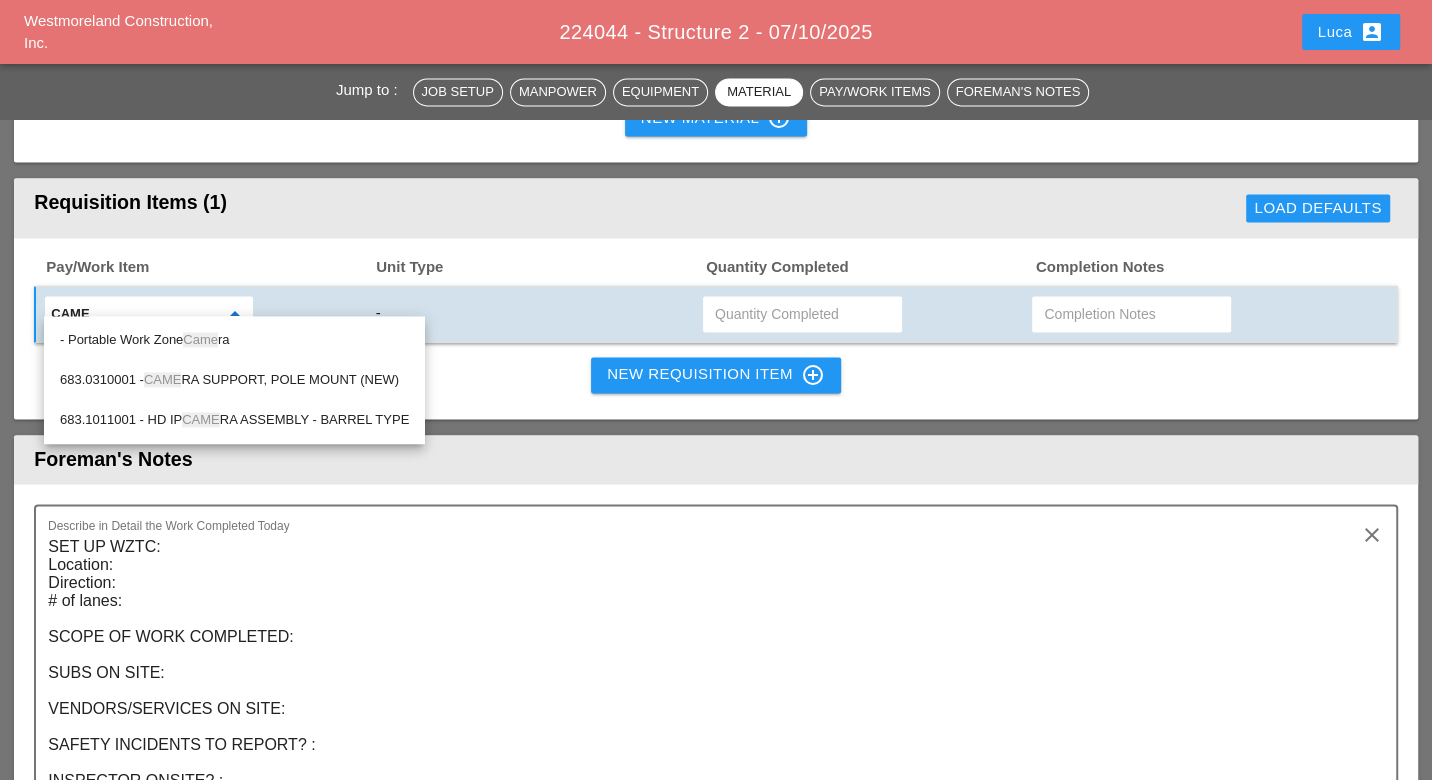 click on "Came" at bounding box center [200, 339] 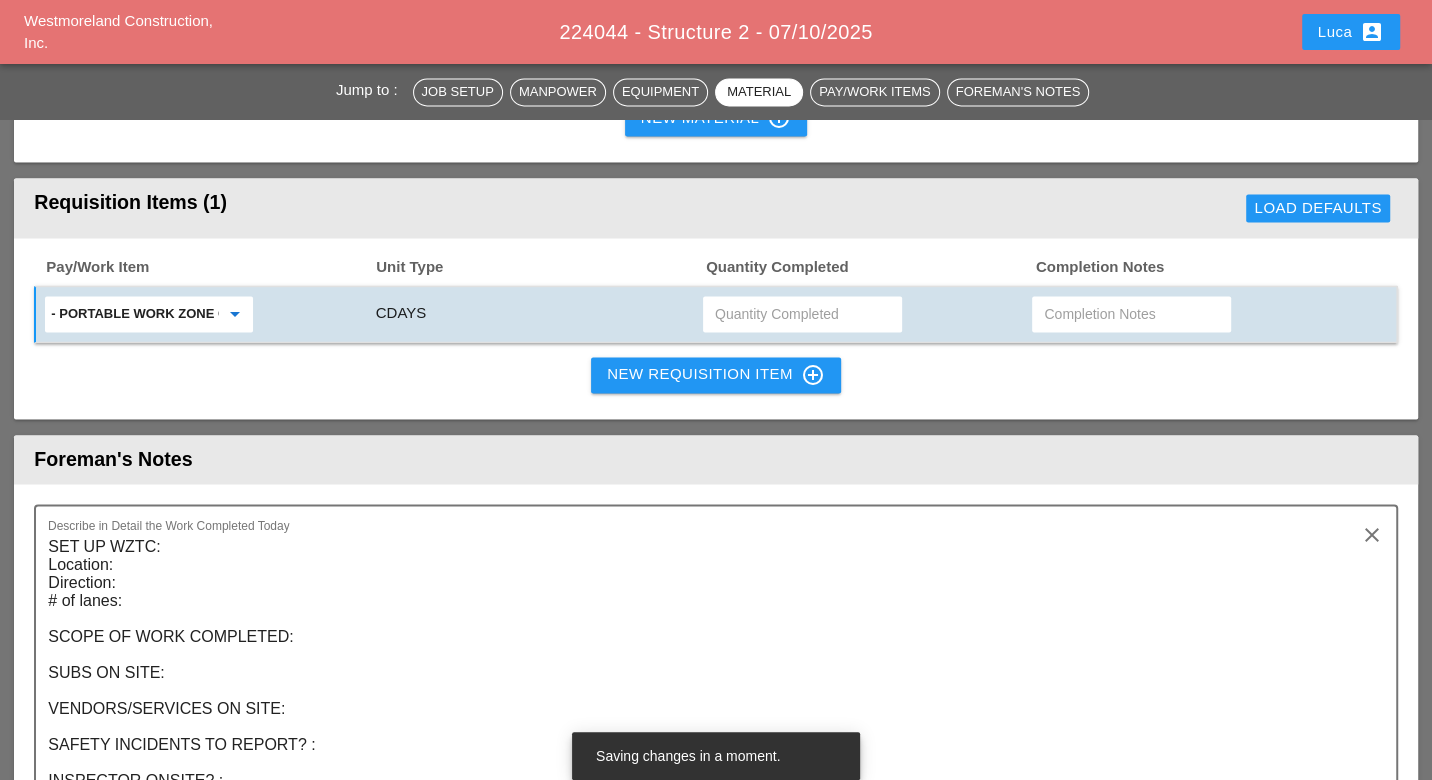 type on "- Portable Work Zone Camera" 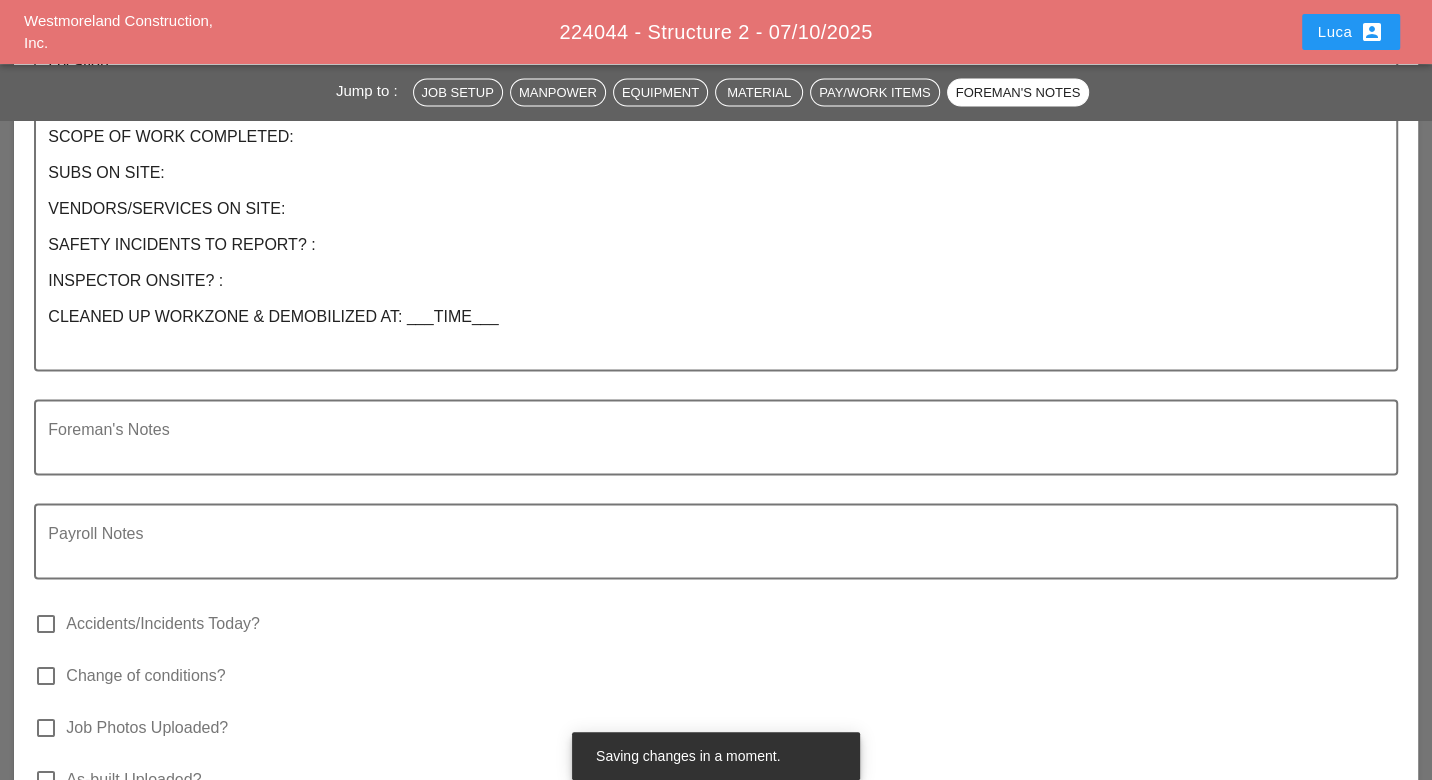 scroll, scrollTop: 2508, scrollLeft: 0, axis: vertical 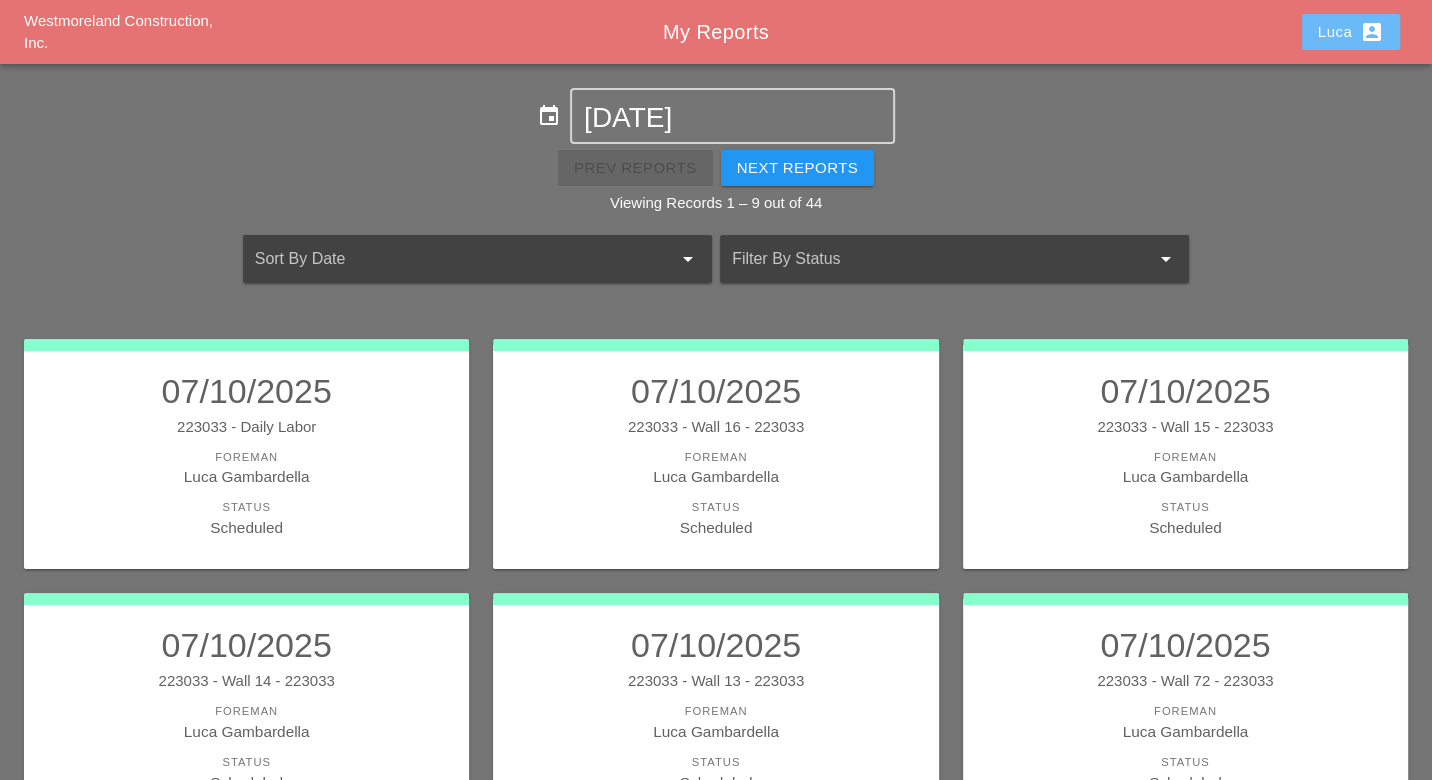 click on "[FIRST] account_box" at bounding box center [1351, 32] 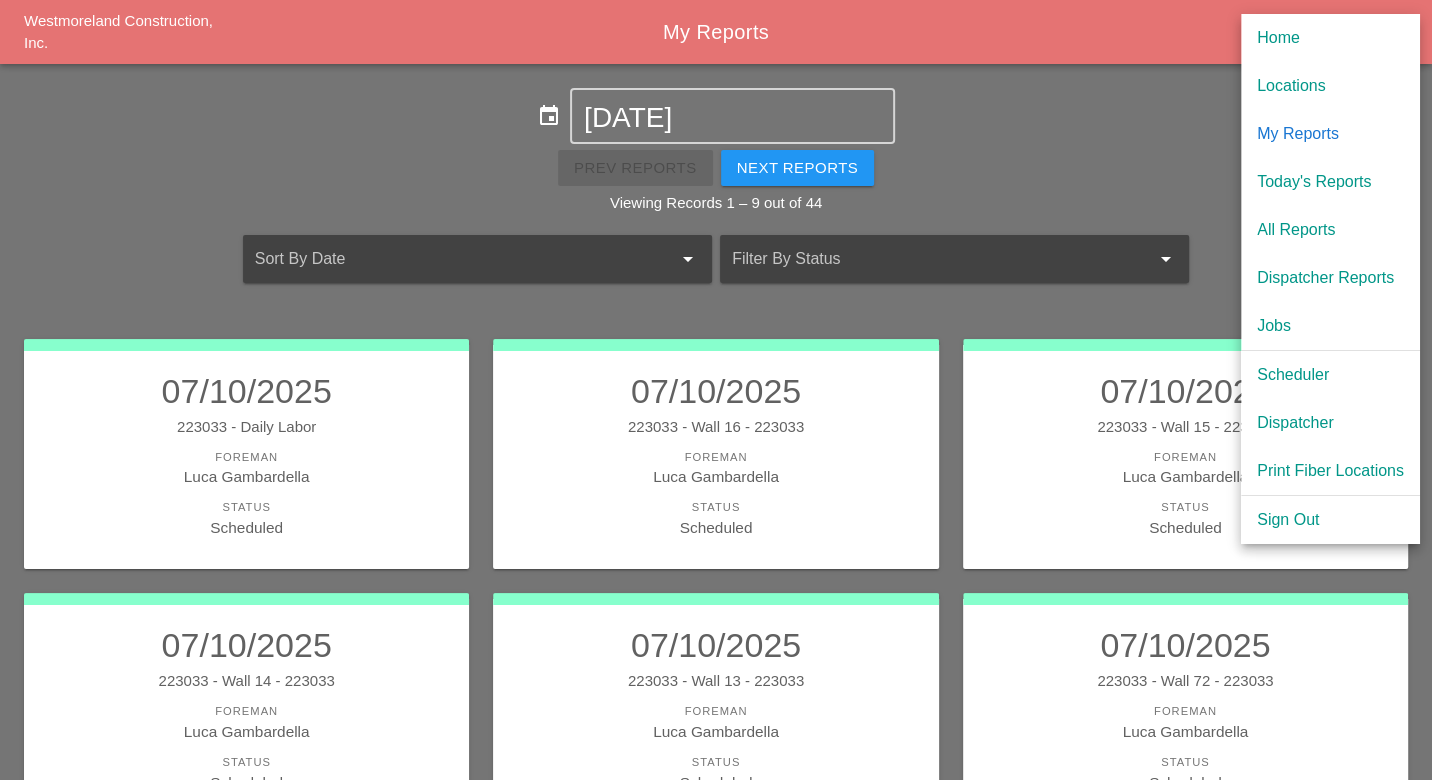 click on "Dispatcher" at bounding box center (1330, 423) 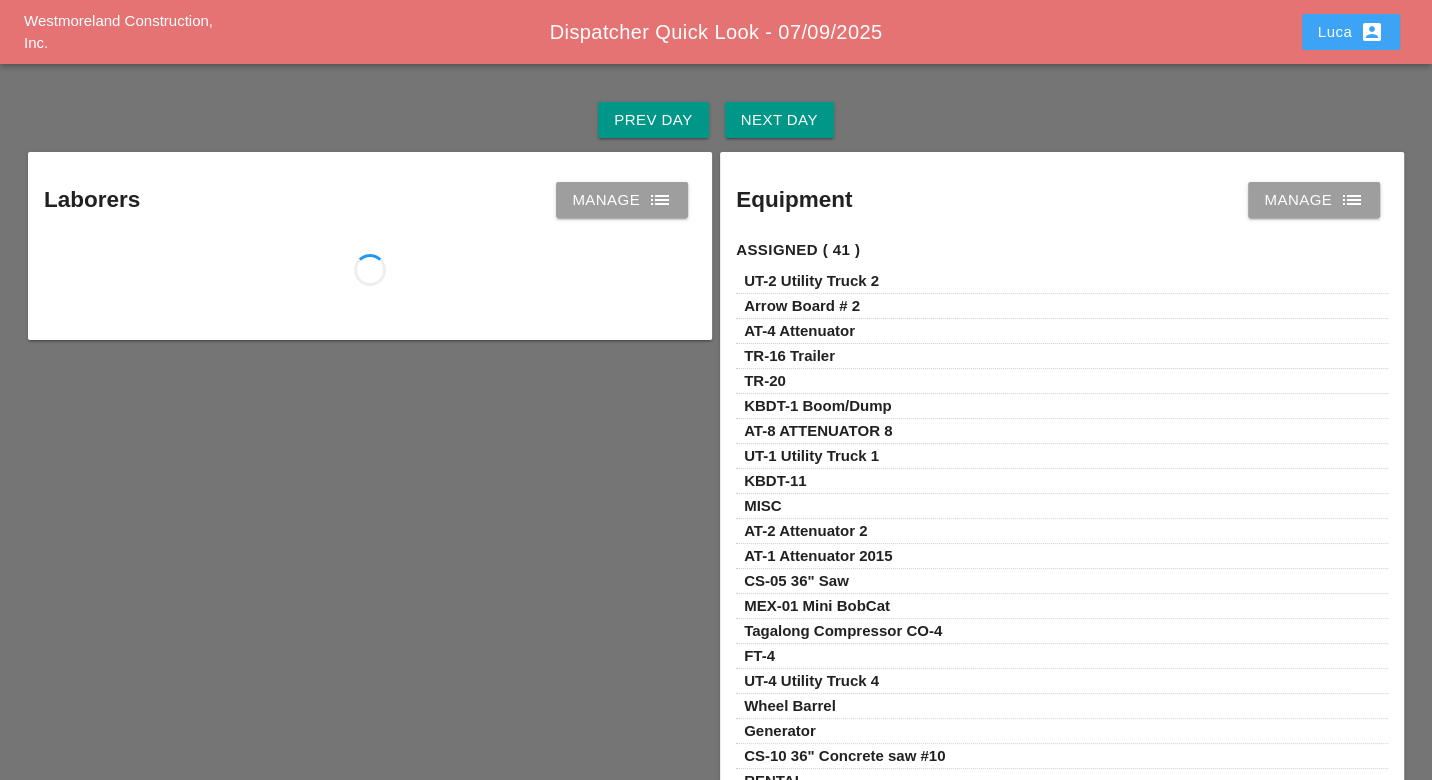 click on "[FIRST] account_box" at bounding box center [1351, 32] 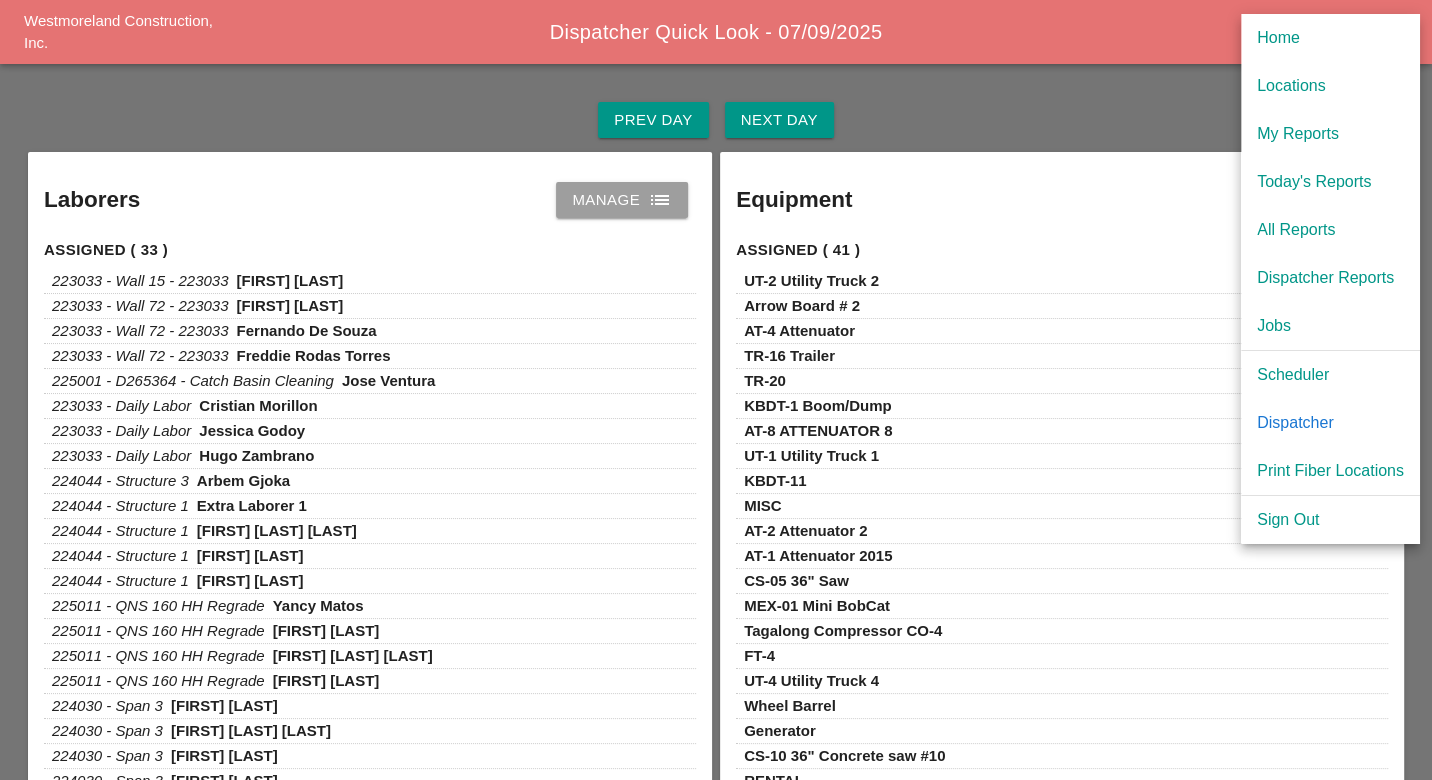 click on "Scheduler" at bounding box center [1330, 375] 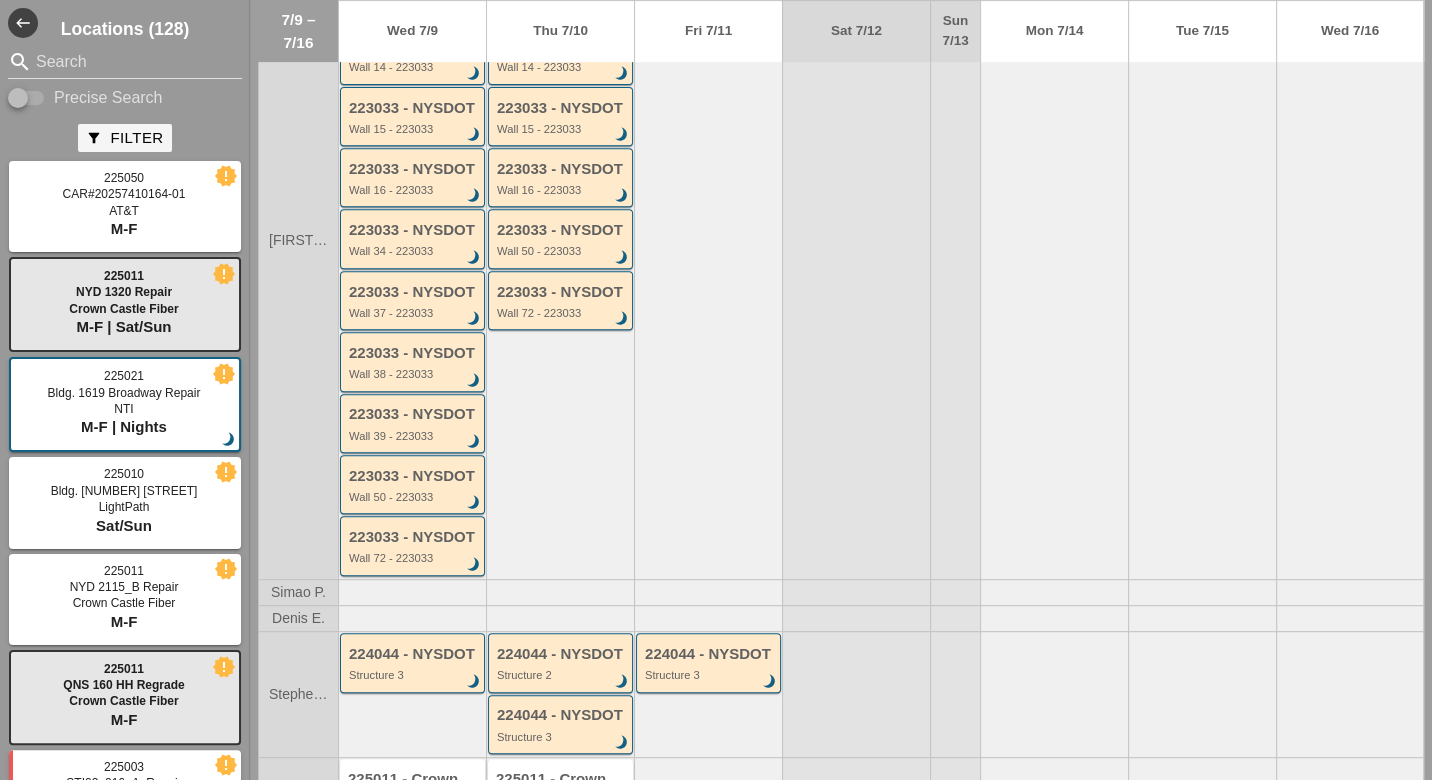 scroll, scrollTop: 676, scrollLeft: 0, axis: vertical 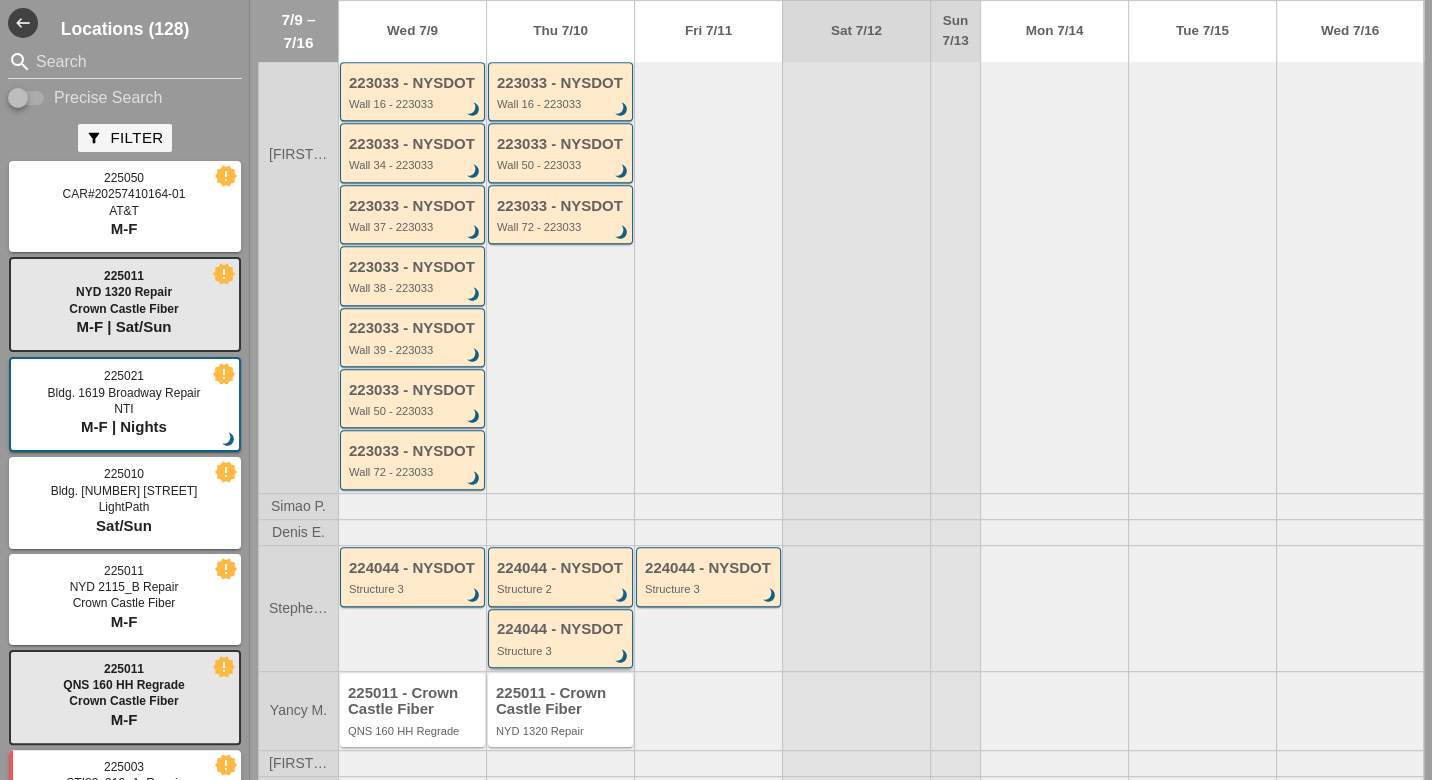 click on "224044 - NYSDOT  Structure 3 brightness_3" at bounding box center (560, 638) 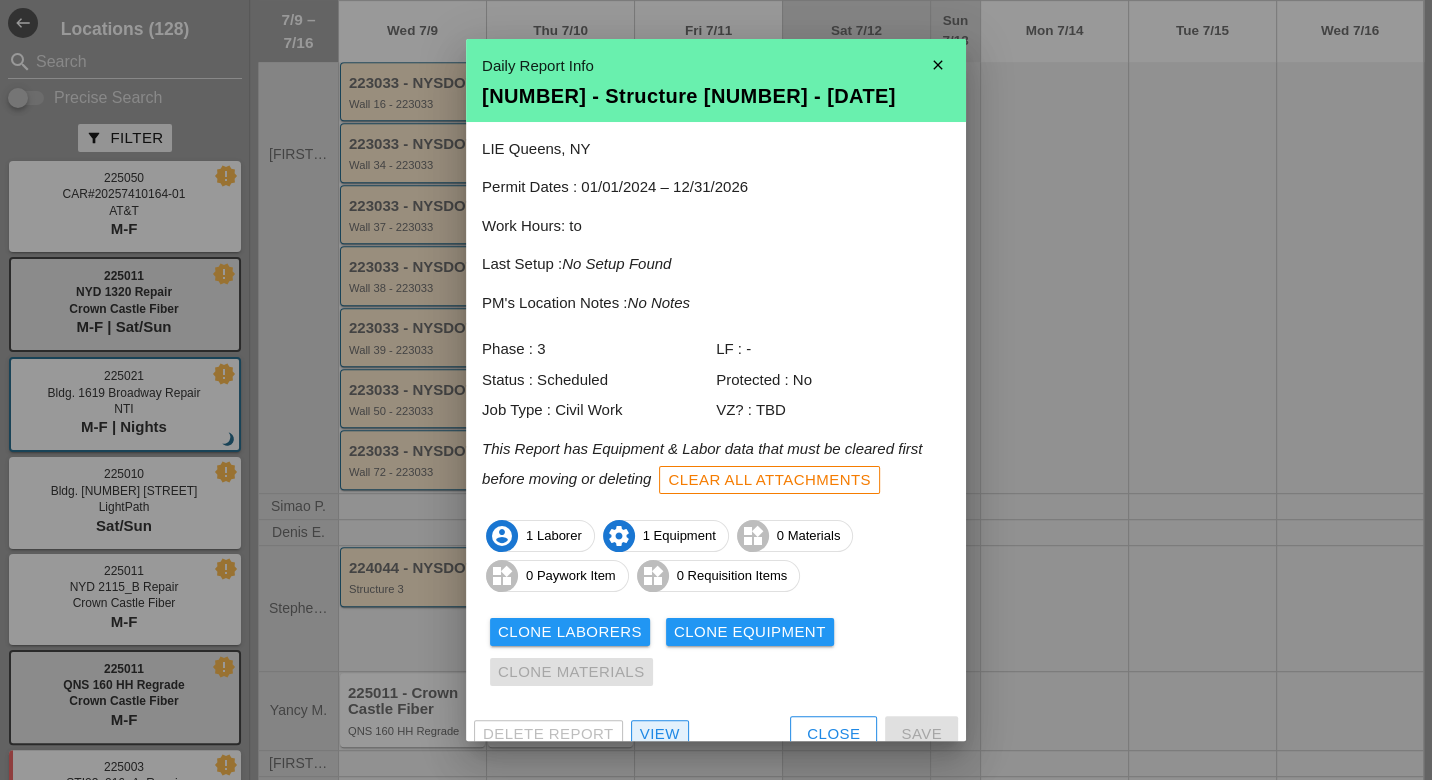 click on "View" at bounding box center [660, 734] 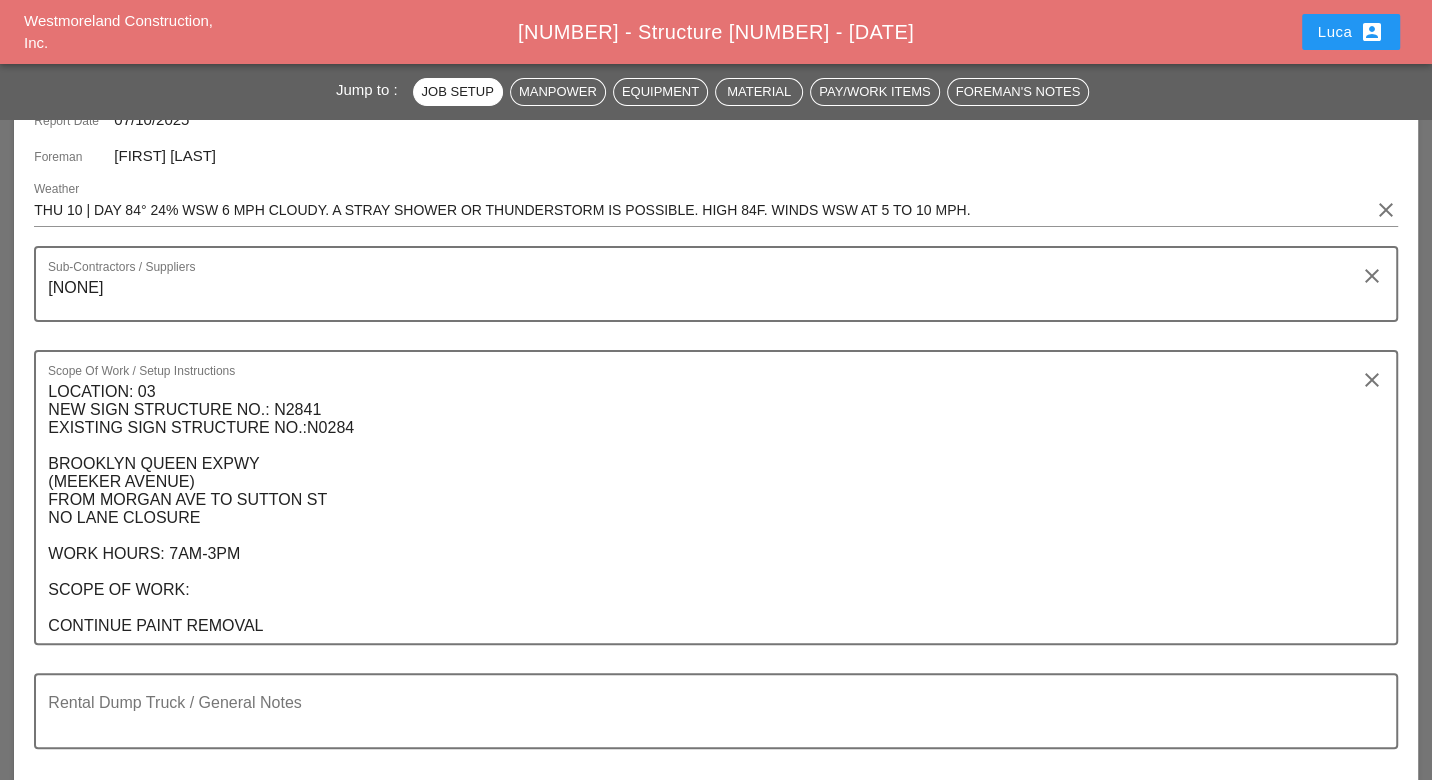 scroll, scrollTop: 333, scrollLeft: 0, axis: vertical 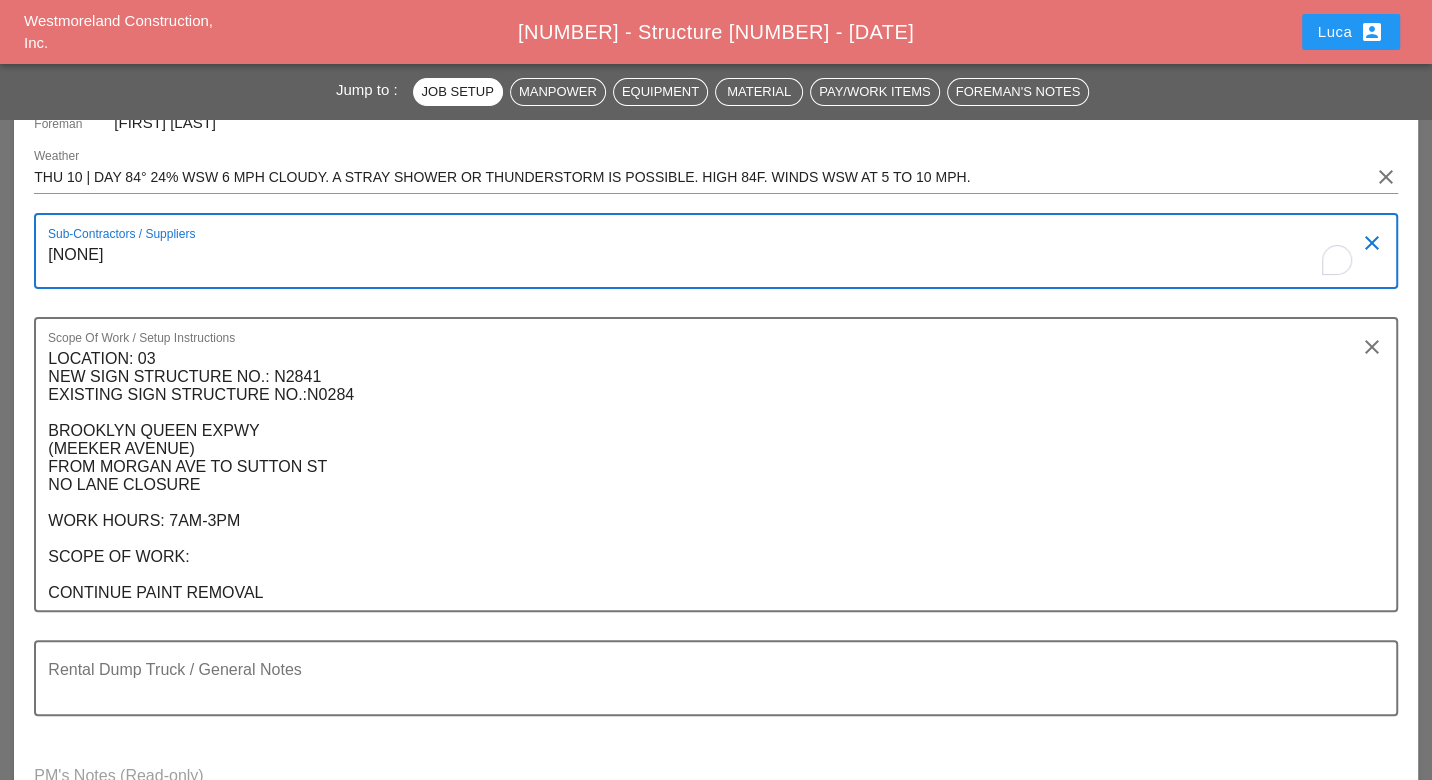 drag, startPoint x: 50, startPoint y: 250, endPoint x: 40, endPoint y: 249, distance: 10.049875 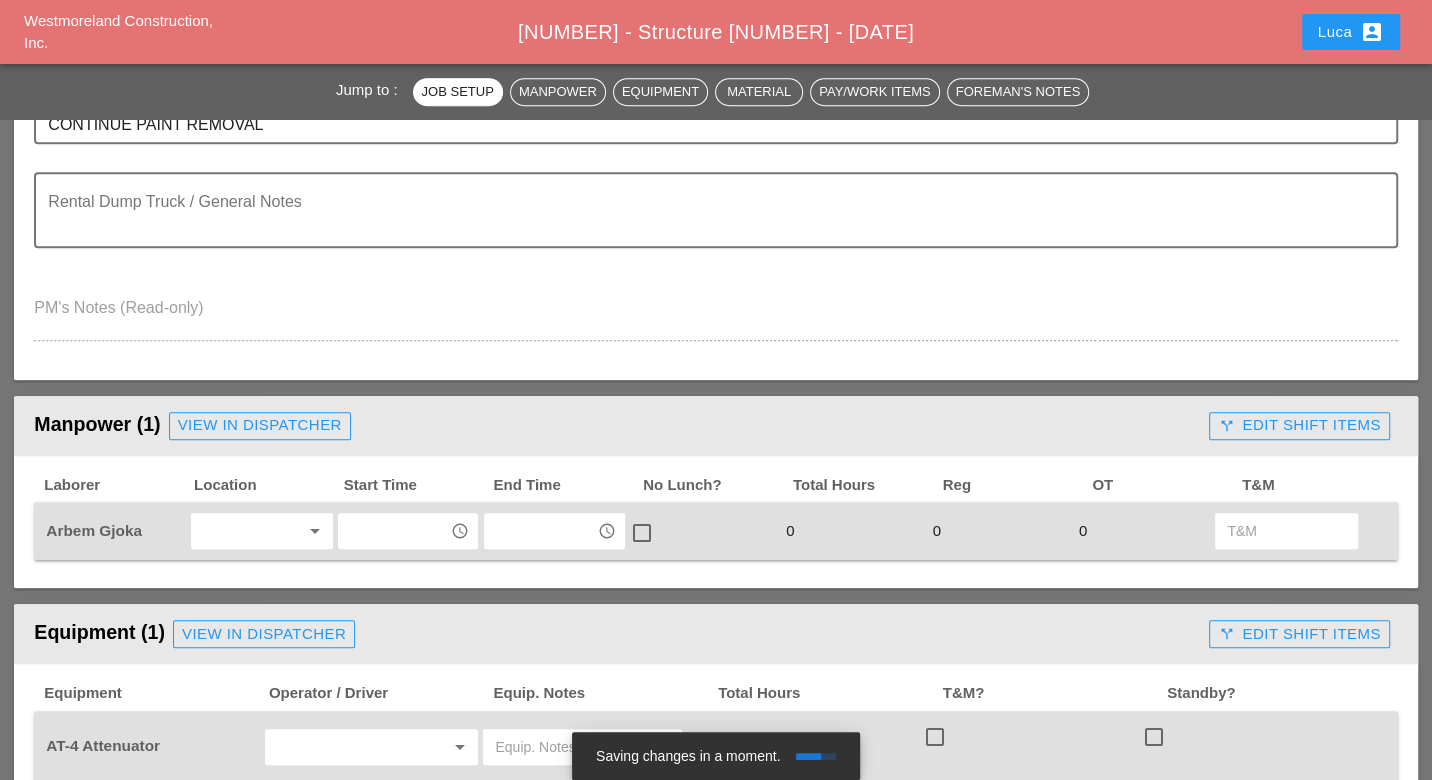 scroll, scrollTop: 888, scrollLeft: 0, axis: vertical 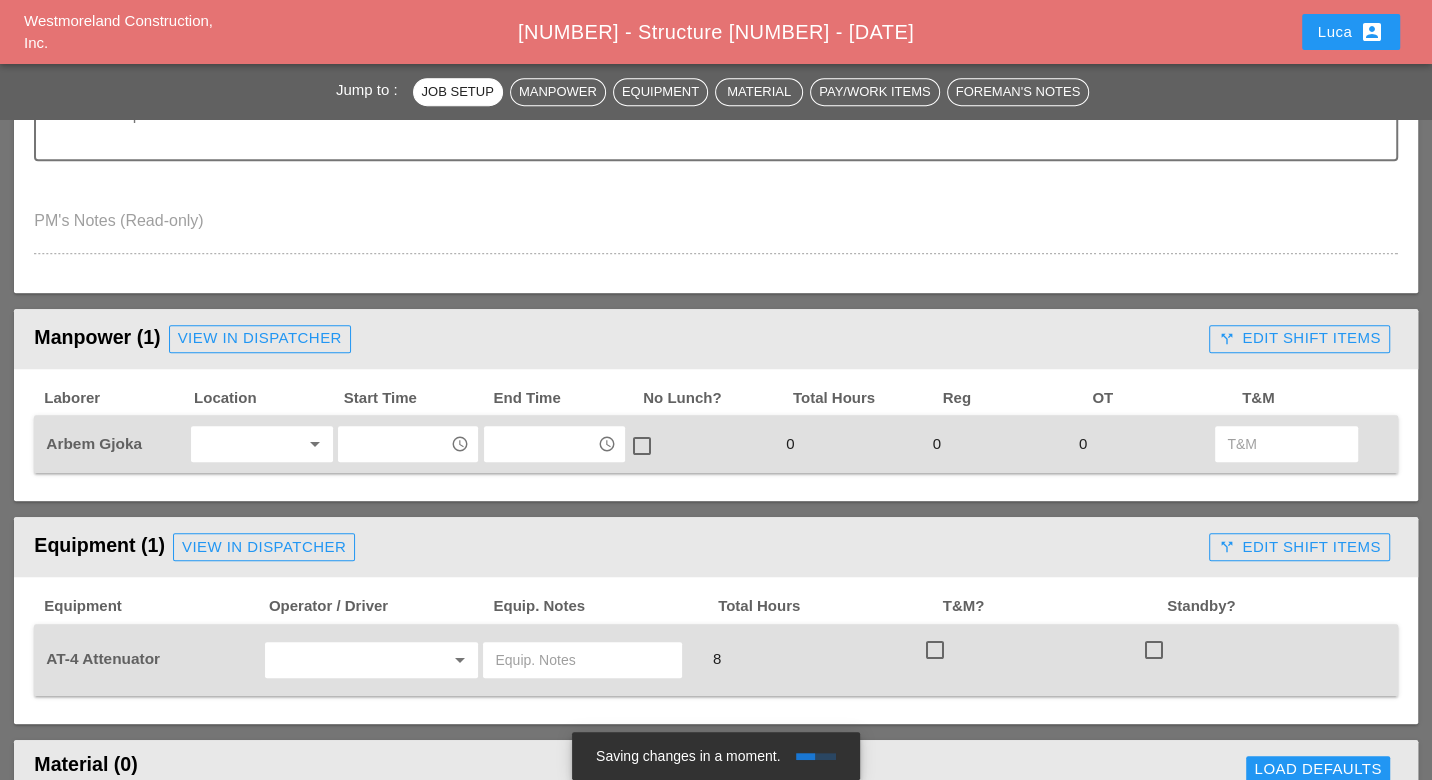 drag, startPoint x: 248, startPoint y: 436, endPoint x: 237, endPoint y: 442, distance: 12.529964 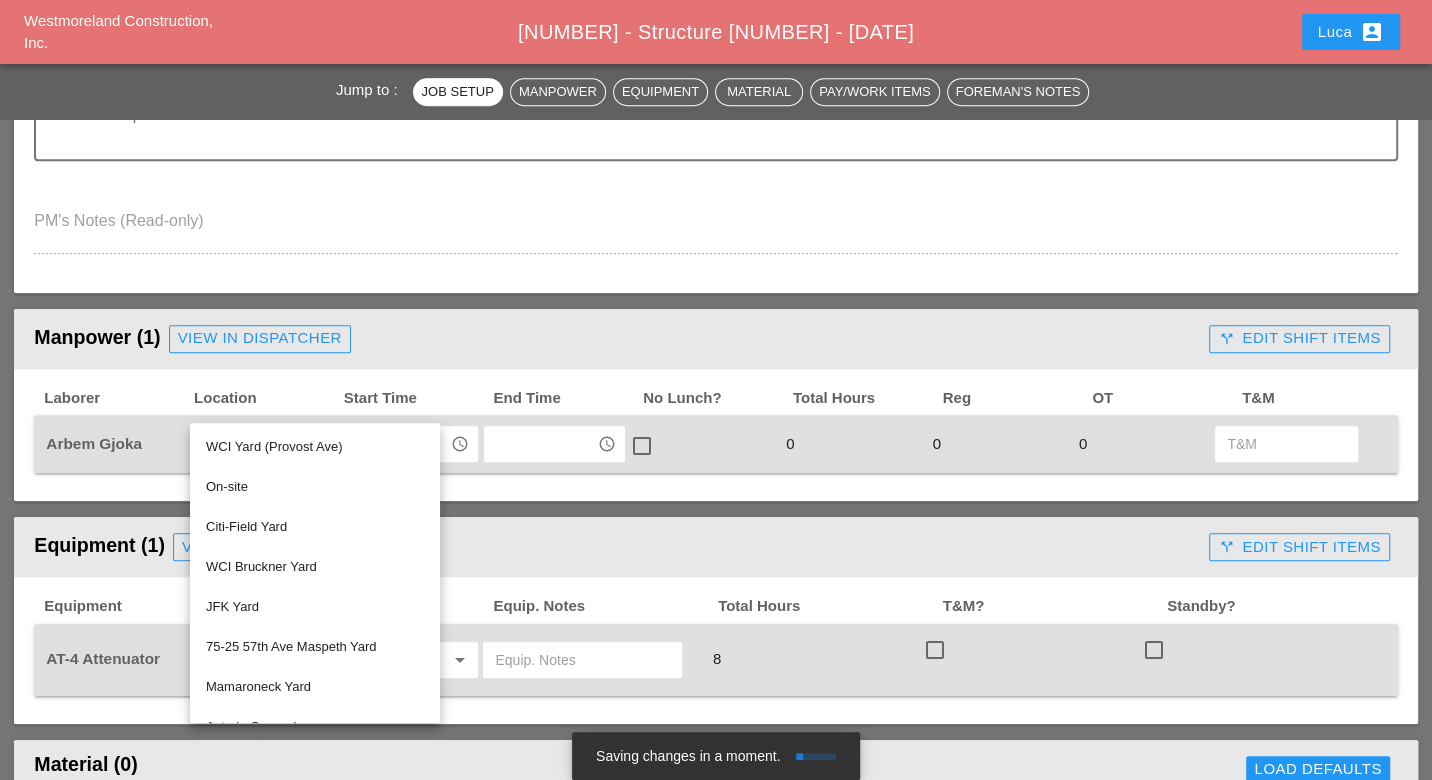 click on "WCI Bruckner Yard" at bounding box center [315, 447] 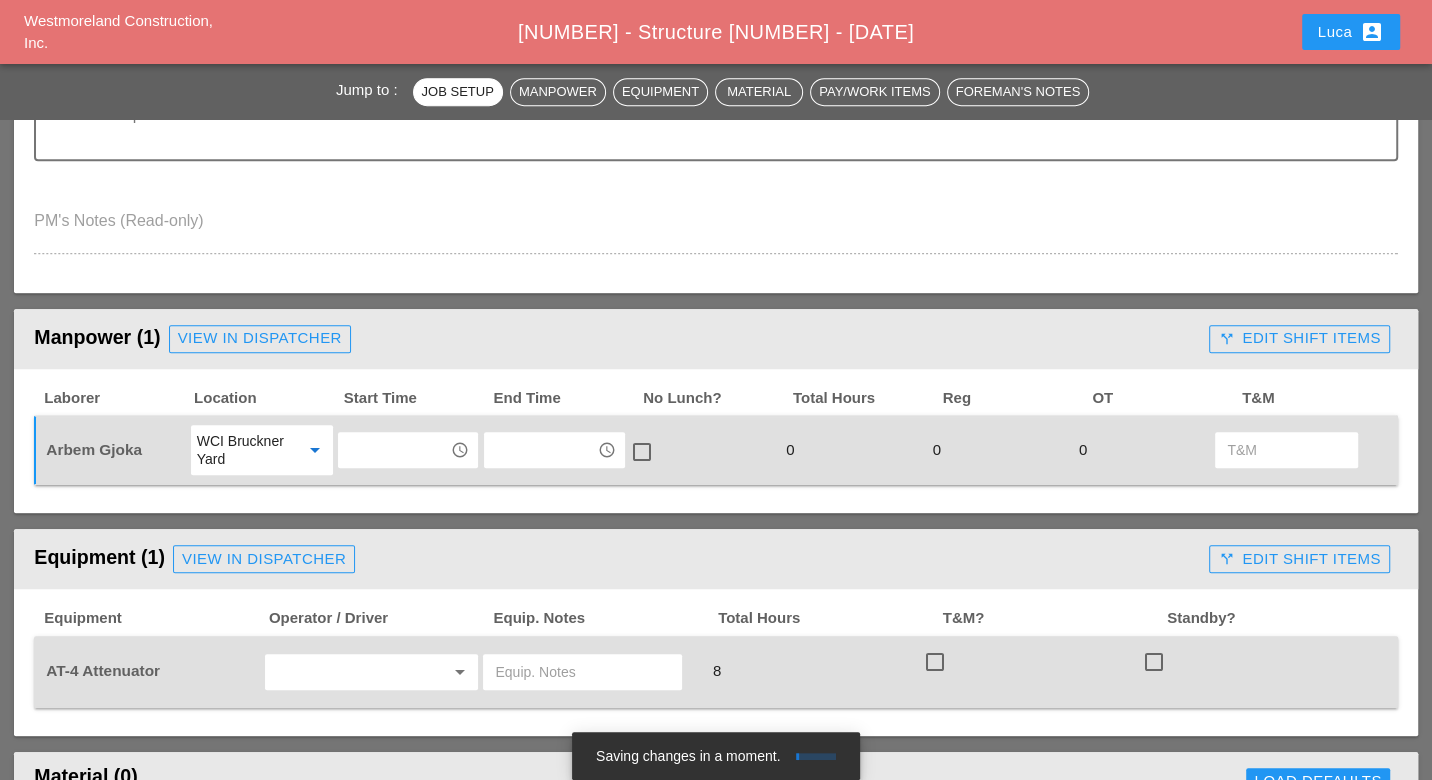 click at bounding box center [394, 450] 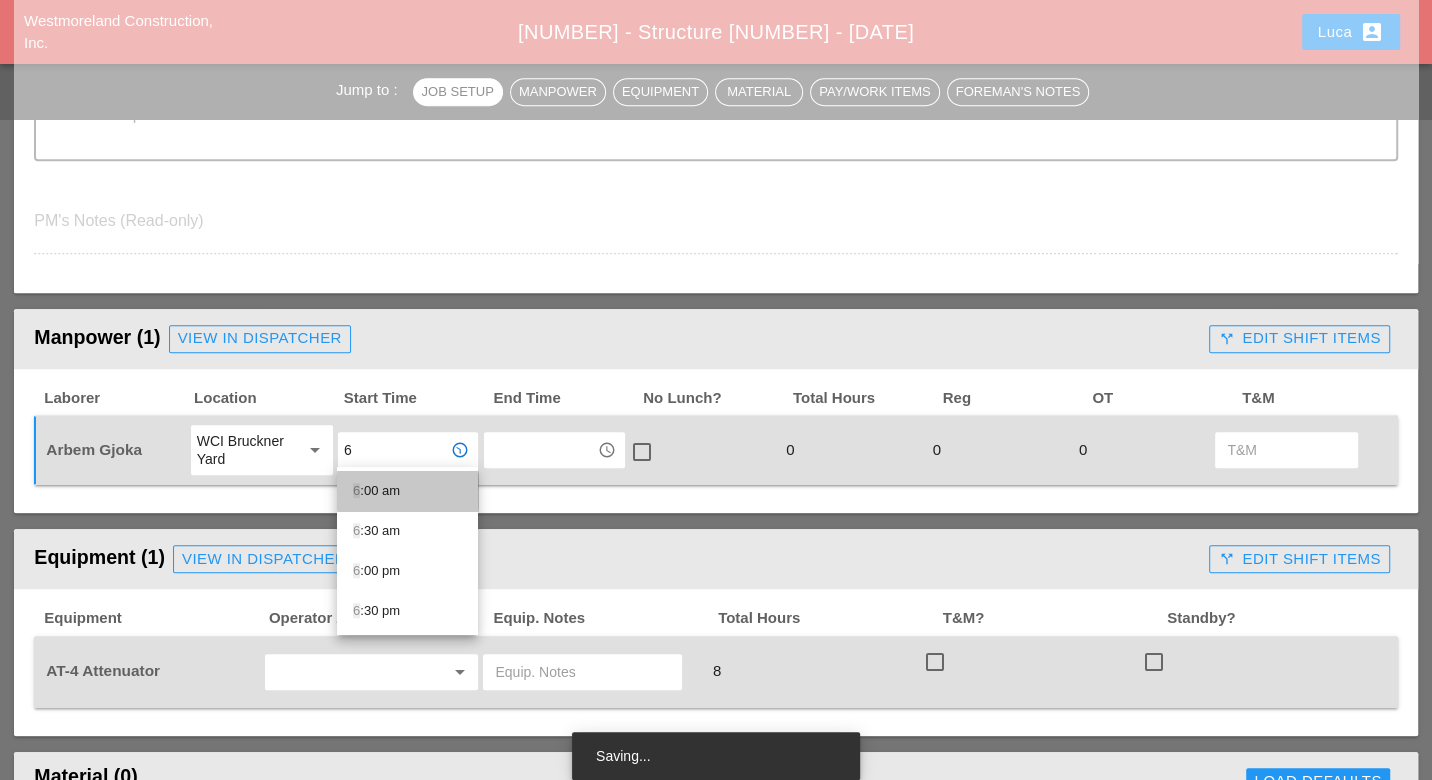 click on "6 :00 am" at bounding box center (407, 491) 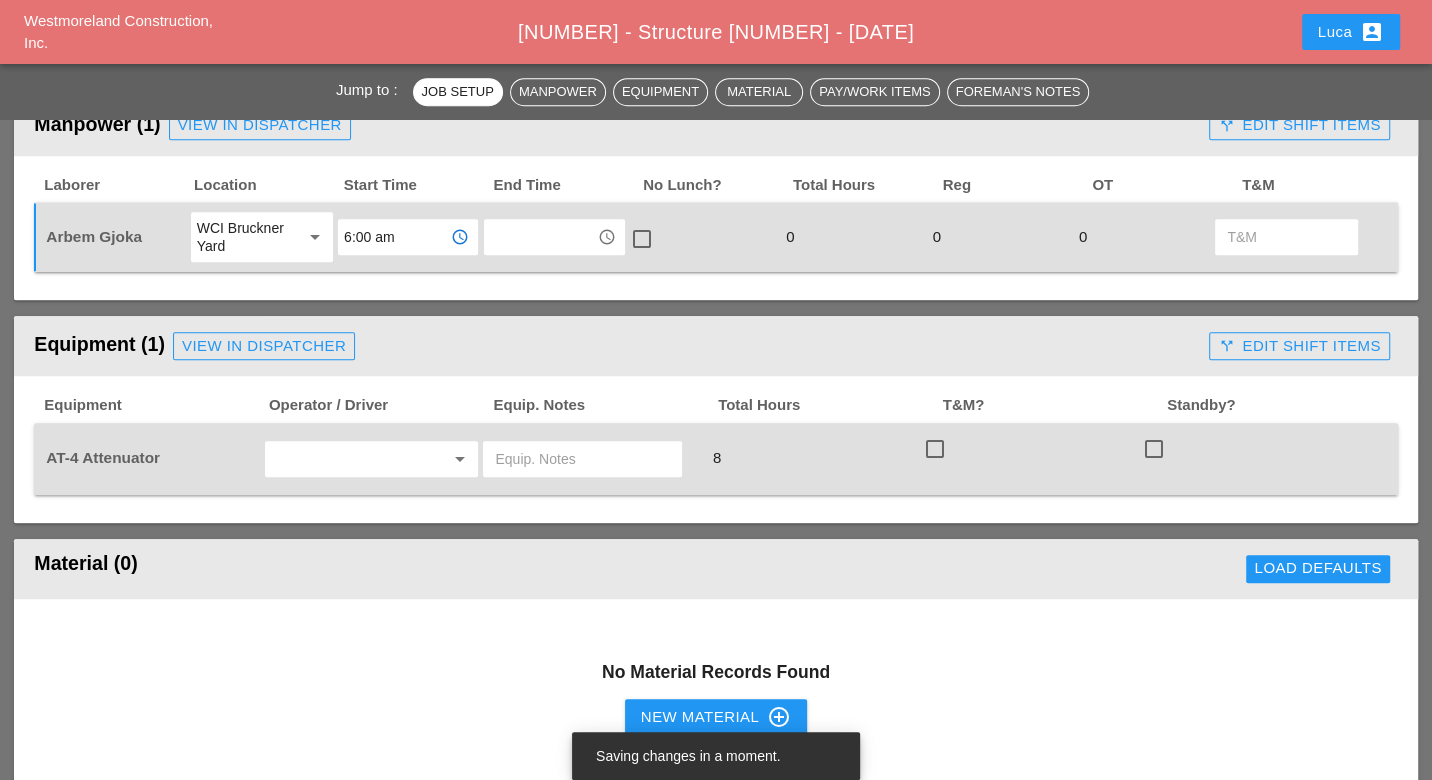 scroll, scrollTop: 1111, scrollLeft: 0, axis: vertical 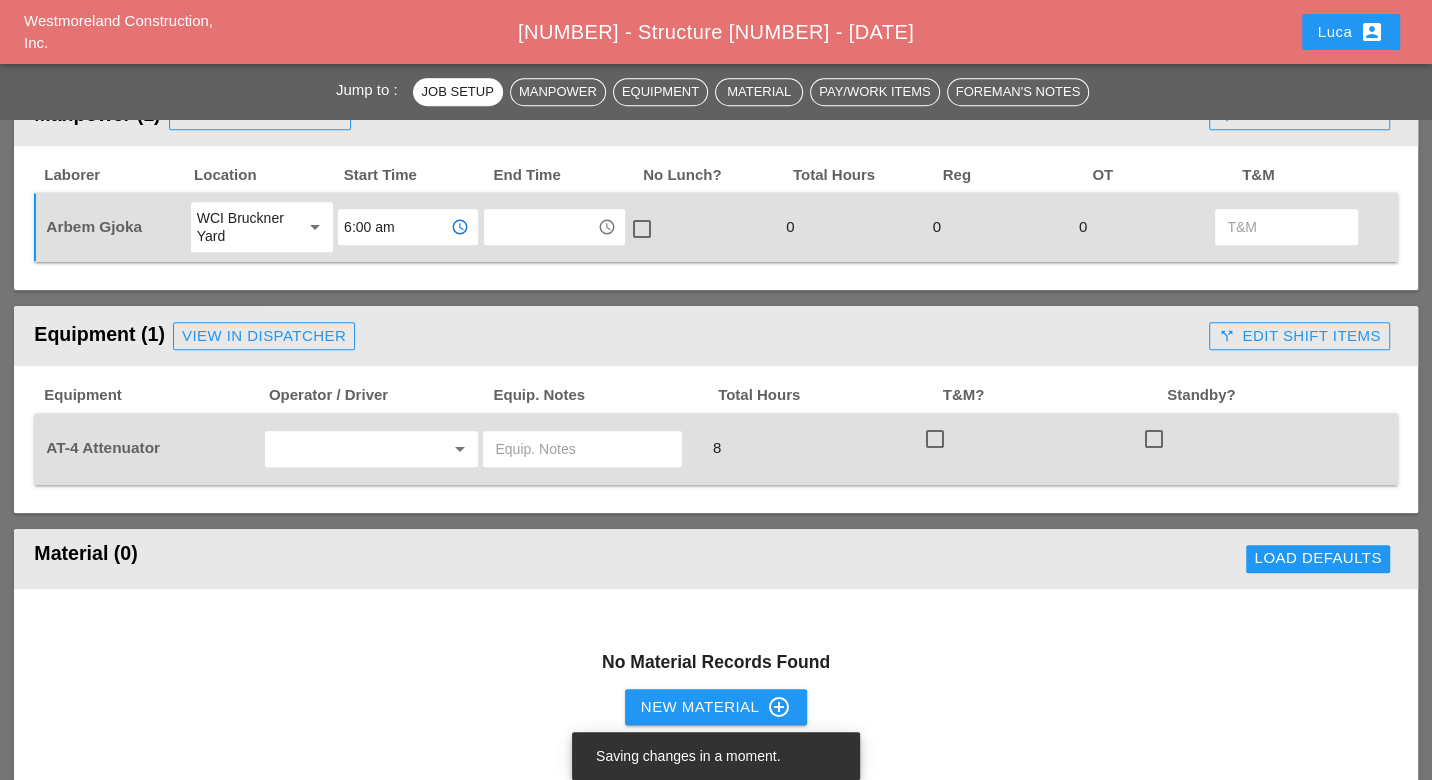 type on "6:00 am" 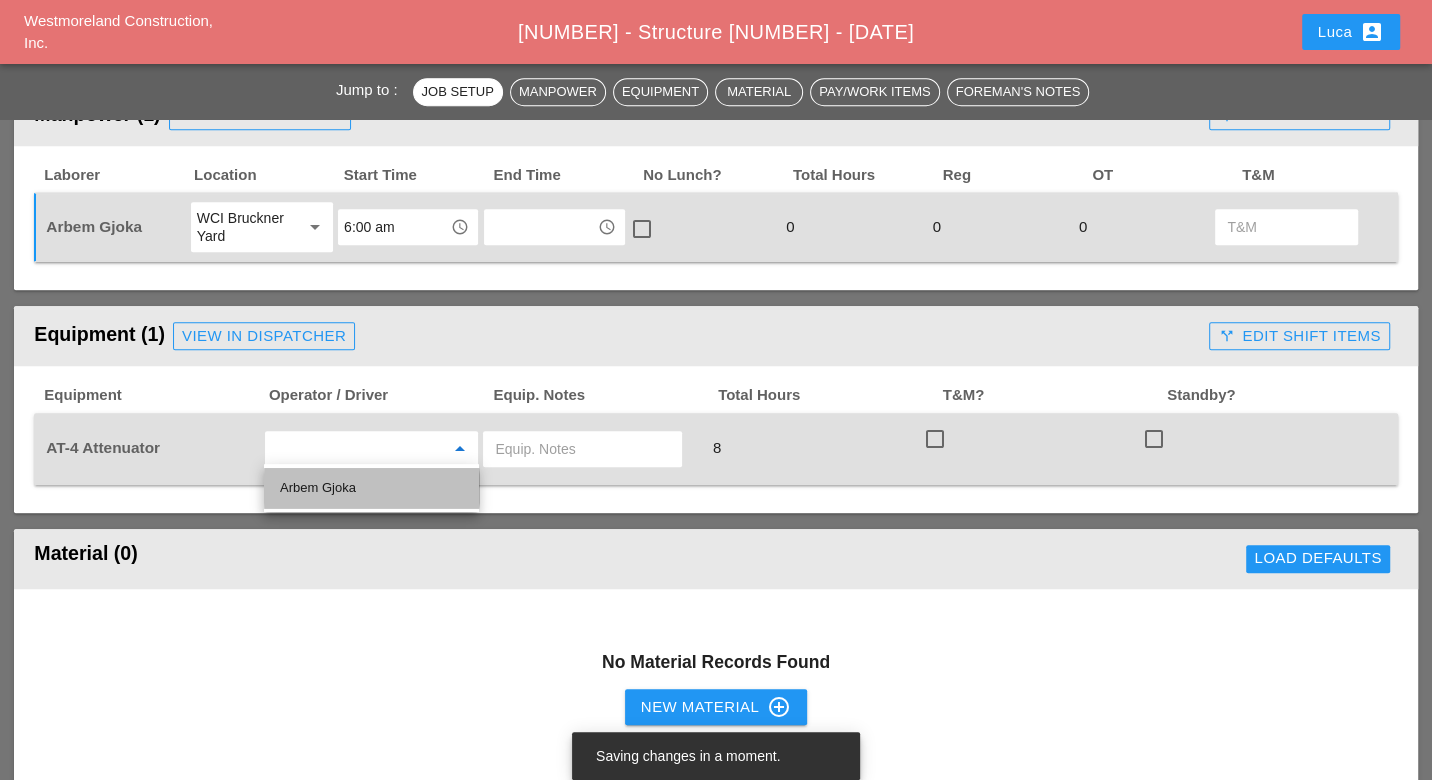 click on "Arbem Gjoka" at bounding box center (371, 488) 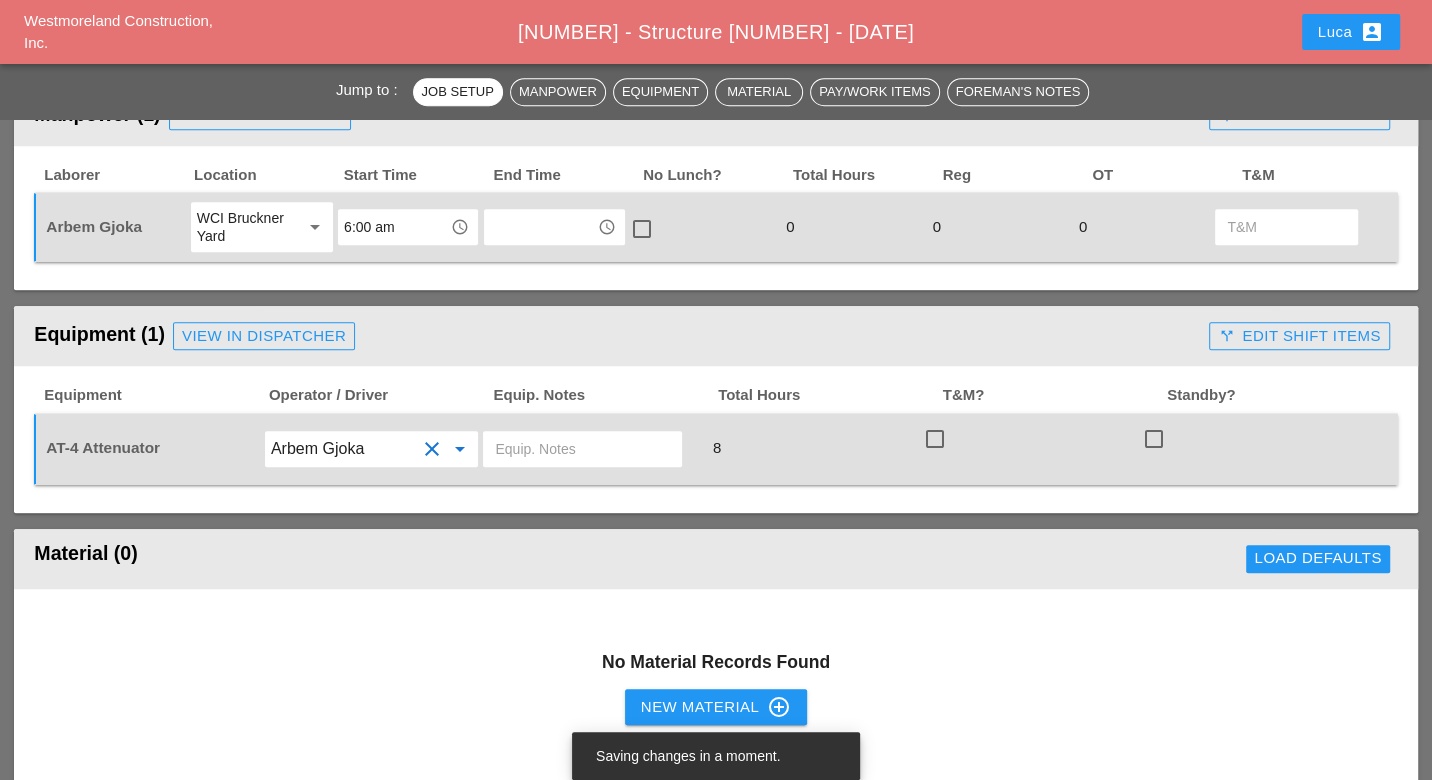 click at bounding box center [582, 449] 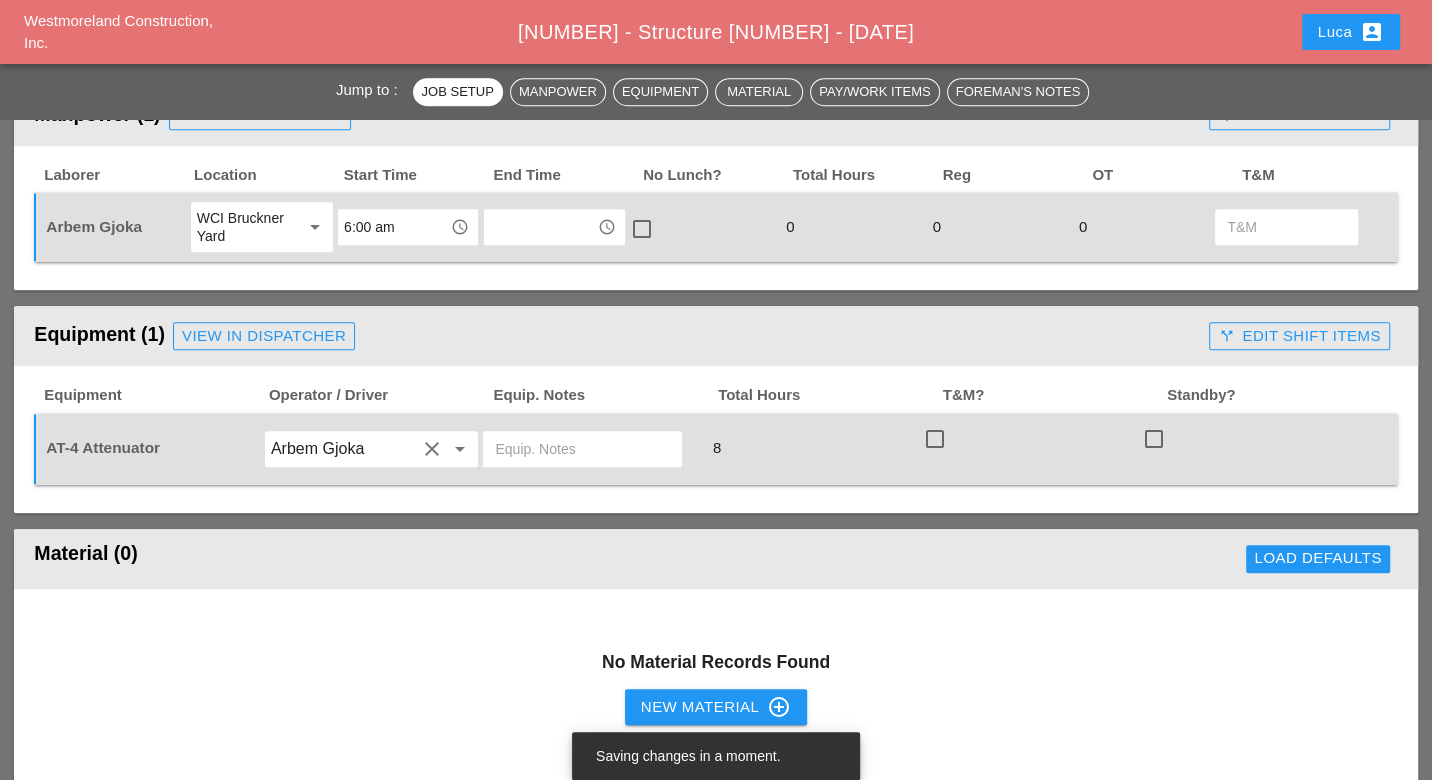 paste on "Bruckner yard" 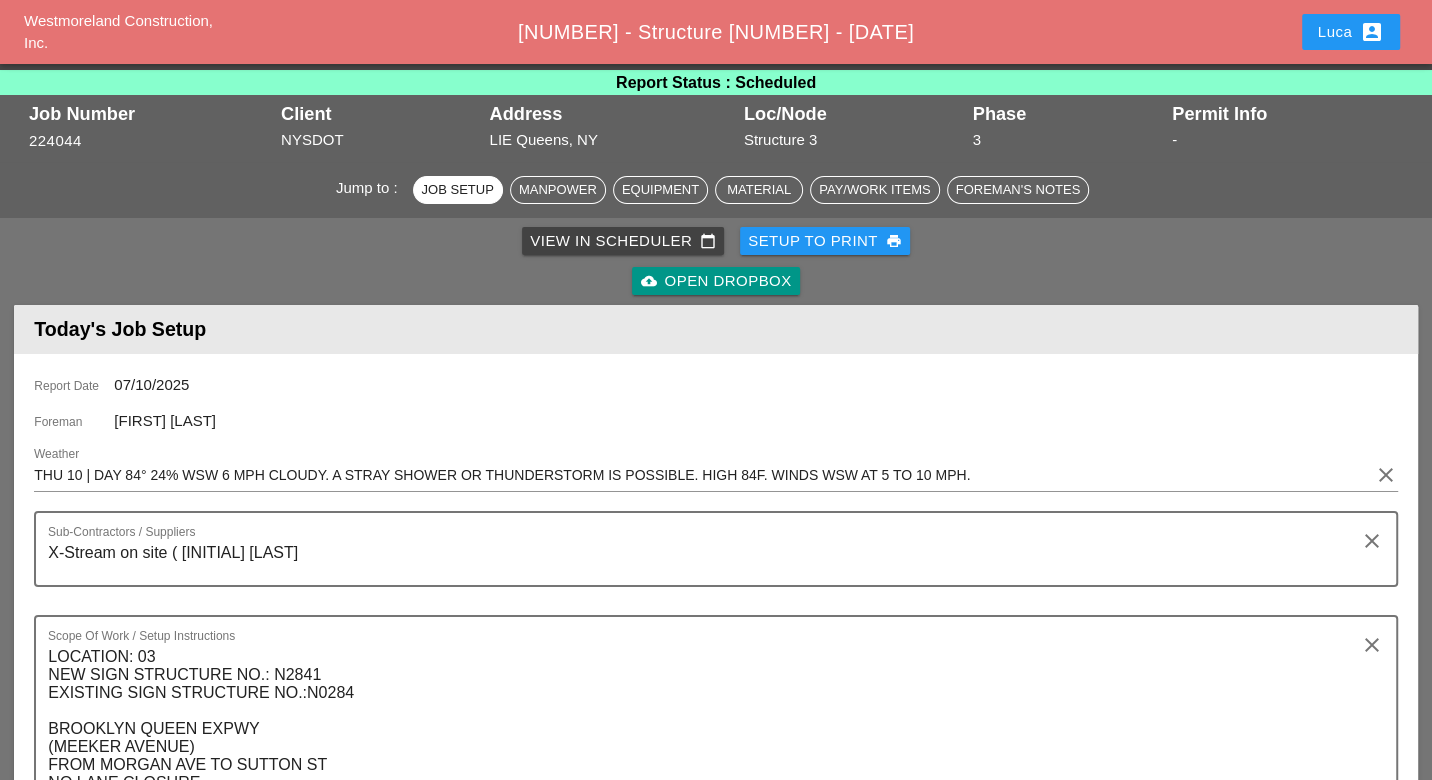scroll, scrollTop: 0, scrollLeft: 0, axis: both 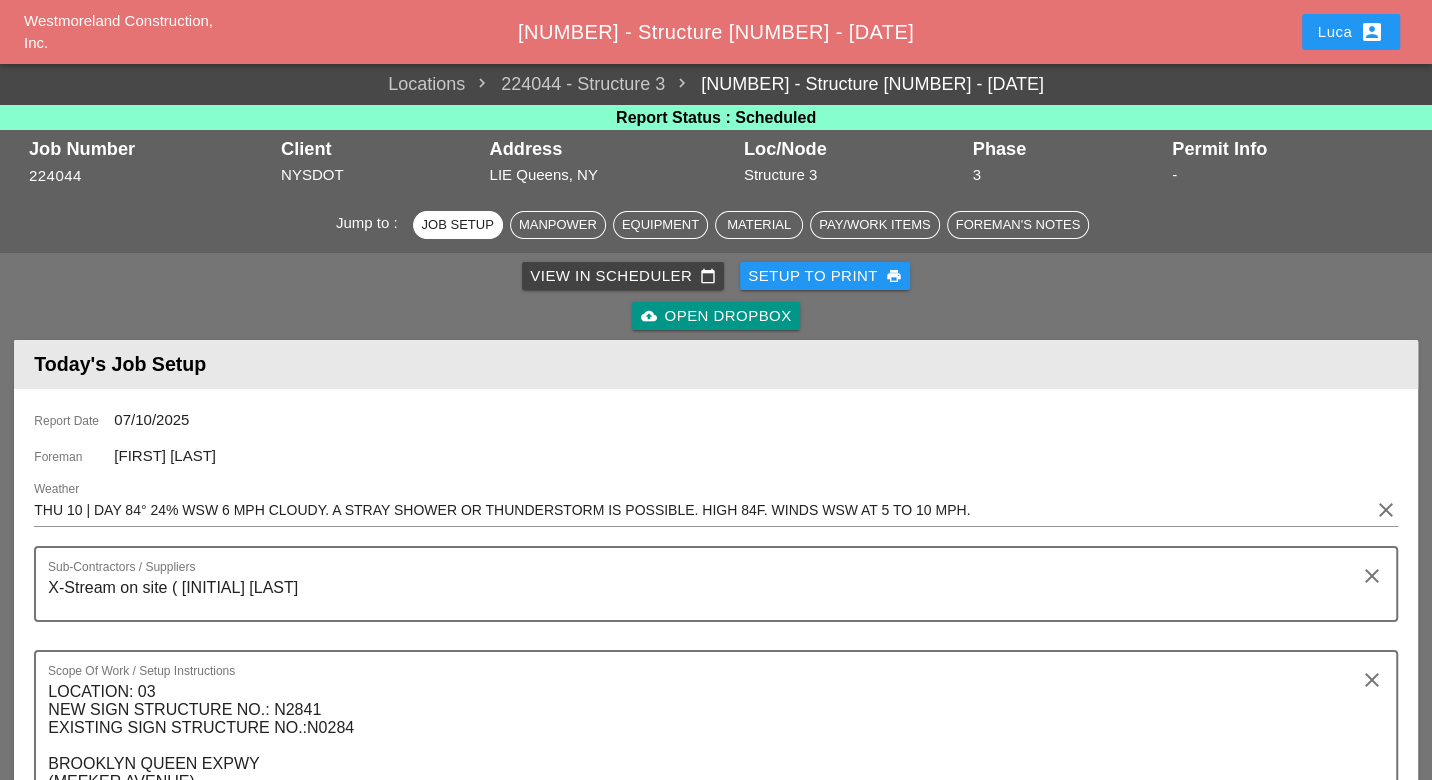 type on "Bruckner yard" 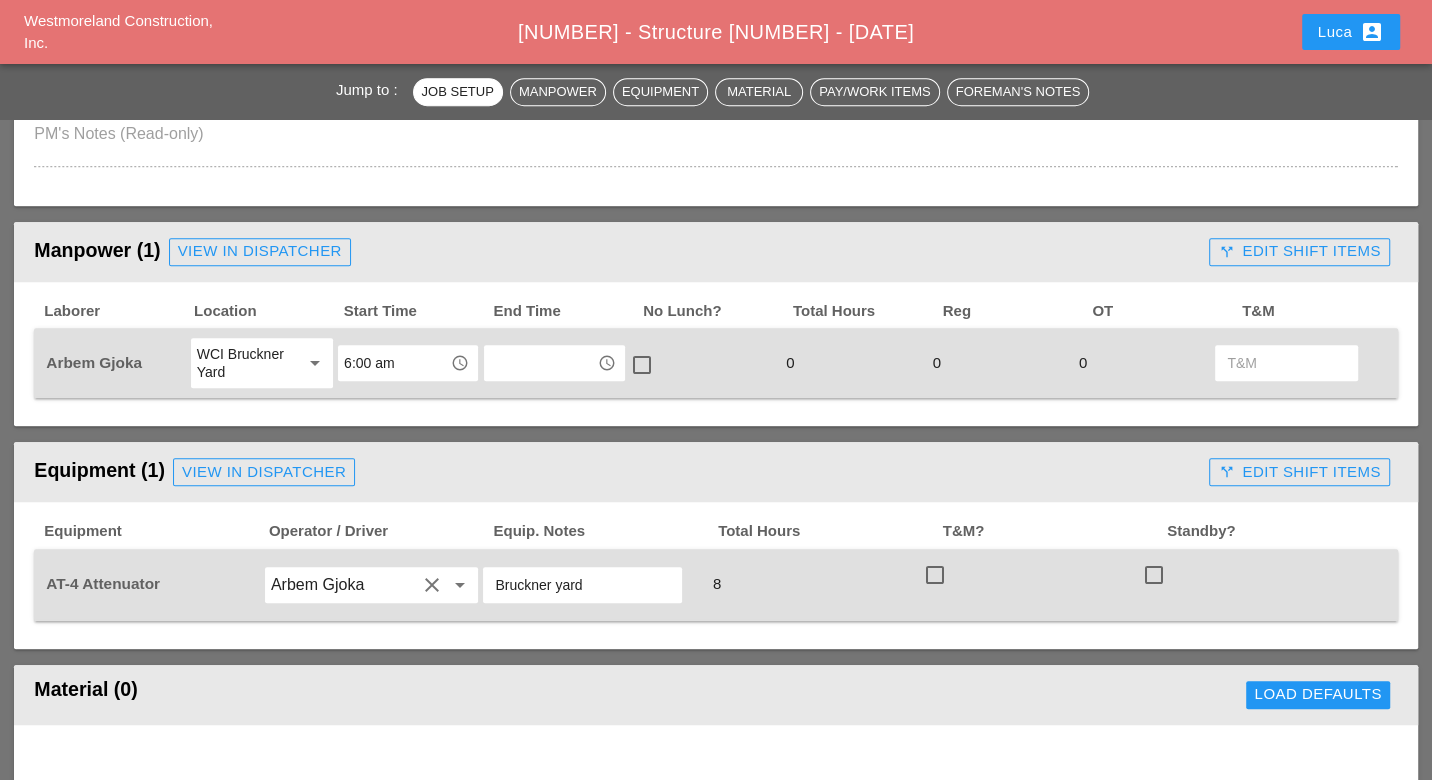 scroll, scrollTop: 1000, scrollLeft: 0, axis: vertical 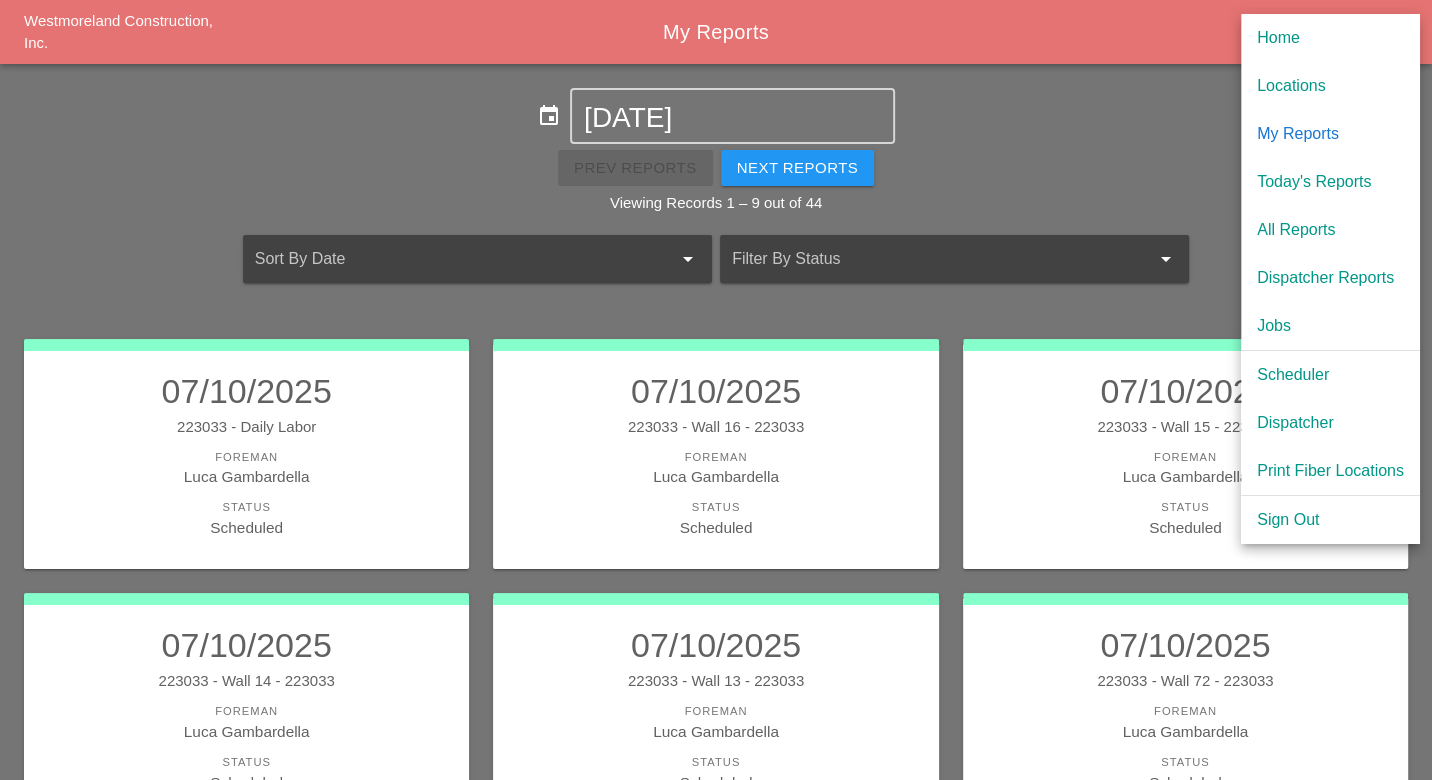 click on "Scheduler" at bounding box center [1330, 375] 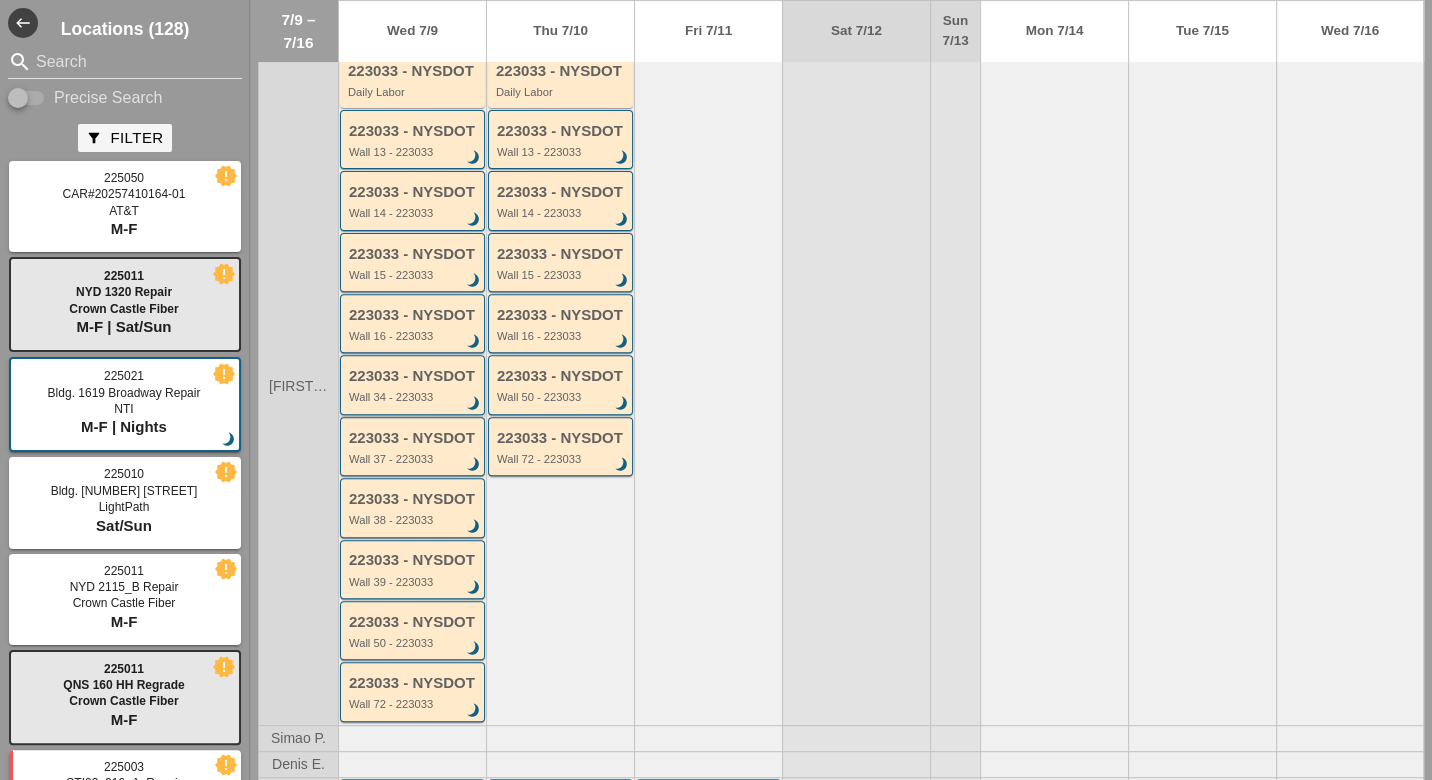 scroll, scrollTop: 676, scrollLeft: 0, axis: vertical 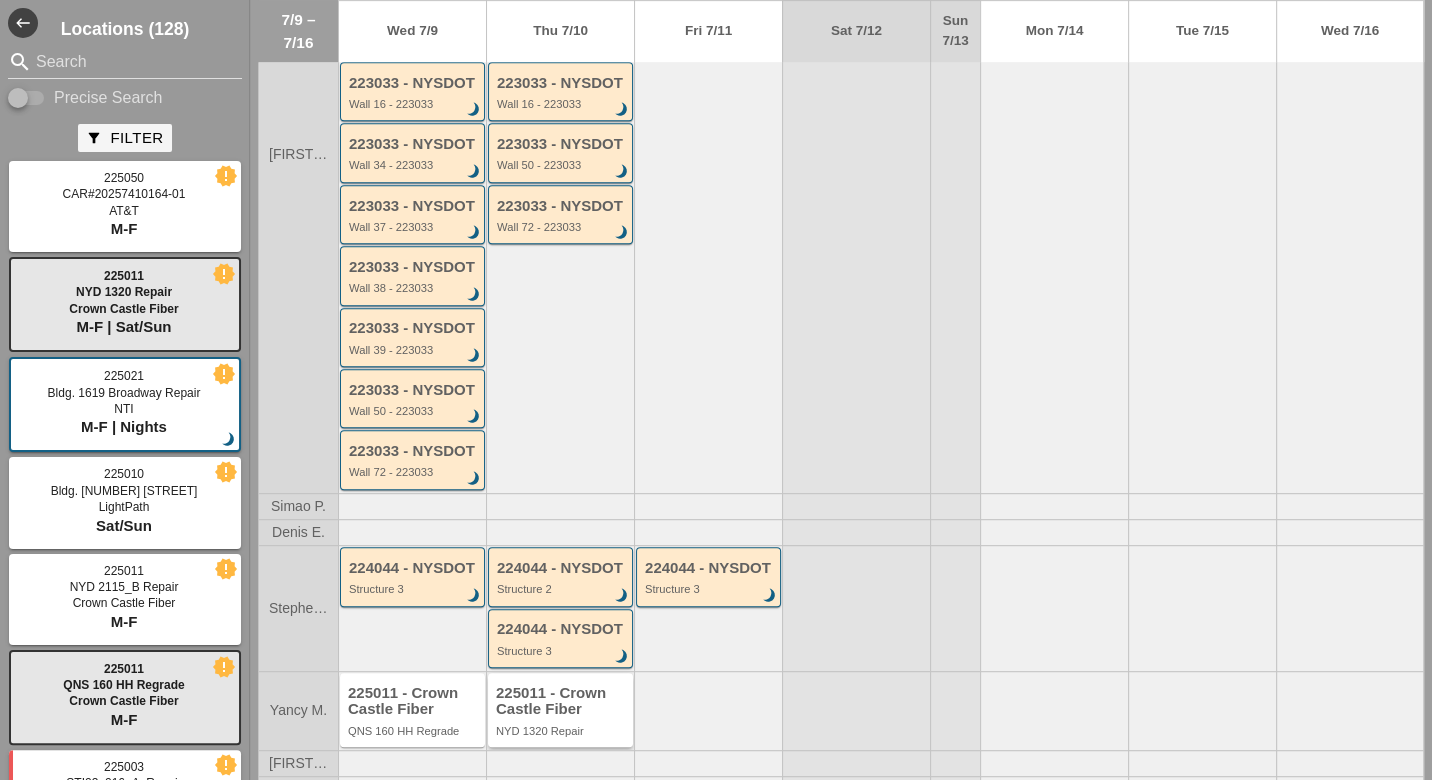 click on "225011 - Crown Castle Fiber NYD 1320 Repair" at bounding box center [562, 711] 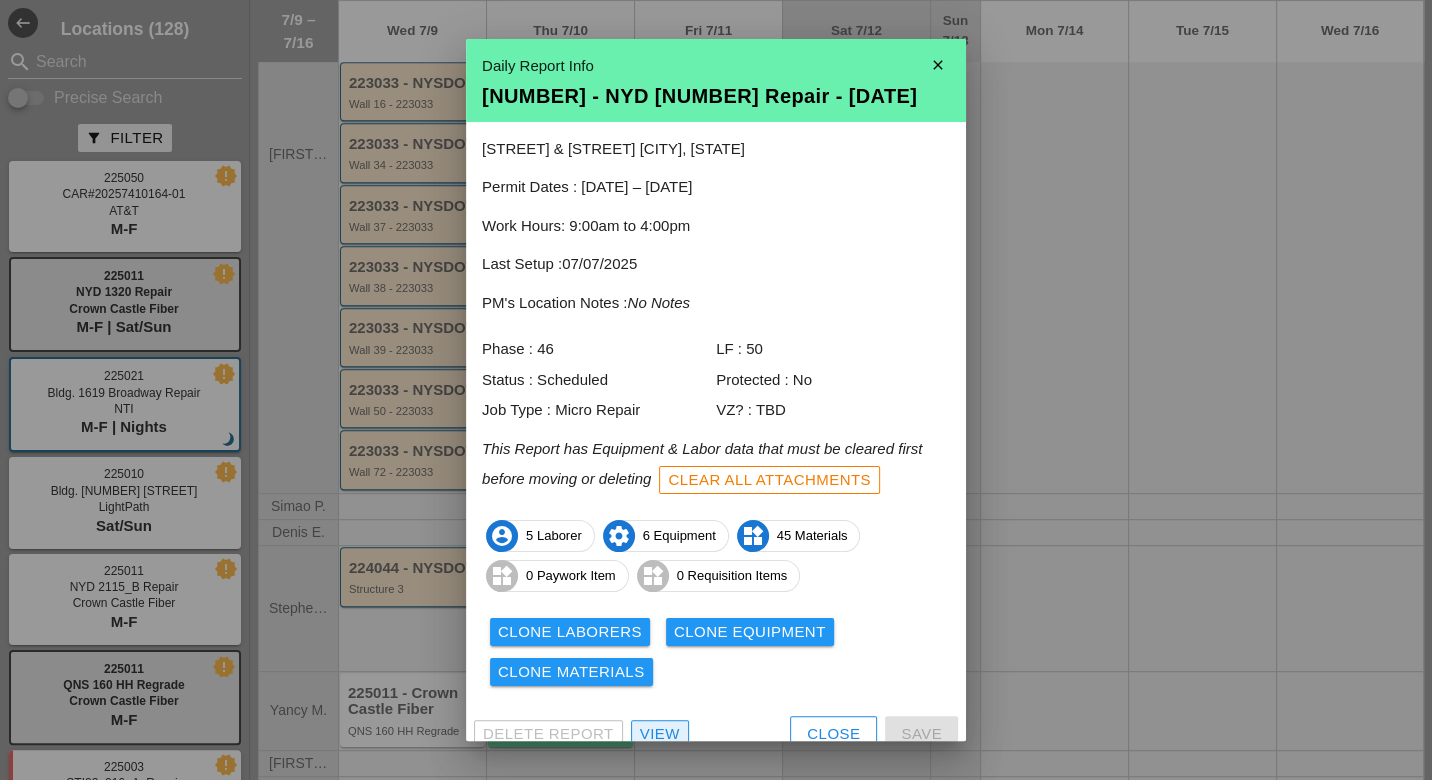 click on "View" at bounding box center [660, 734] 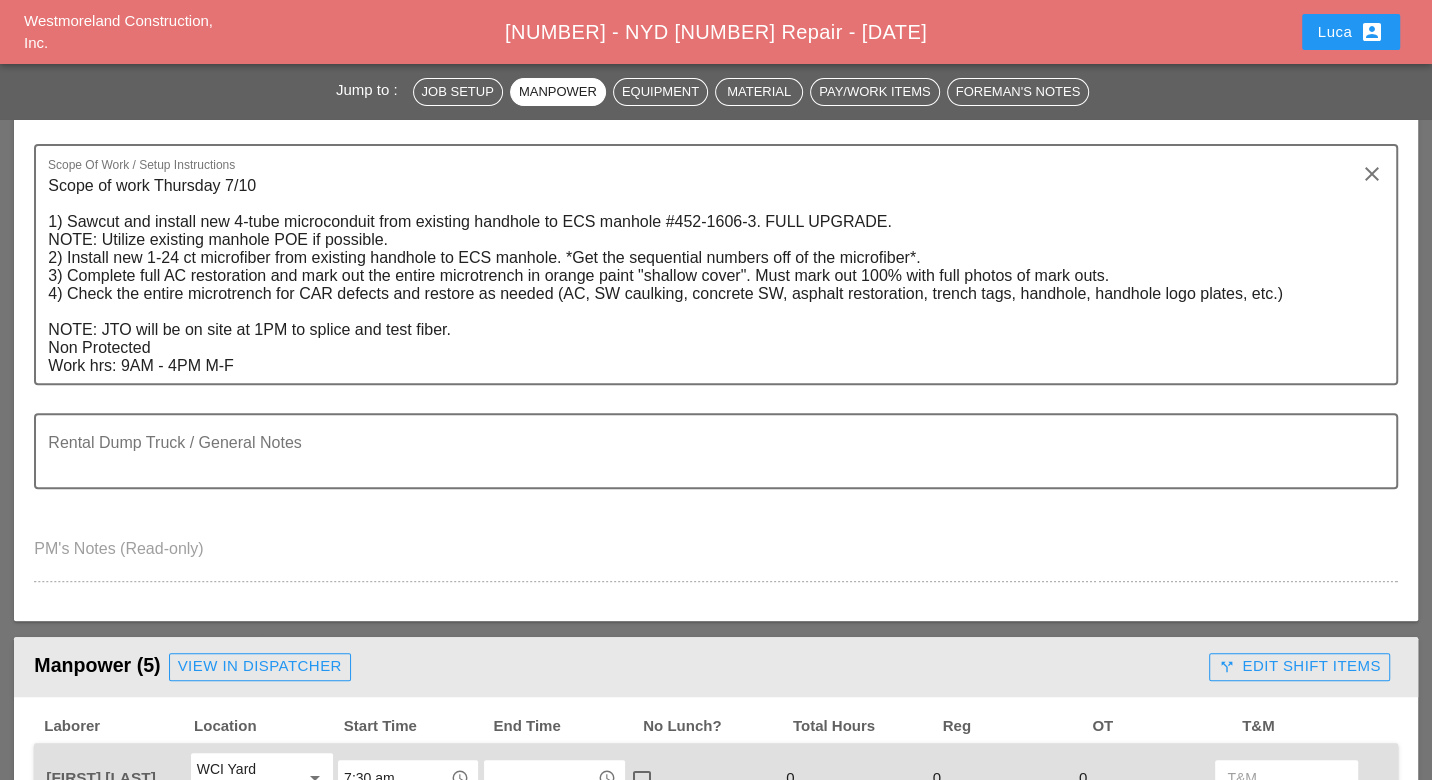 scroll, scrollTop: 444, scrollLeft: 0, axis: vertical 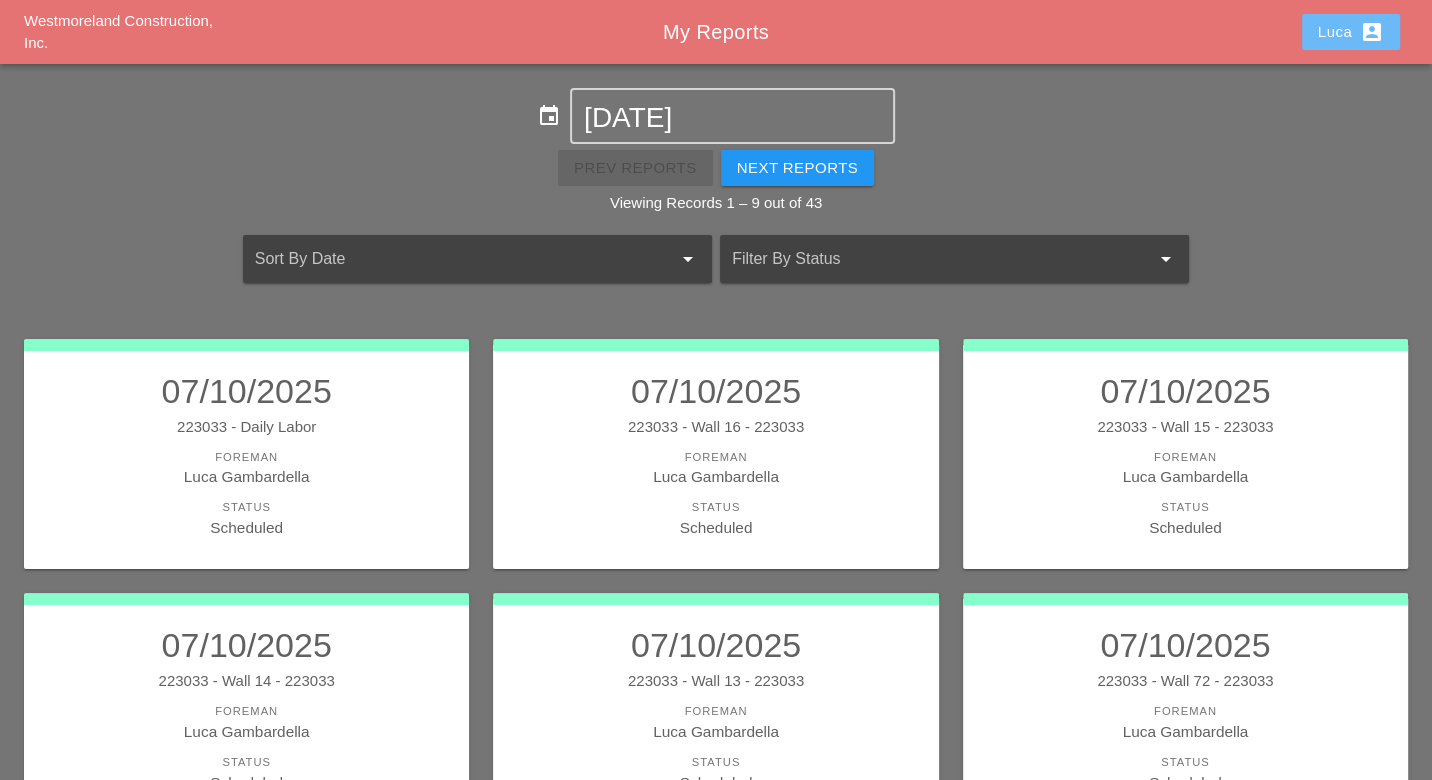 click on "[FIRST] account_box" at bounding box center [1351, 32] 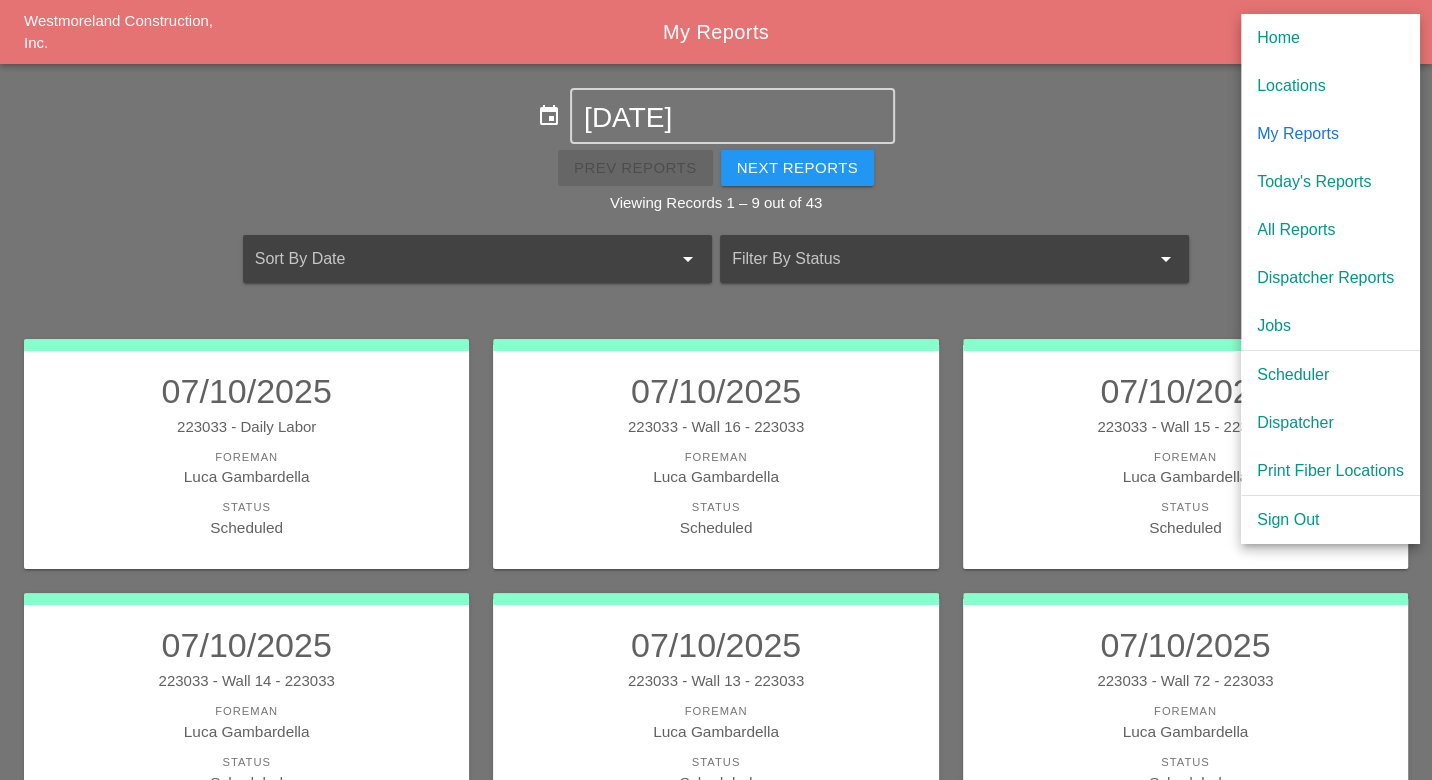 click on "Scheduler" at bounding box center [1330, 375] 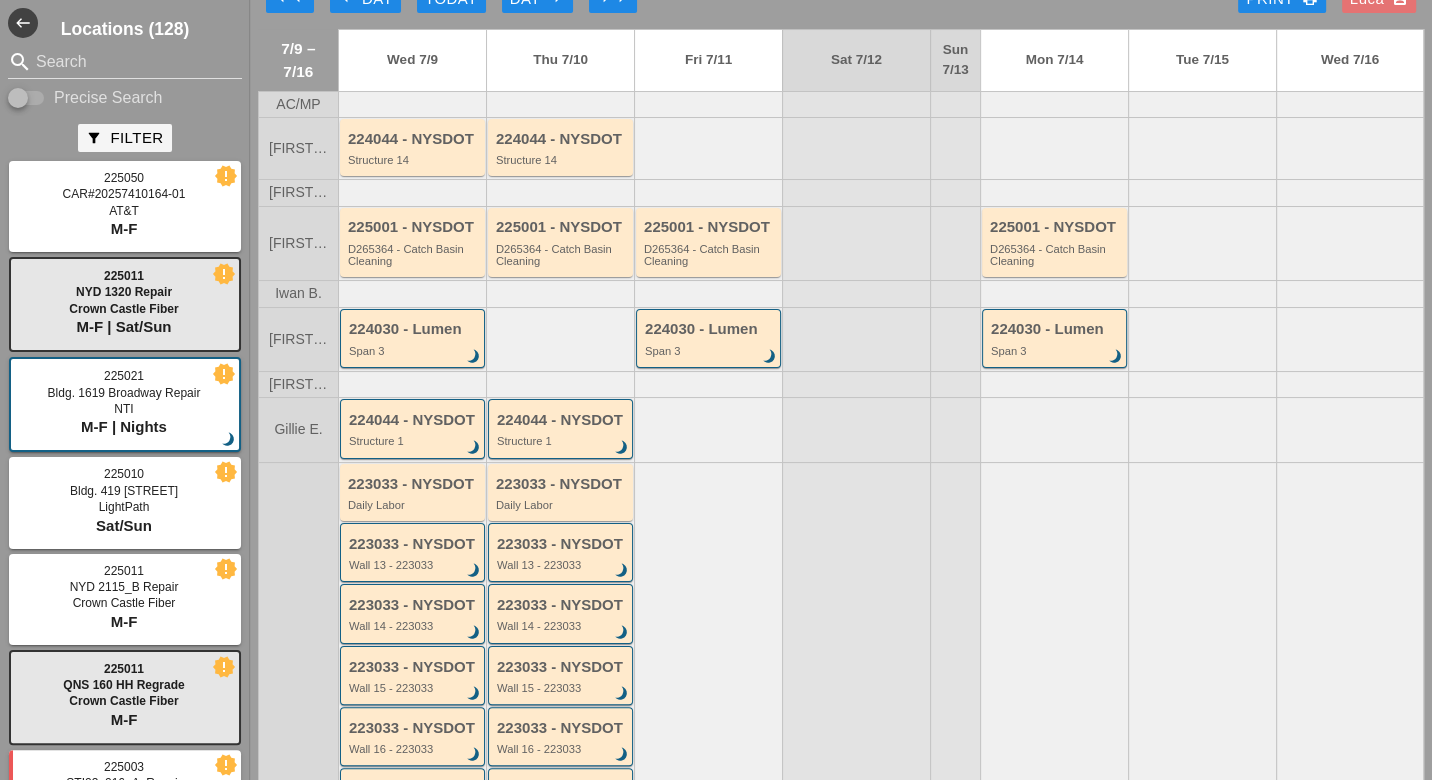 scroll, scrollTop: 0, scrollLeft: 0, axis: both 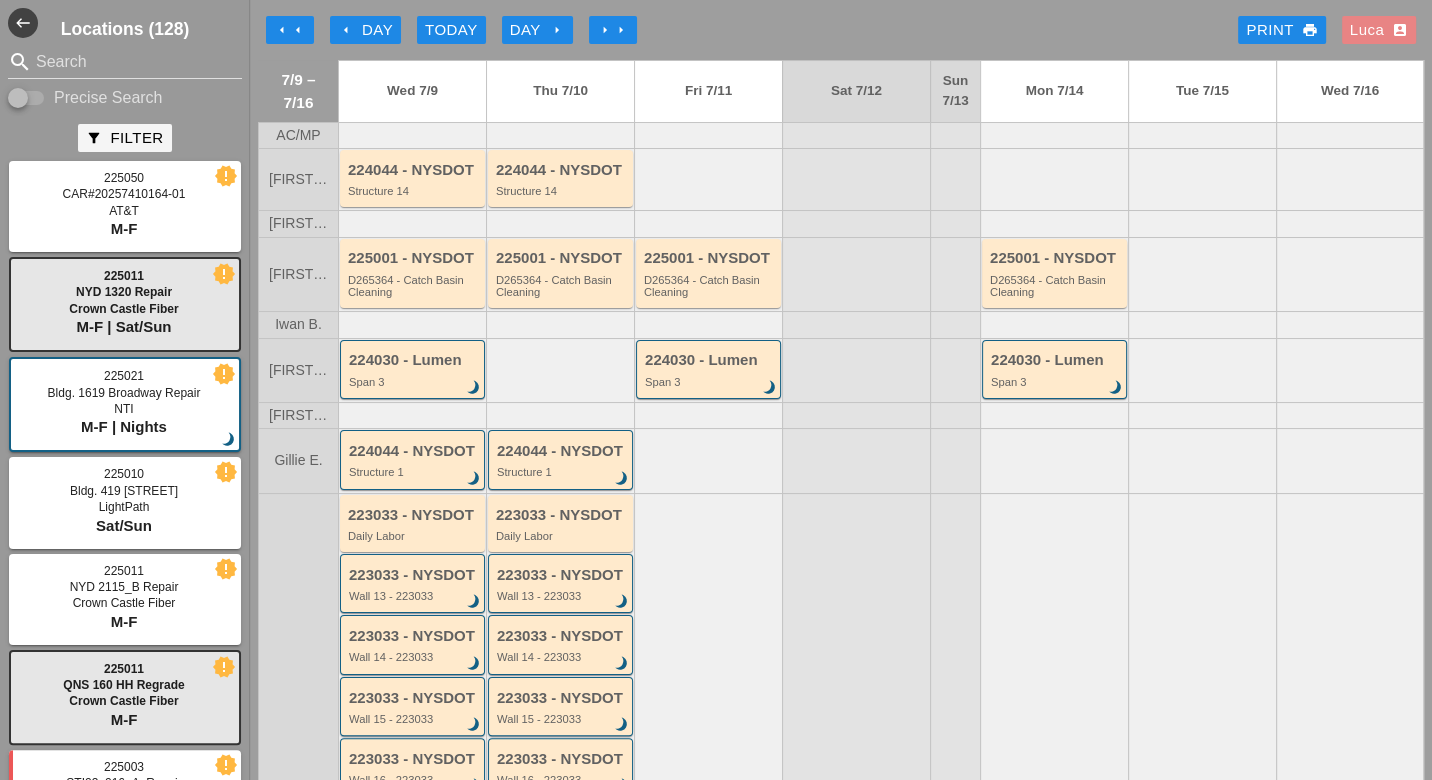 click on "[FIRST] account_box" at bounding box center (1379, 30) 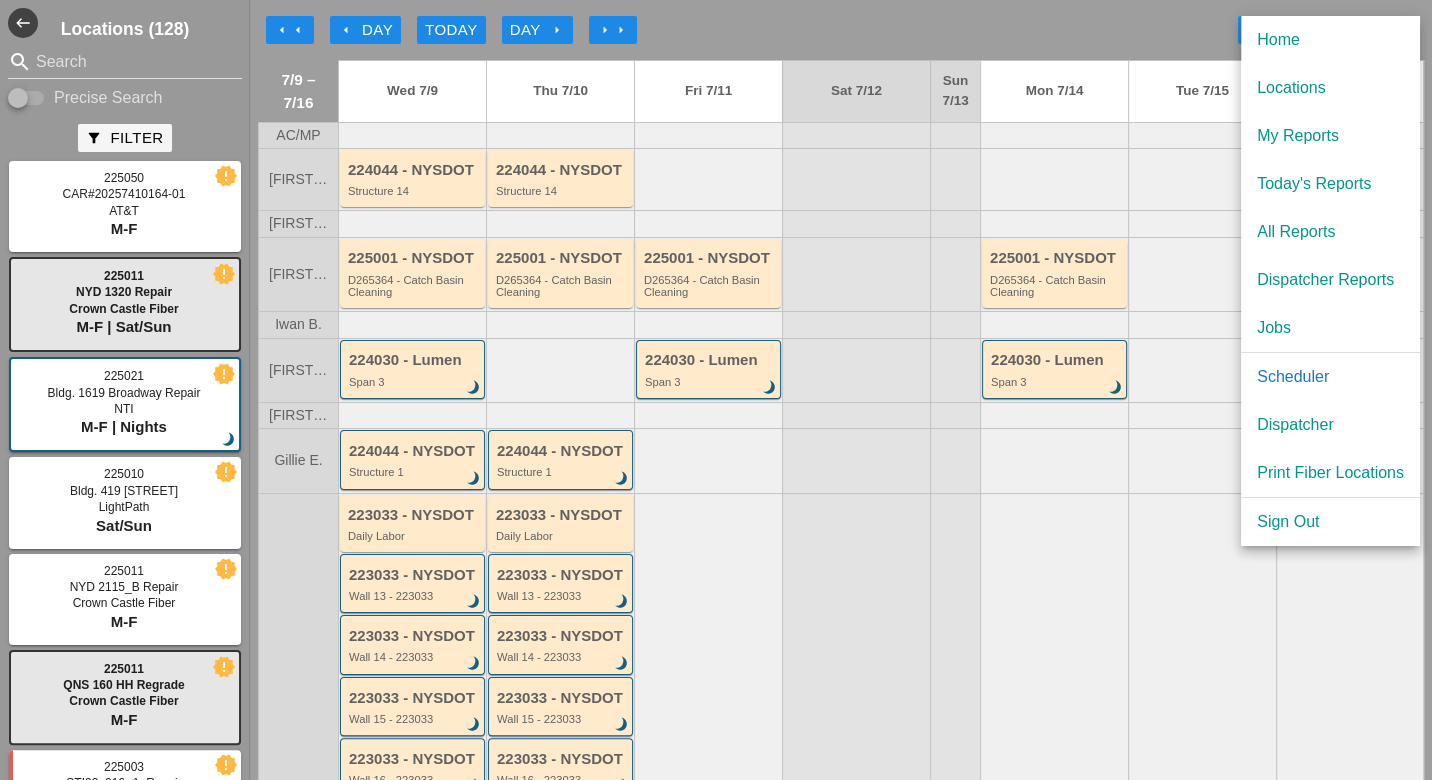 click on "Dispatcher" at bounding box center (1330, 425) 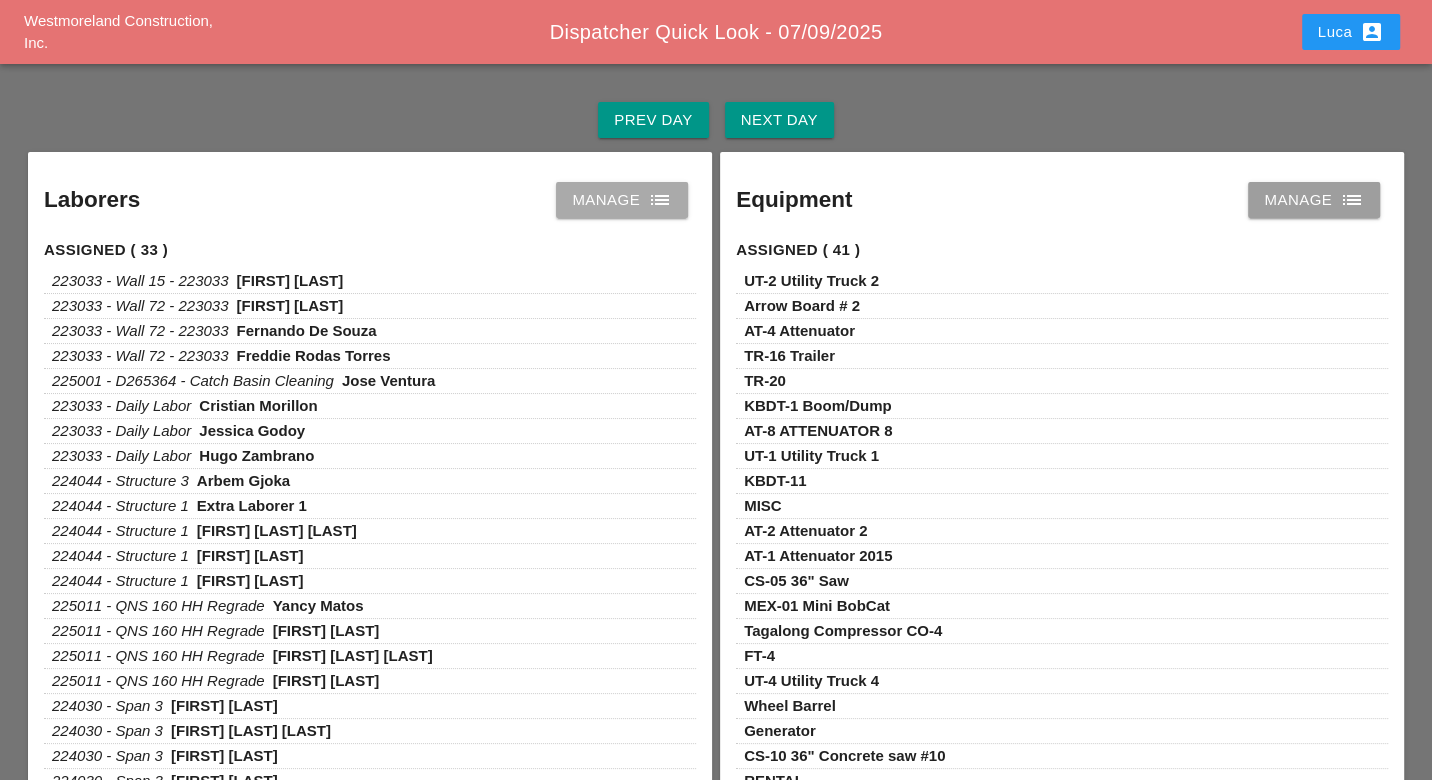click on "Manage list" at bounding box center (622, 200) 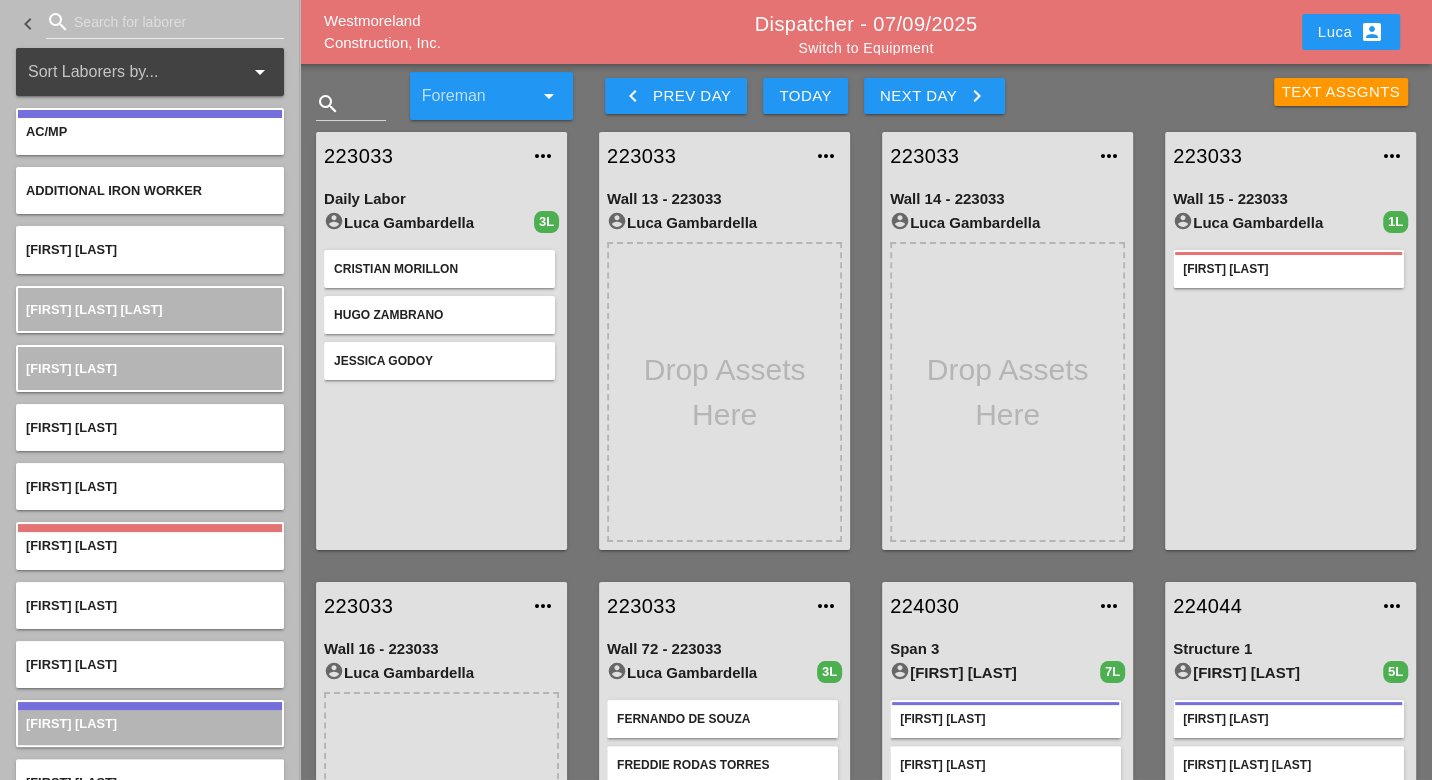 click on "223033" at bounding box center (1270, 156) 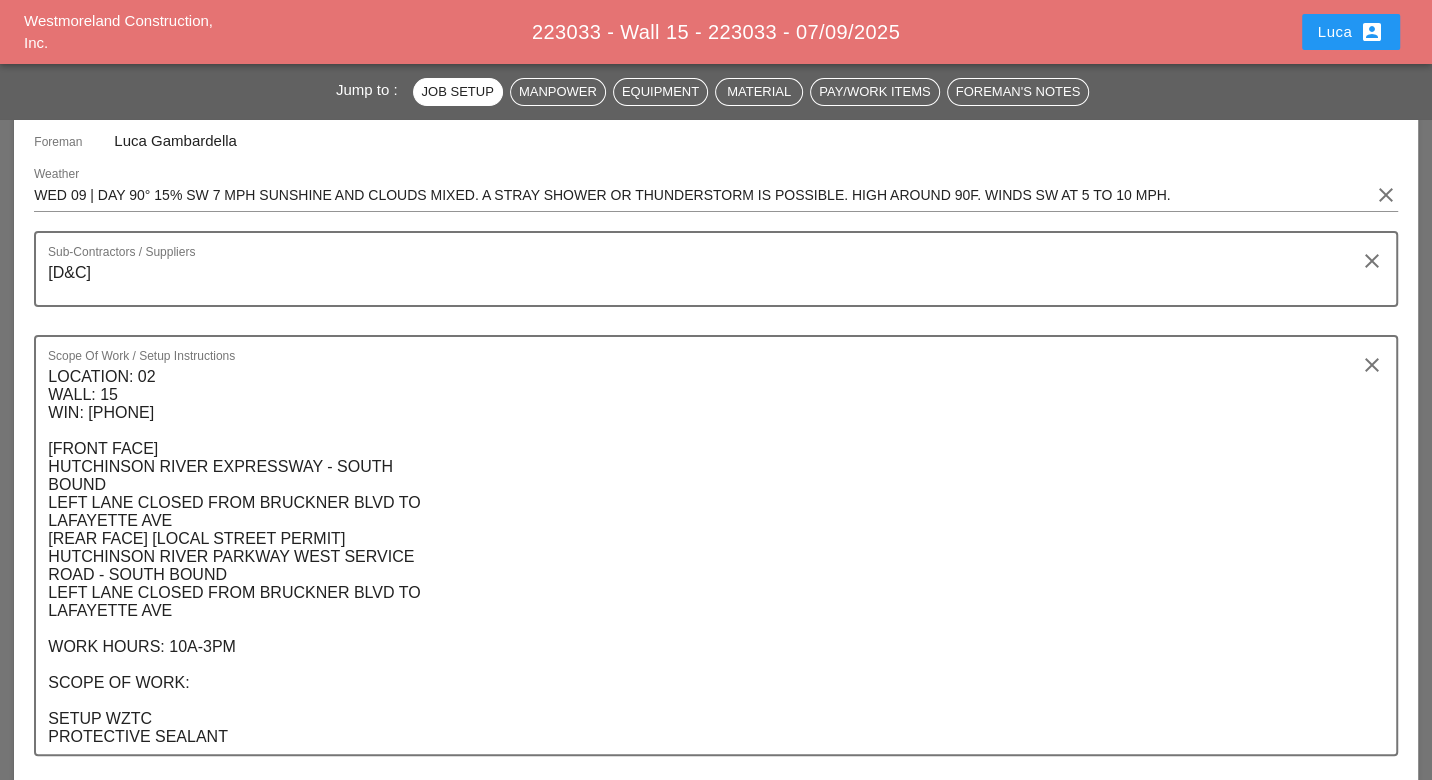 scroll, scrollTop: 0, scrollLeft: 0, axis: both 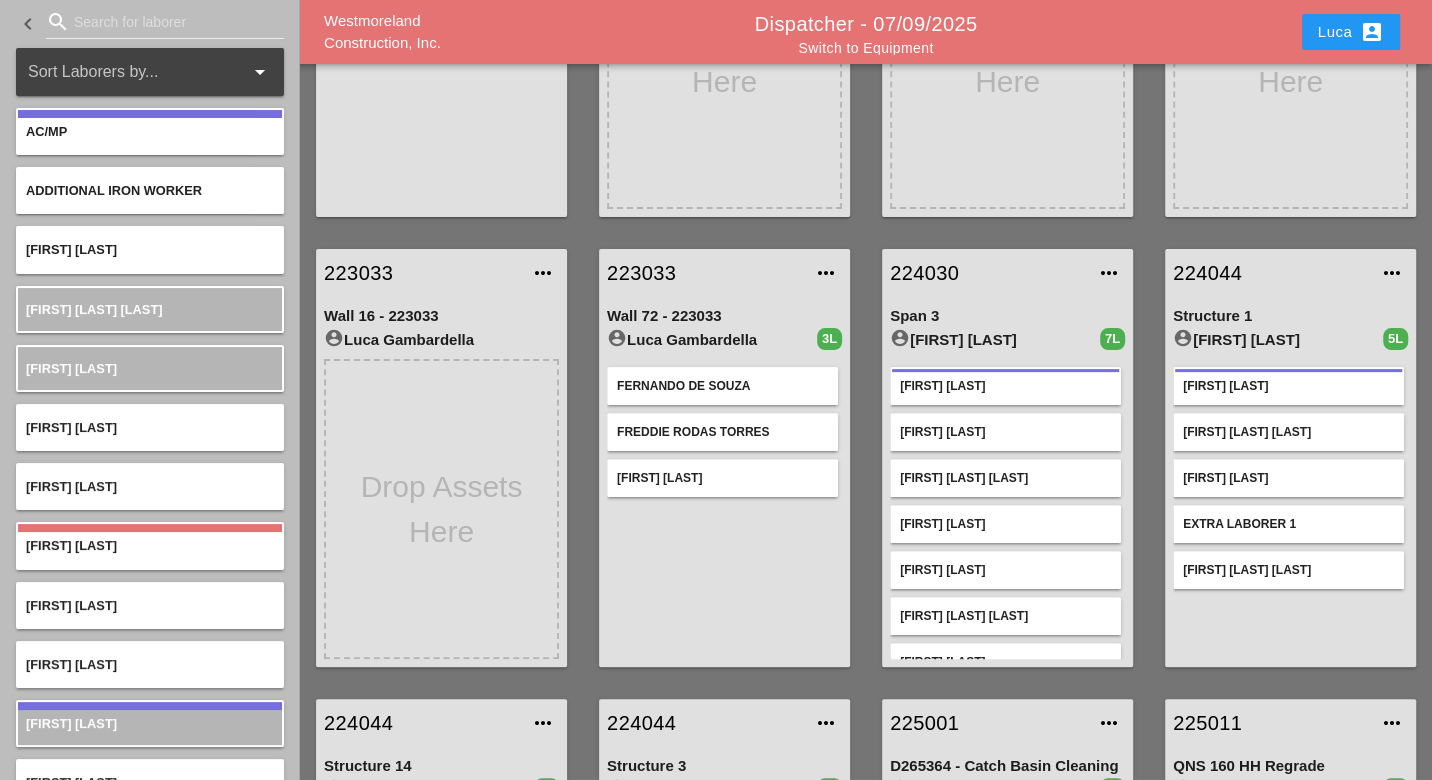 click on "223033" at bounding box center [704, 273] 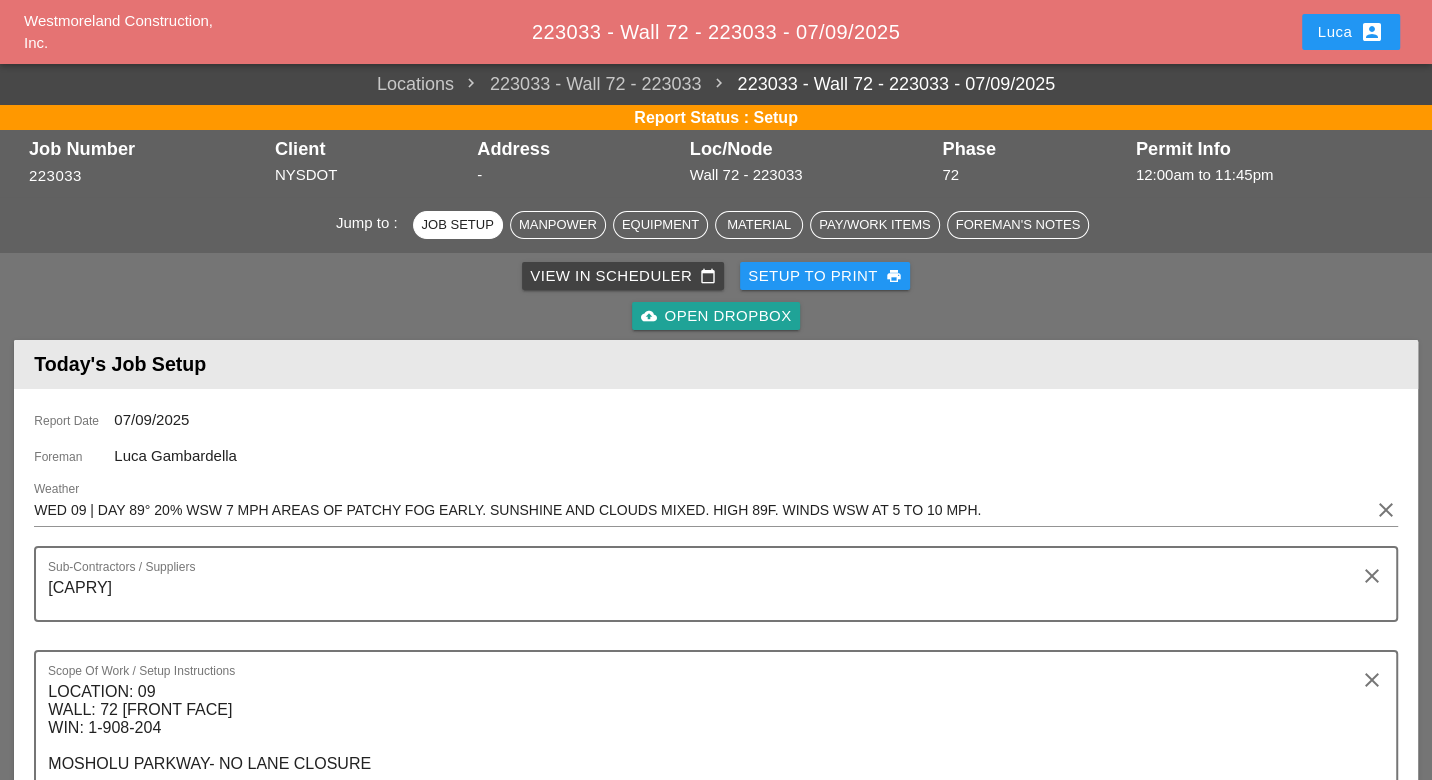 click on "cloud_upload Open Dropbox" at bounding box center (715, 316) 